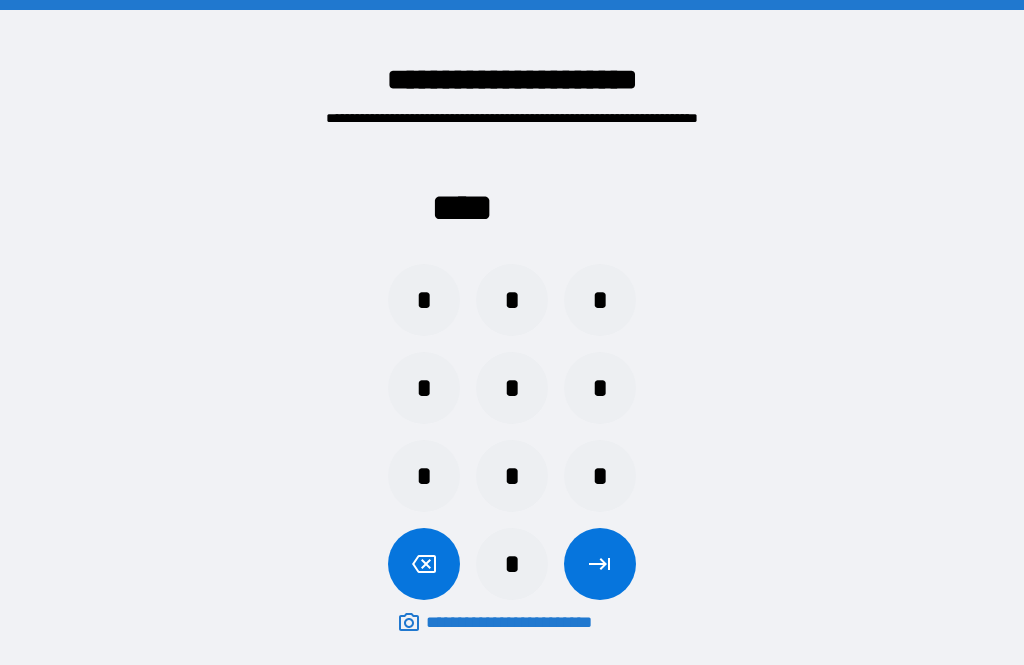 scroll, scrollTop: 64, scrollLeft: 0, axis: vertical 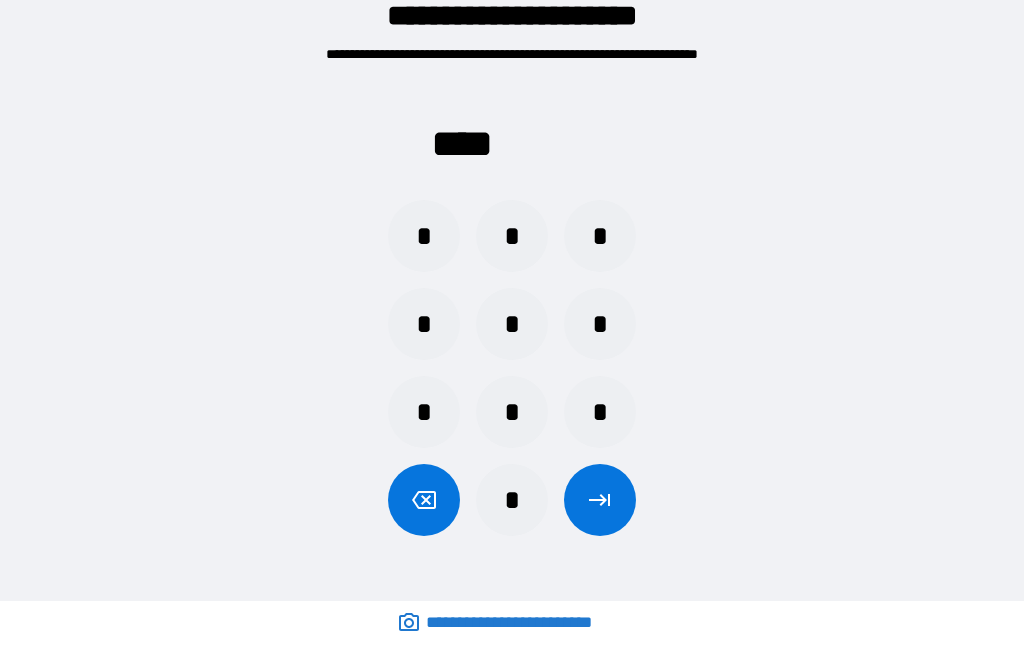 click on "*" at bounding box center [512, 236] 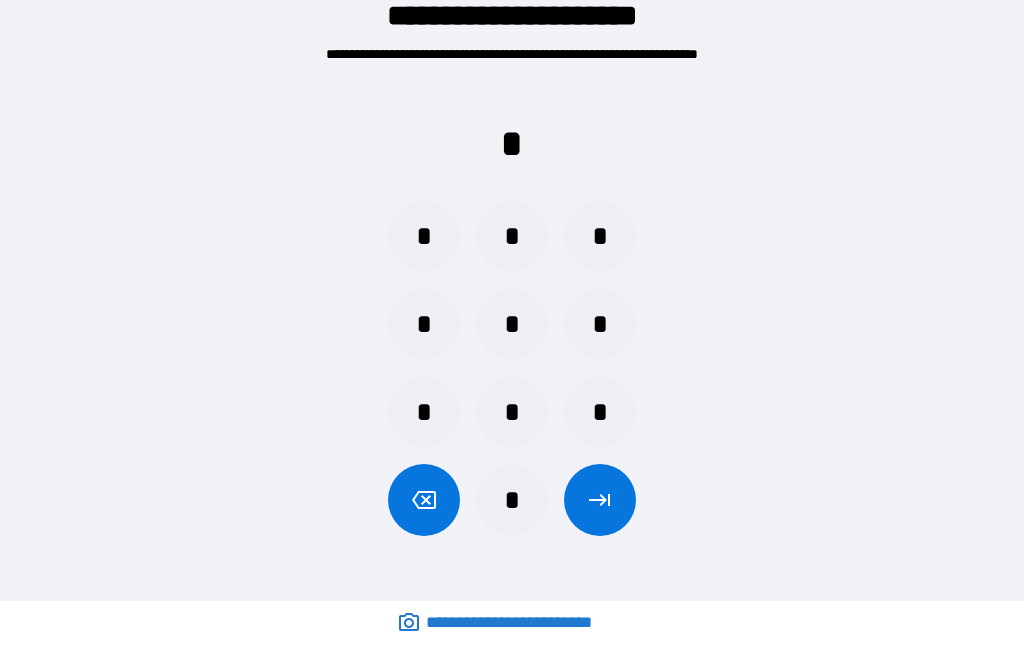 click on "*" at bounding box center (512, 500) 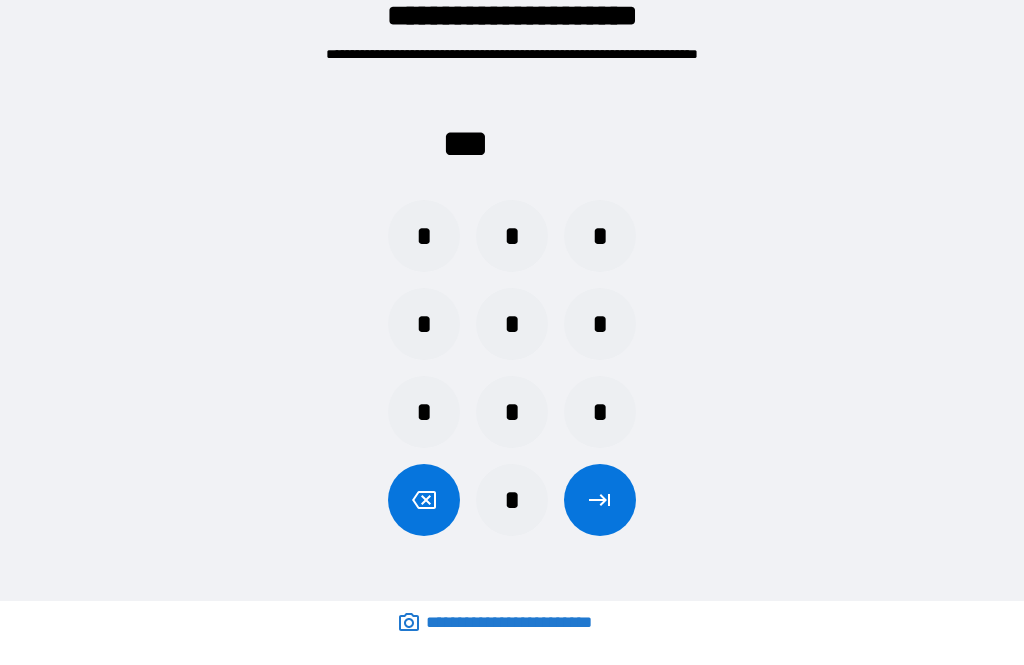 click on "*" at bounding box center [512, 500] 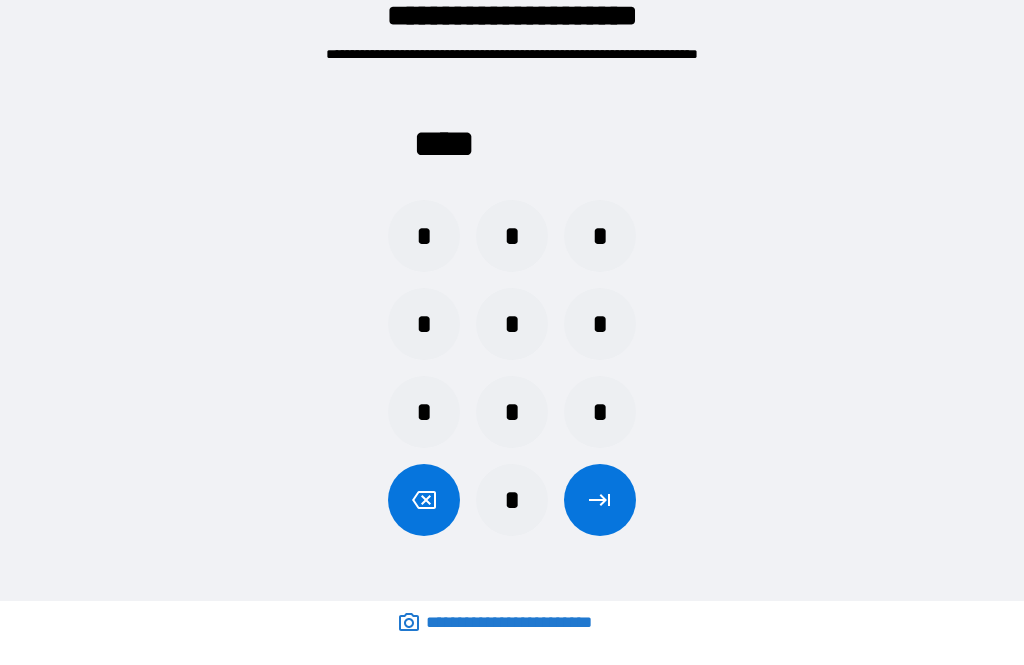 click 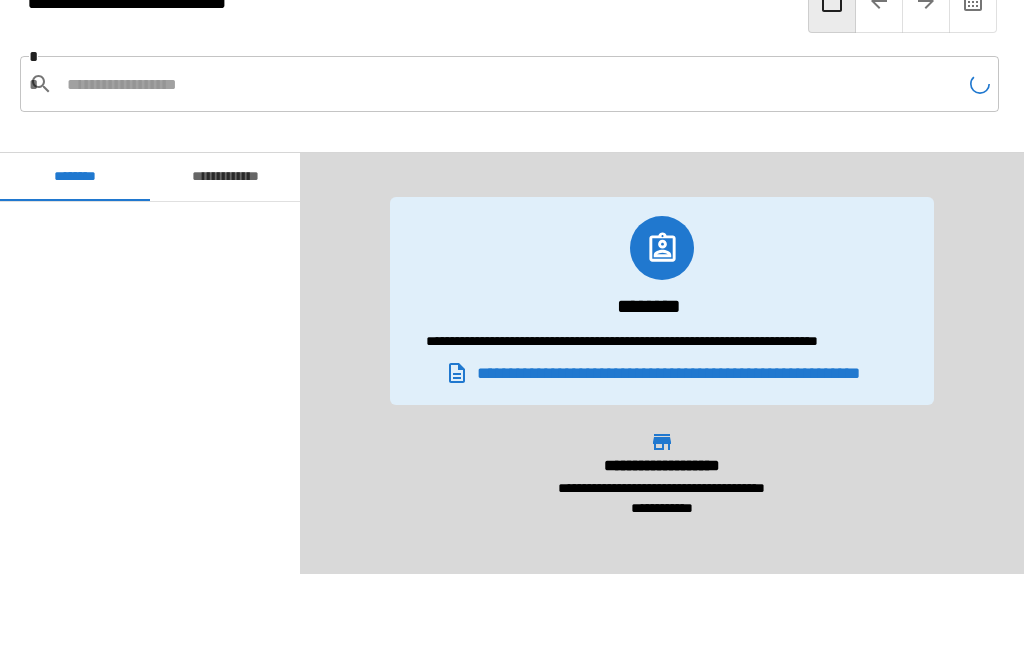 scroll, scrollTop: 1380, scrollLeft: 0, axis: vertical 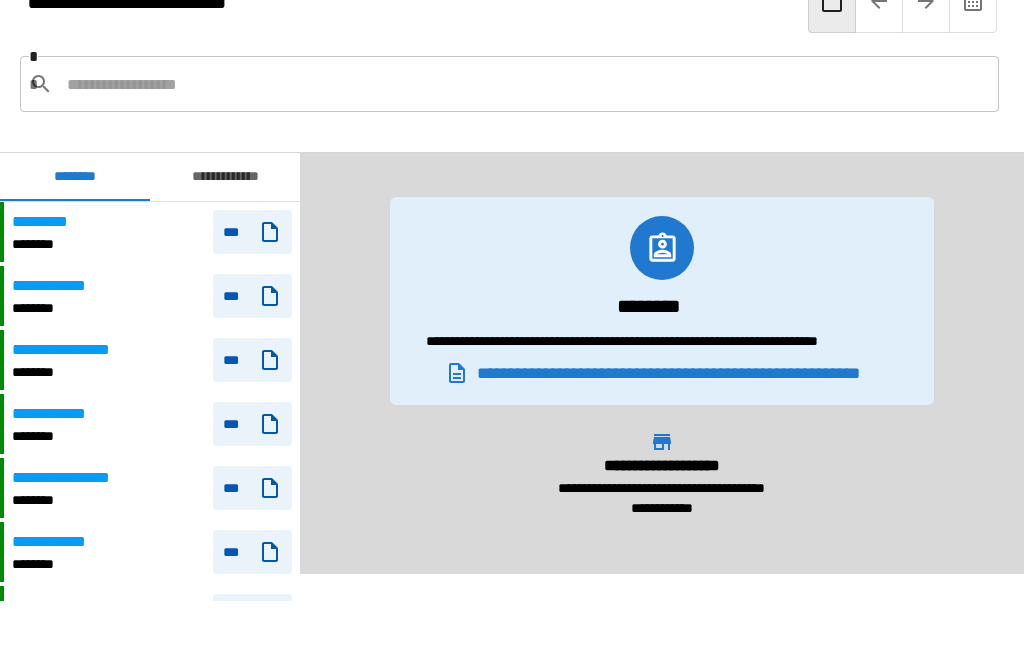 click on "***" at bounding box center [252, 232] 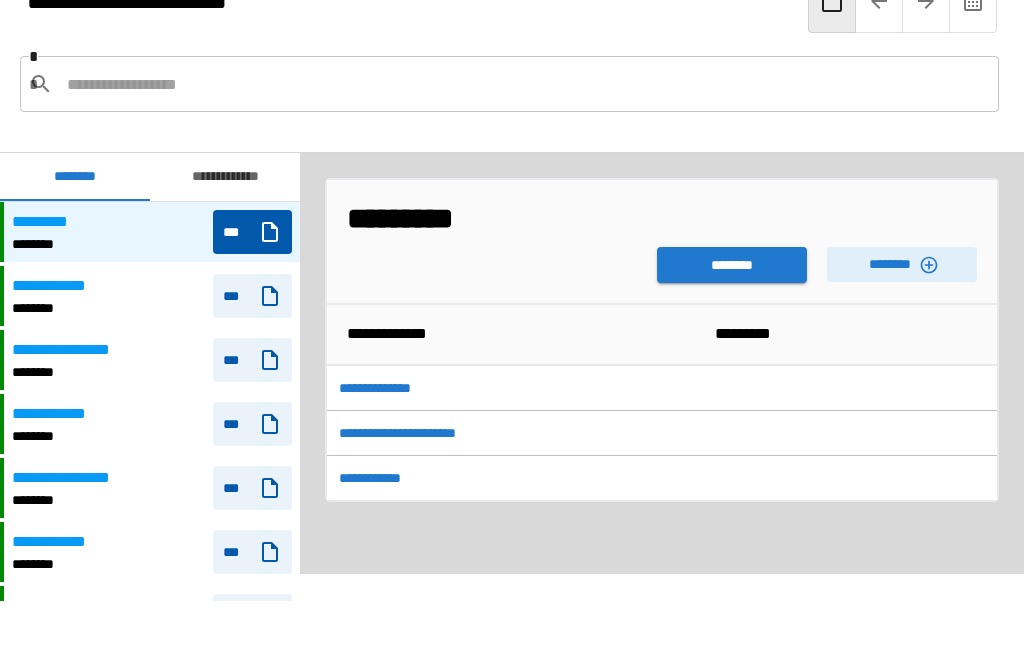 click on "********" at bounding box center (732, 265) 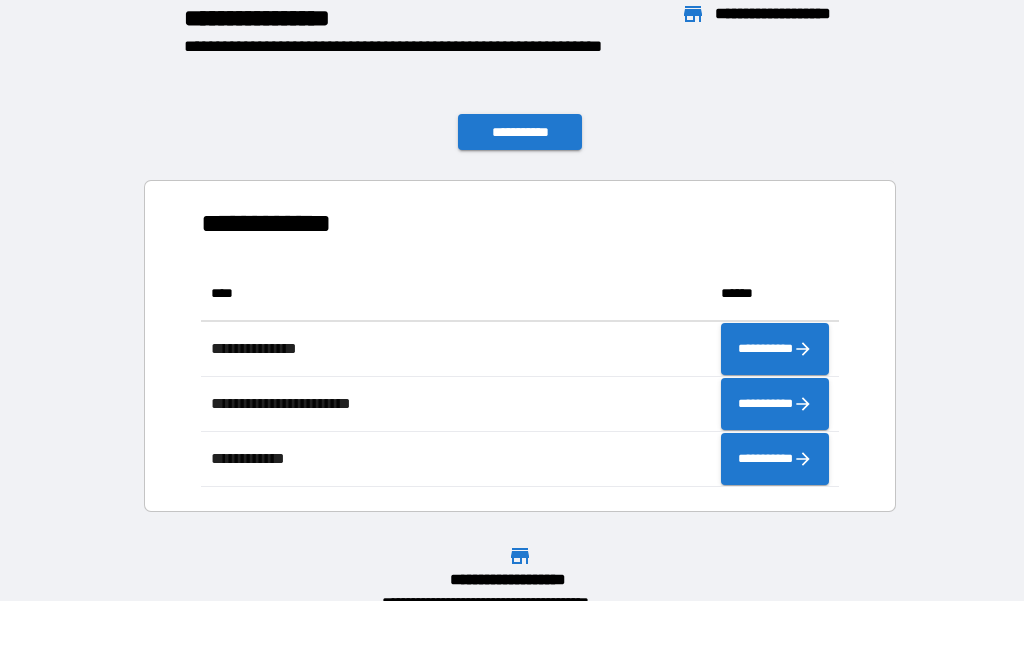 scroll, scrollTop: 221, scrollLeft: 638, axis: both 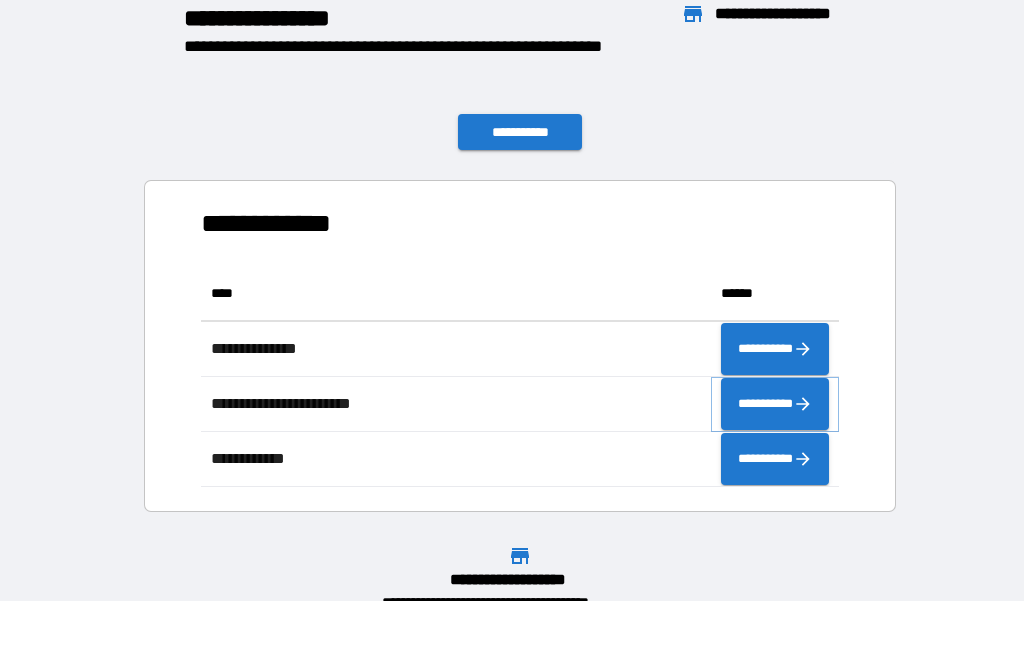 click on "**********" at bounding box center [775, 404] 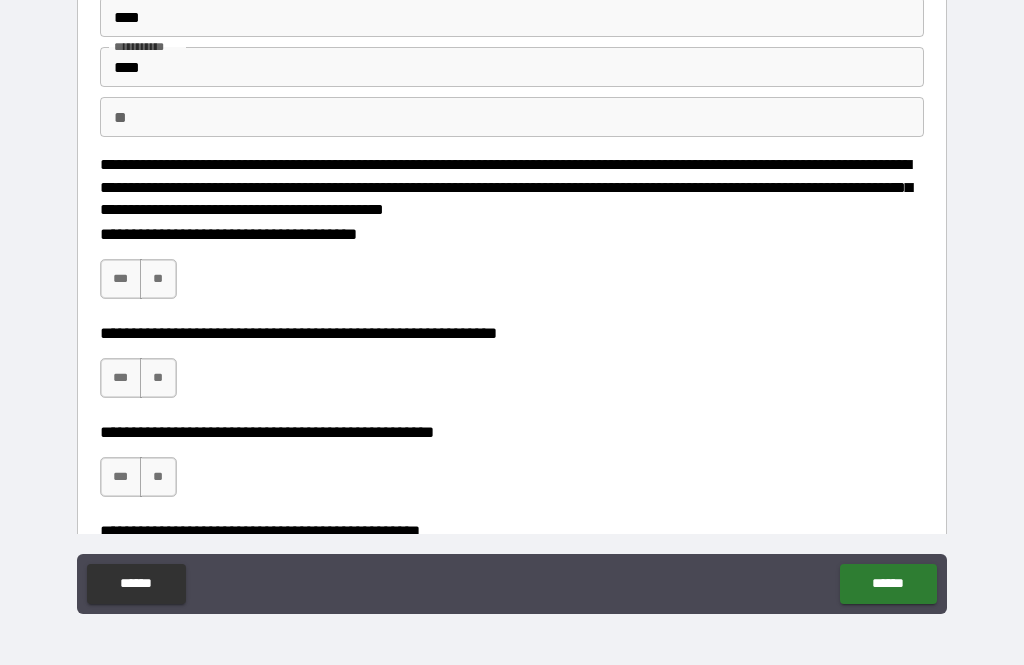 scroll, scrollTop: 99, scrollLeft: 0, axis: vertical 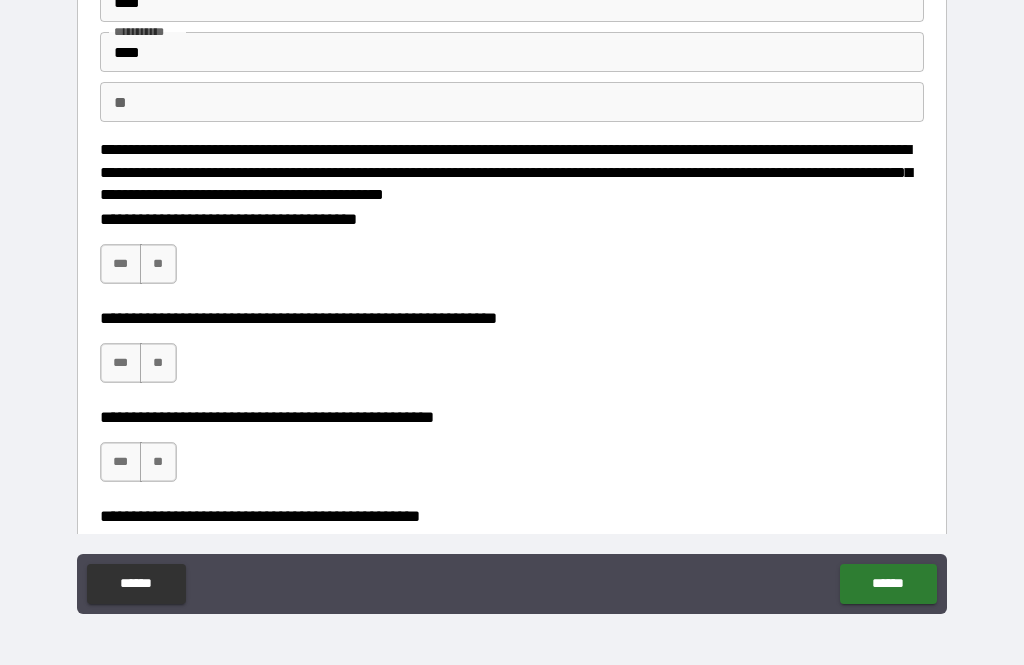 click on "**" at bounding box center (158, 264) 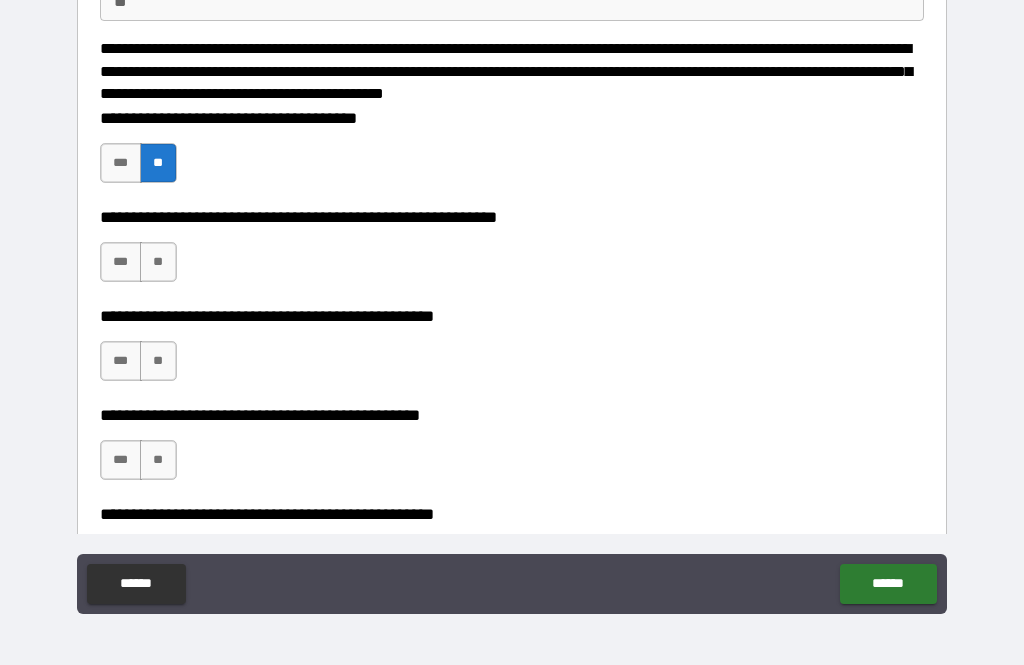 scroll, scrollTop: 210, scrollLeft: 0, axis: vertical 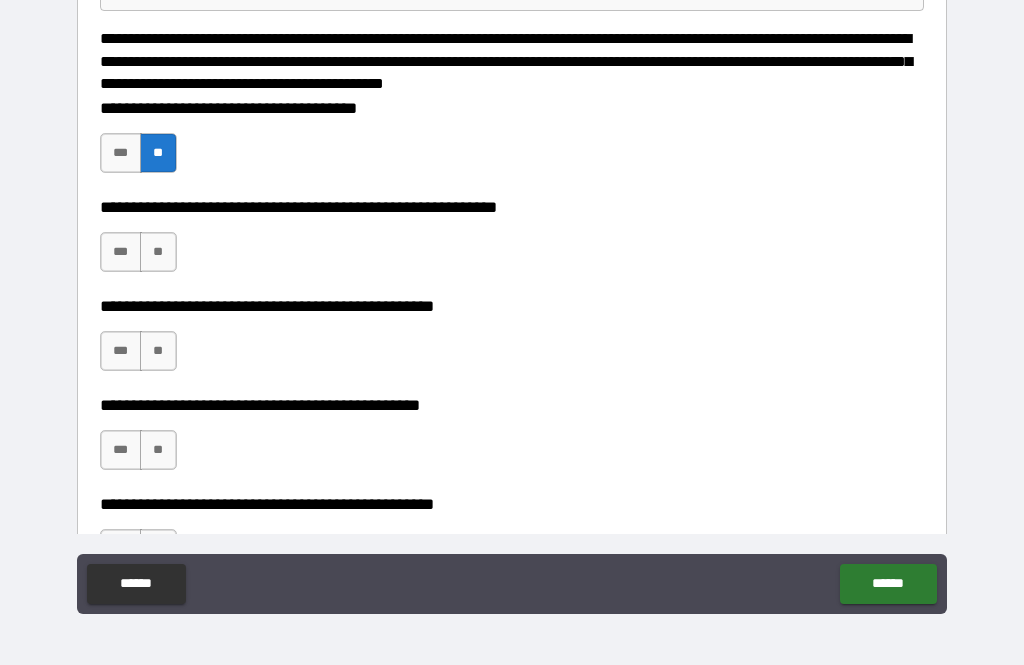 click on "**" at bounding box center (158, 252) 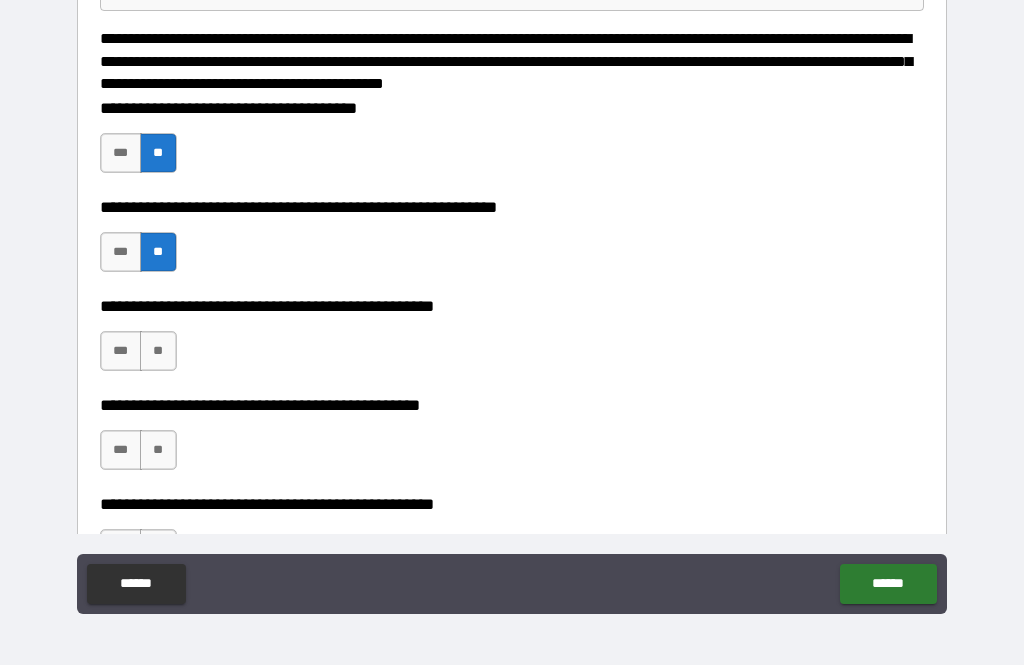 click on "***" at bounding box center [121, 351] 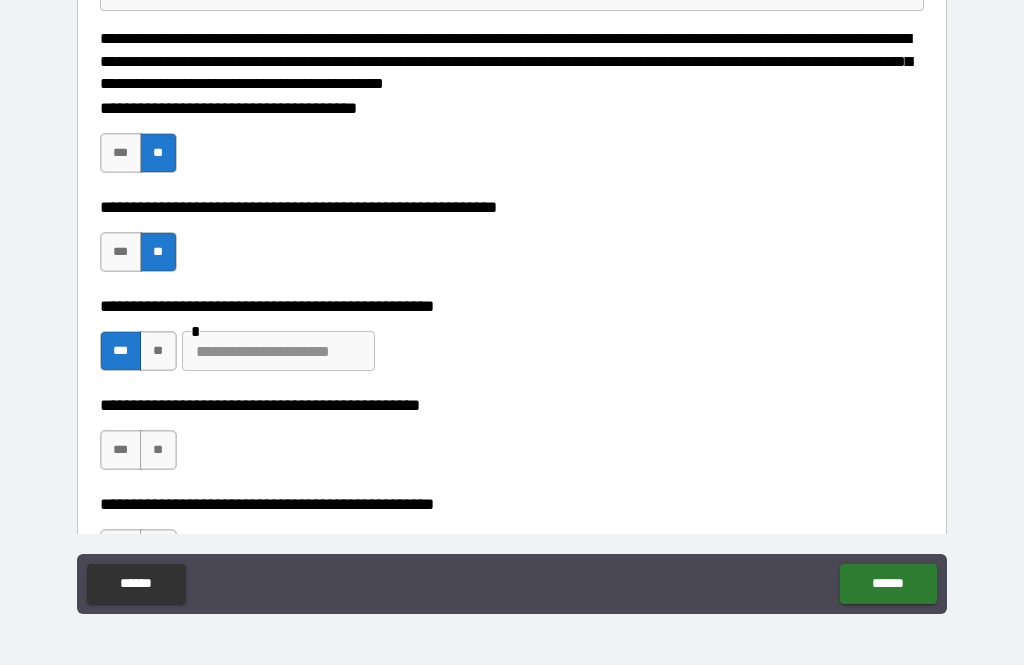 click at bounding box center [278, 351] 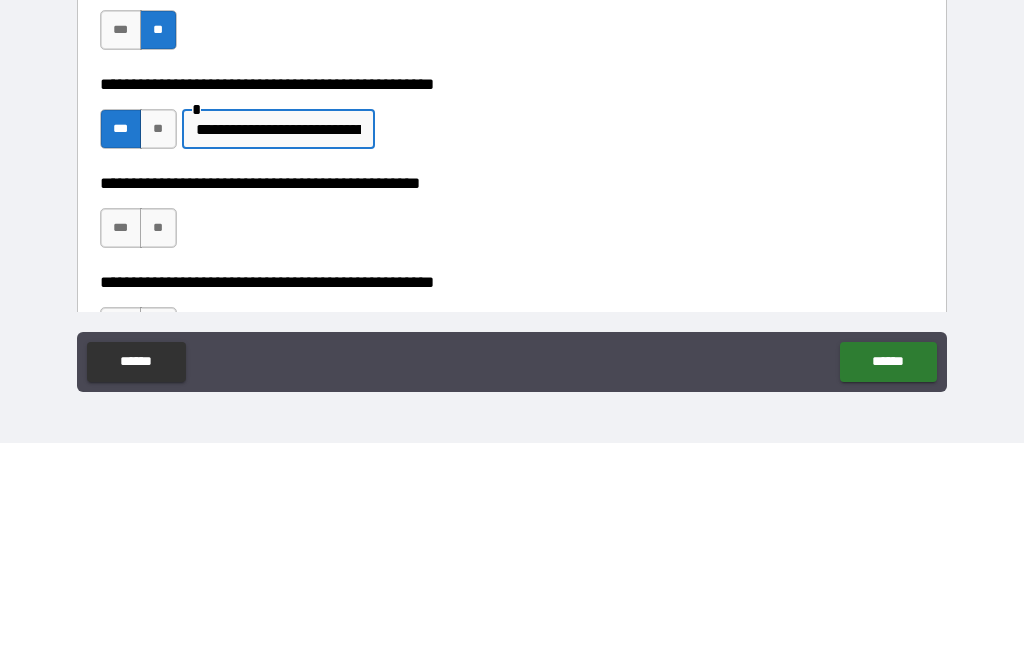 scroll, scrollTop: 307, scrollLeft: 0, axis: vertical 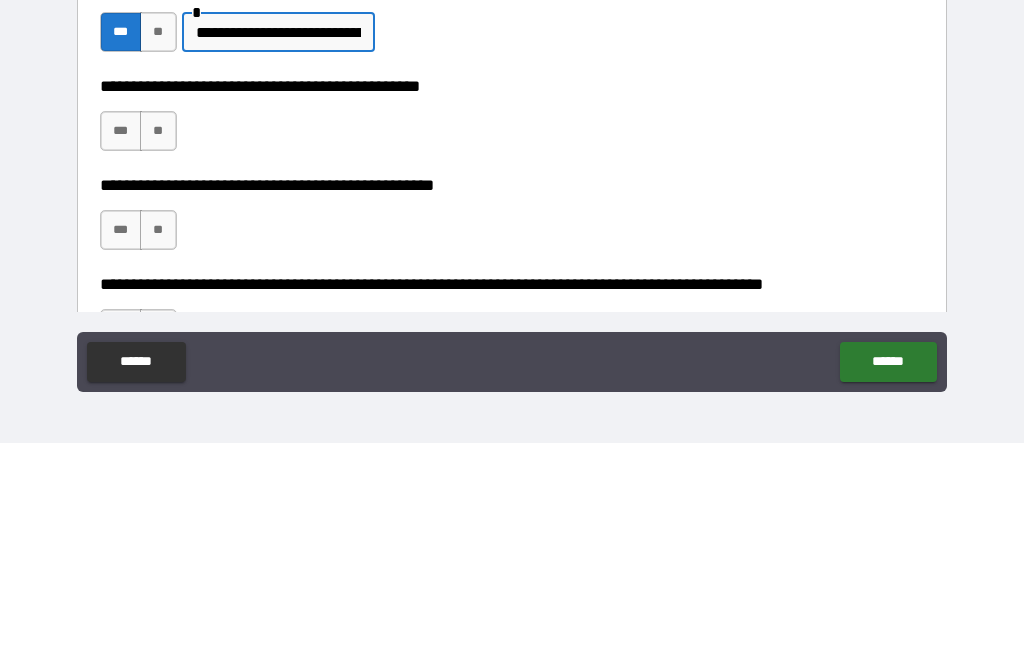 type on "**********" 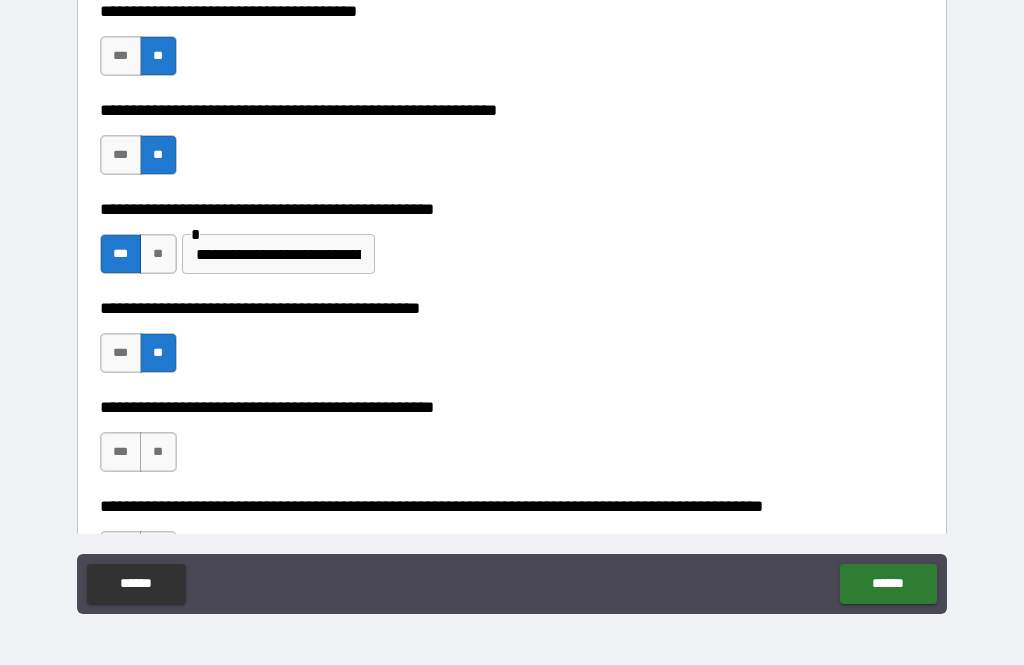 scroll, scrollTop: 355, scrollLeft: 0, axis: vertical 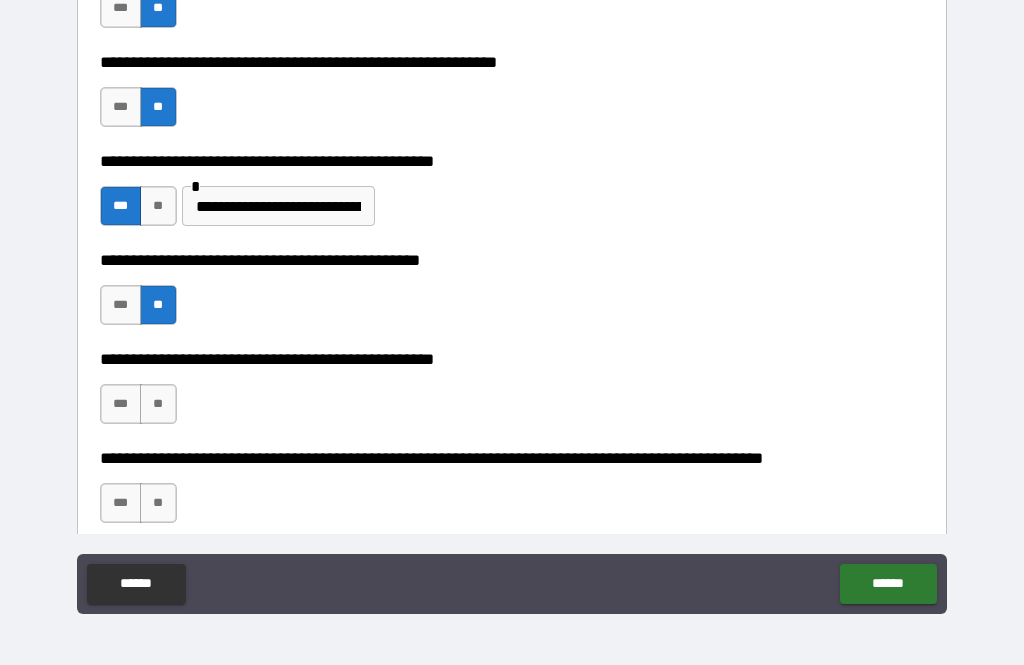 click on "**" at bounding box center (158, 404) 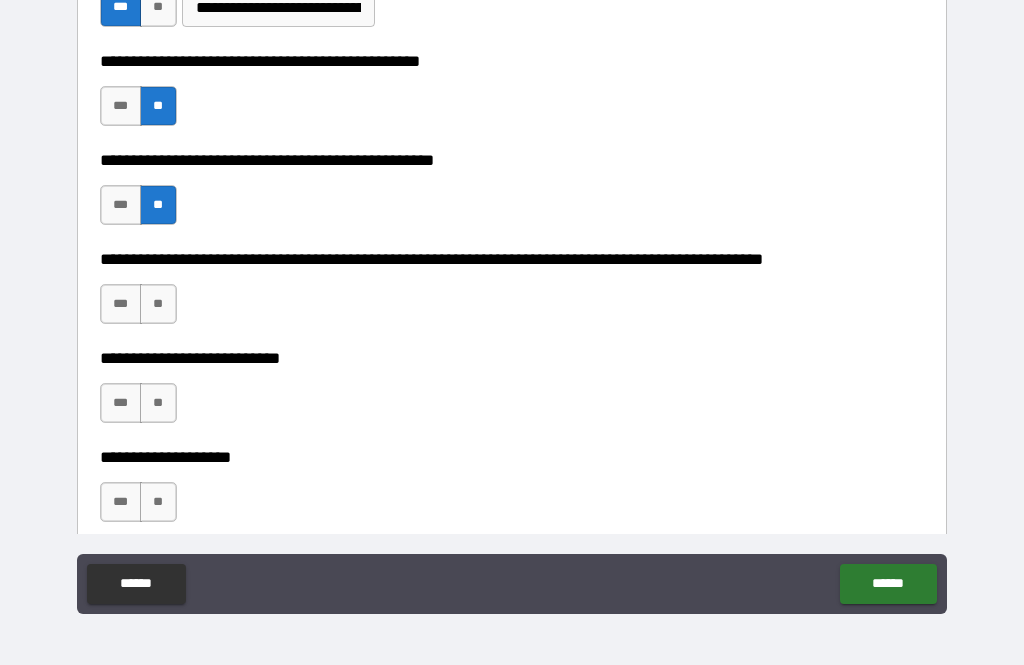 scroll, scrollTop: 603, scrollLeft: 0, axis: vertical 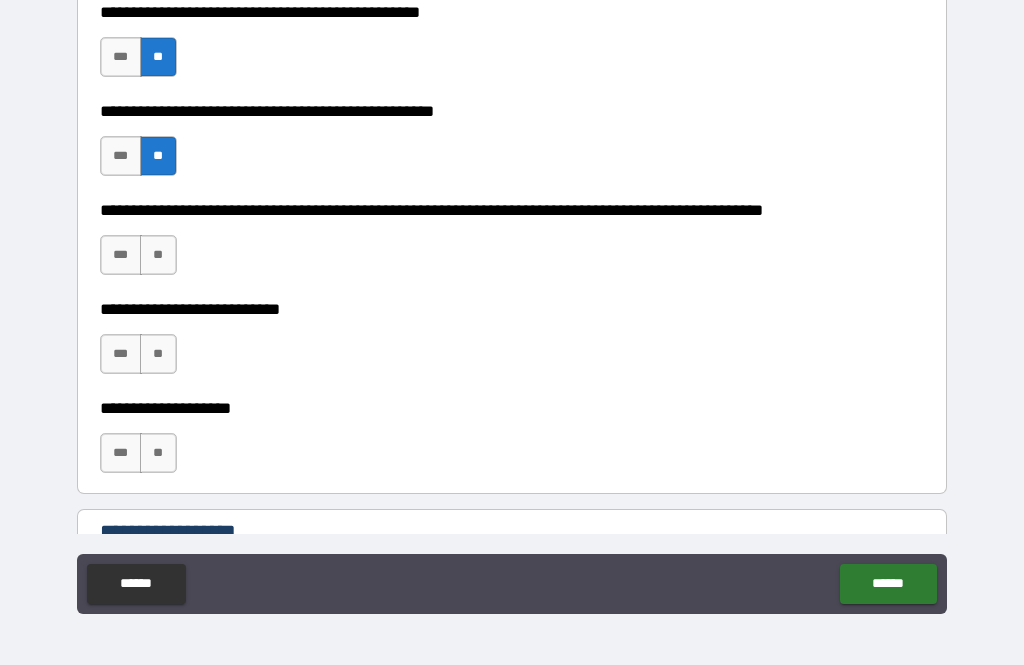 click on "**" at bounding box center [158, 255] 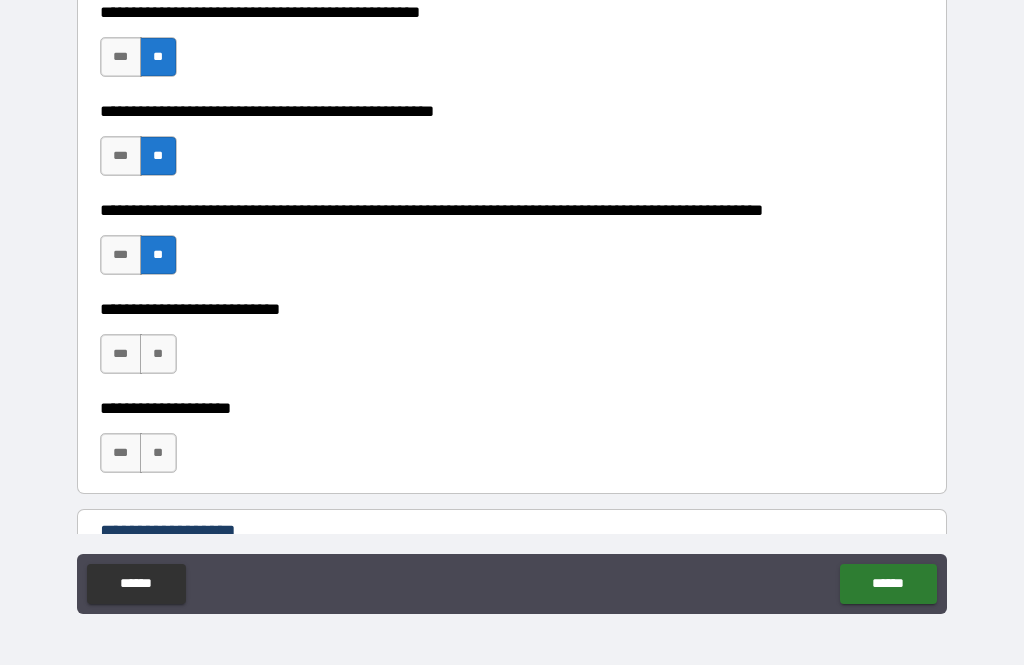 click on "**" at bounding box center [158, 354] 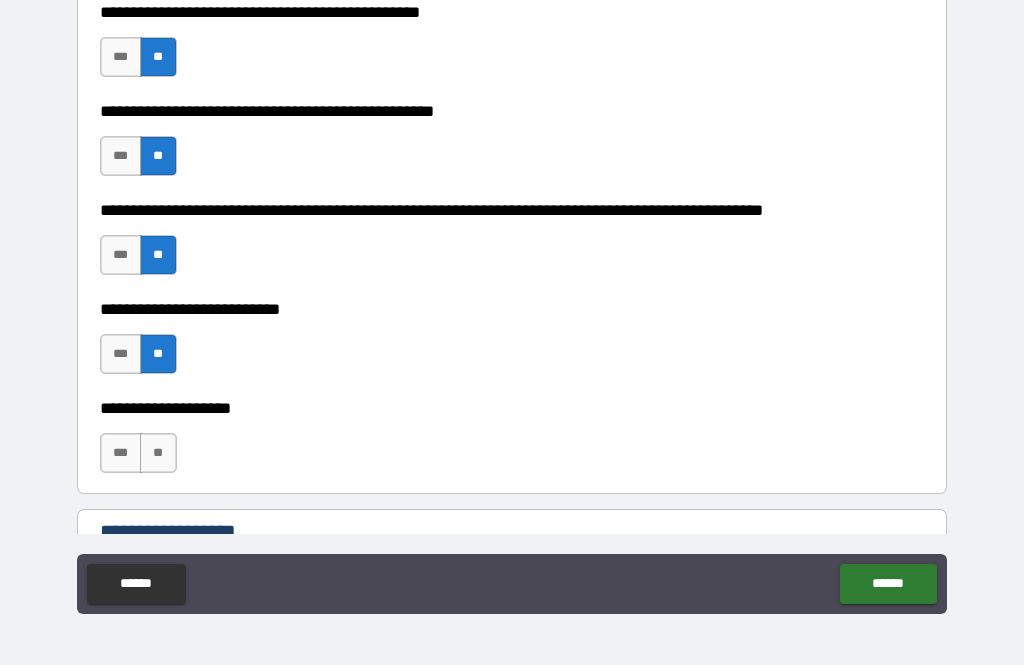 click on "**" at bounding box center [158, 453] 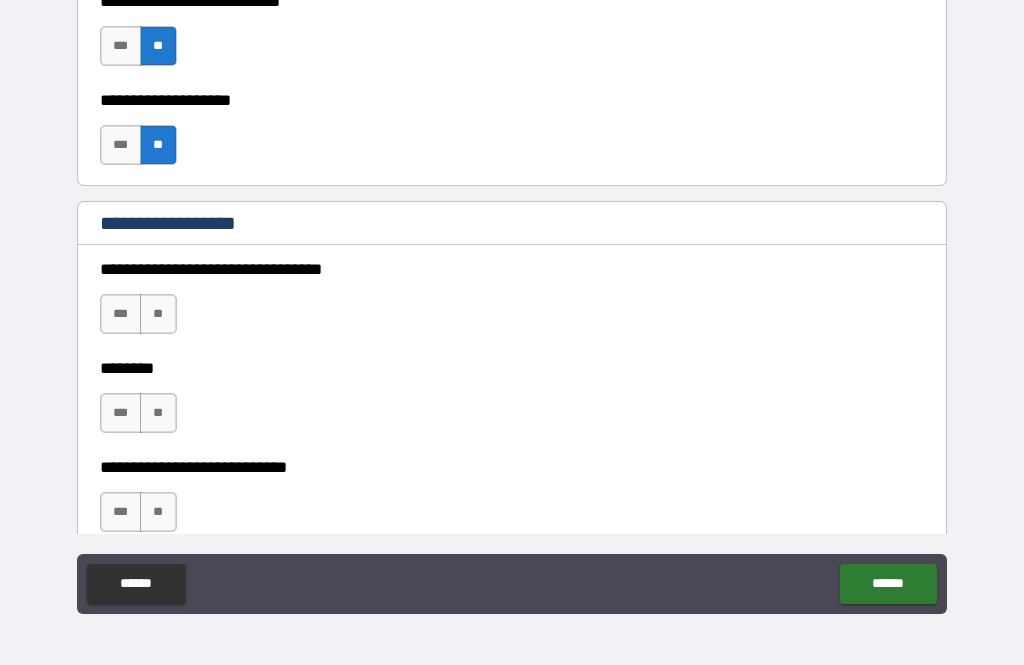 scroll, scrollTop: 915, scrollLeft: 0, axis: vertical 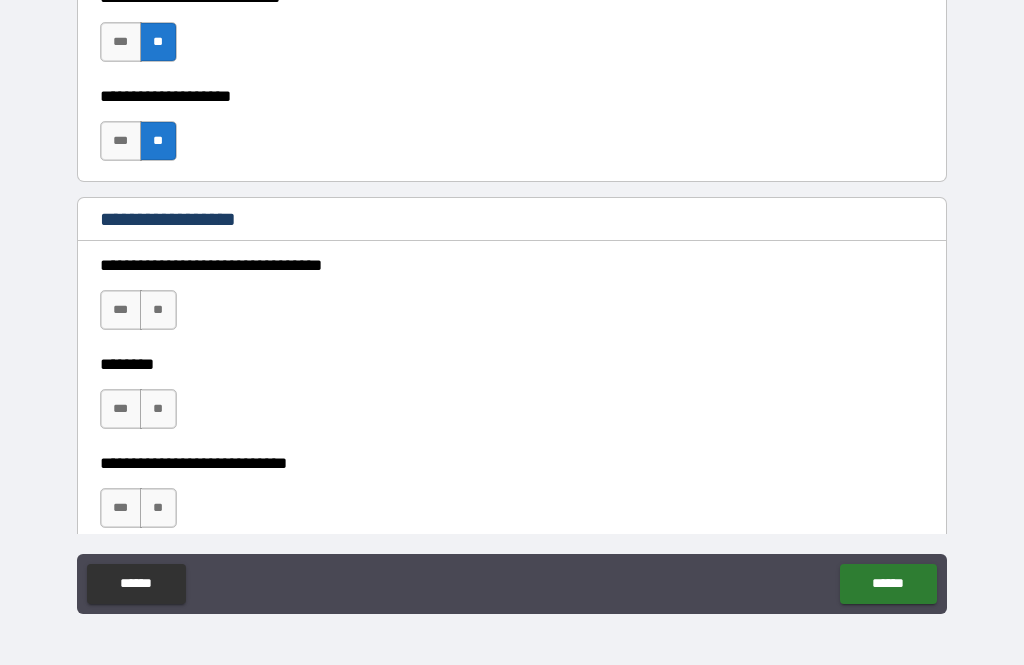 click on "**" at bounding box center [158, 310] 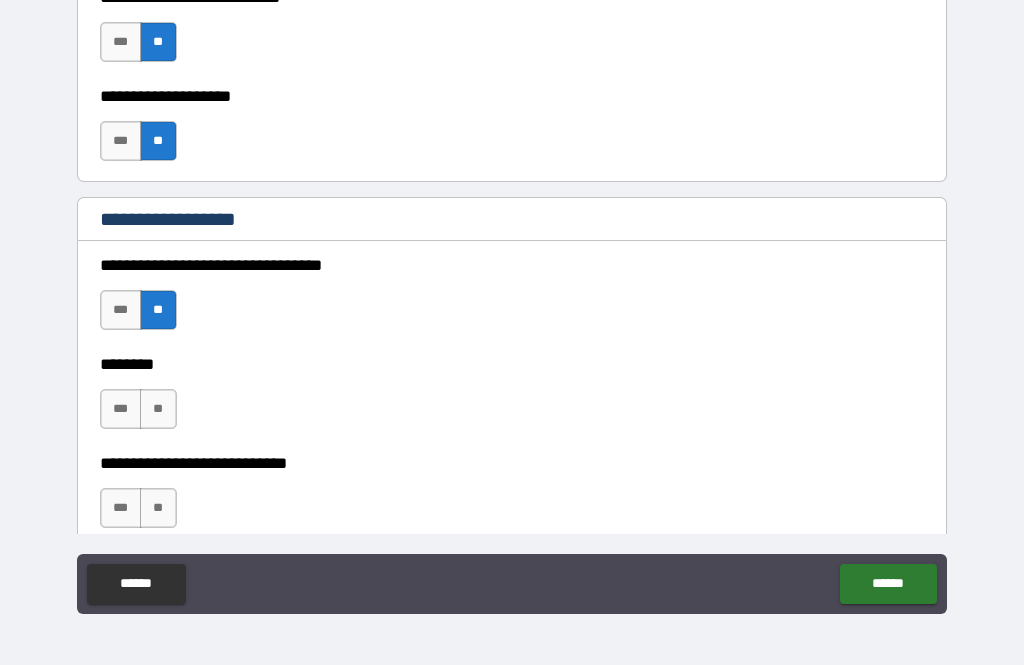 click on "**" at bounding box center [158, 409] 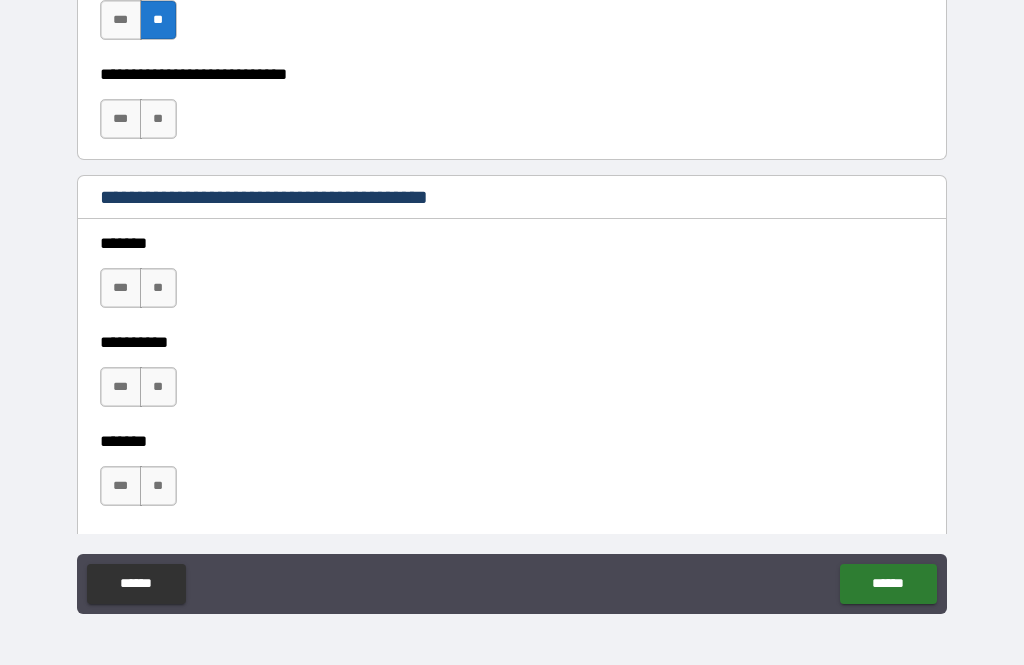 scroll, scrollTop: 1251, scrollLeft: 0, axis: vertical 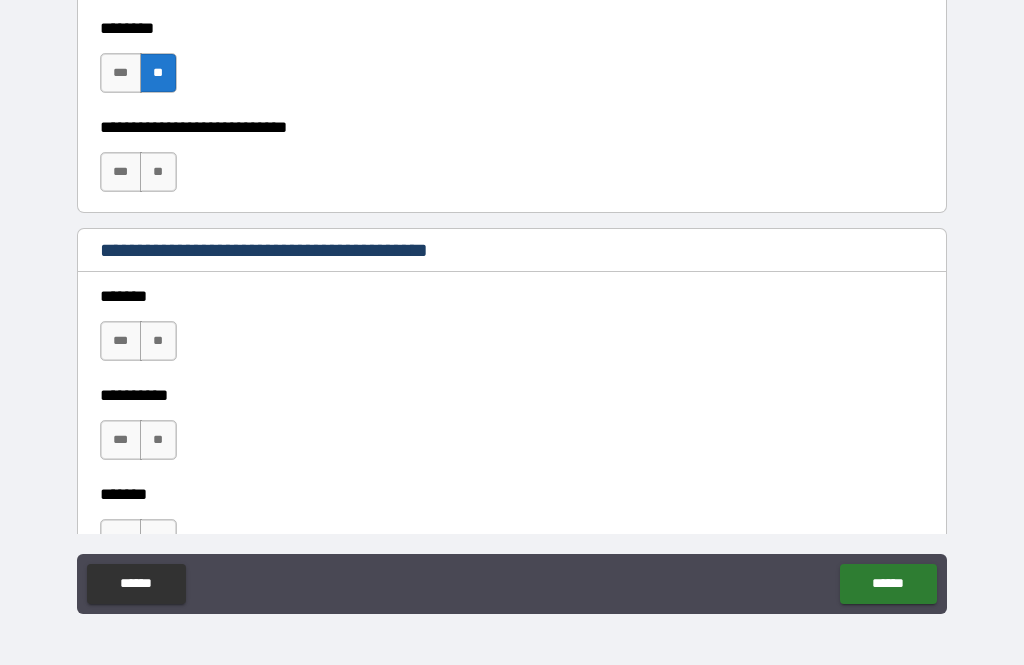 click on "**" at bounding box center (158, 172) 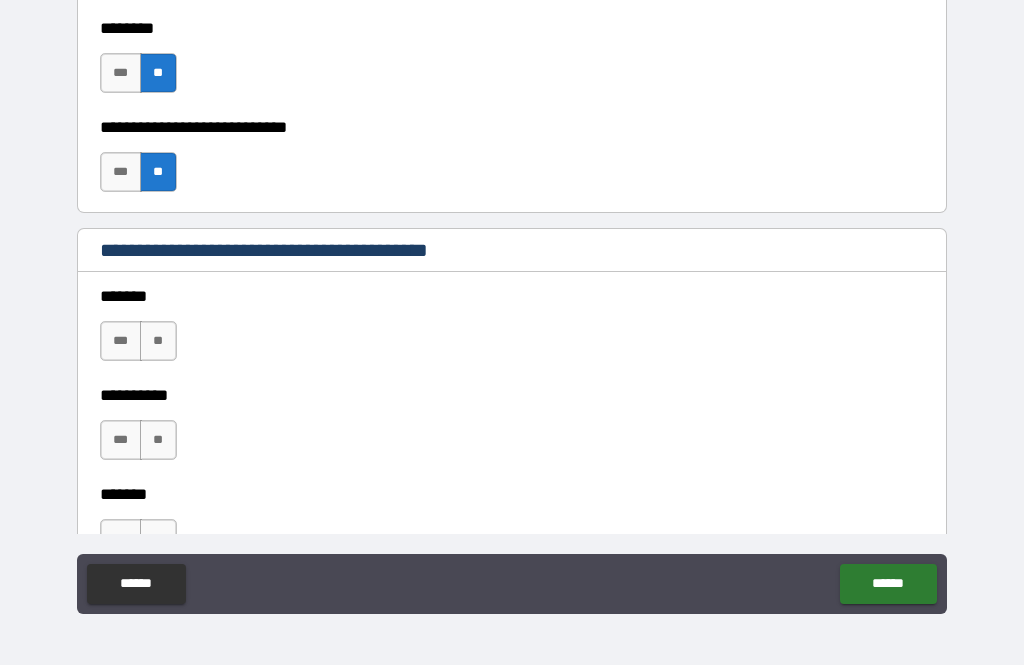 click on "**" at bounding box center [158, 341] 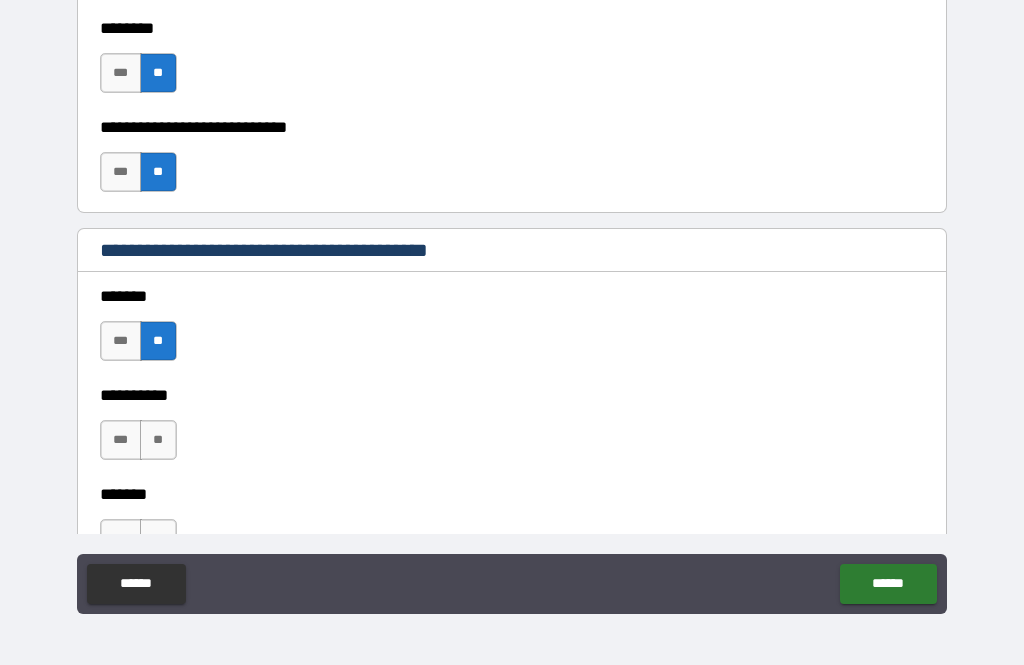 click on "**" at bounding box center (158, 440) 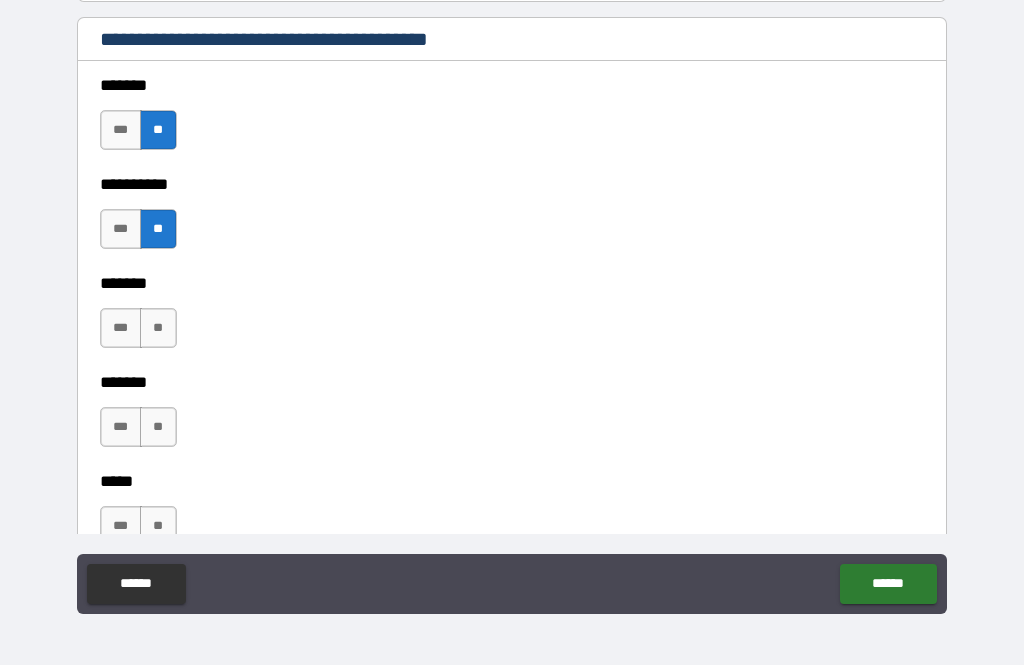 scroll, scrollTop: 1494, scrollLeft: 0, axis: vertical 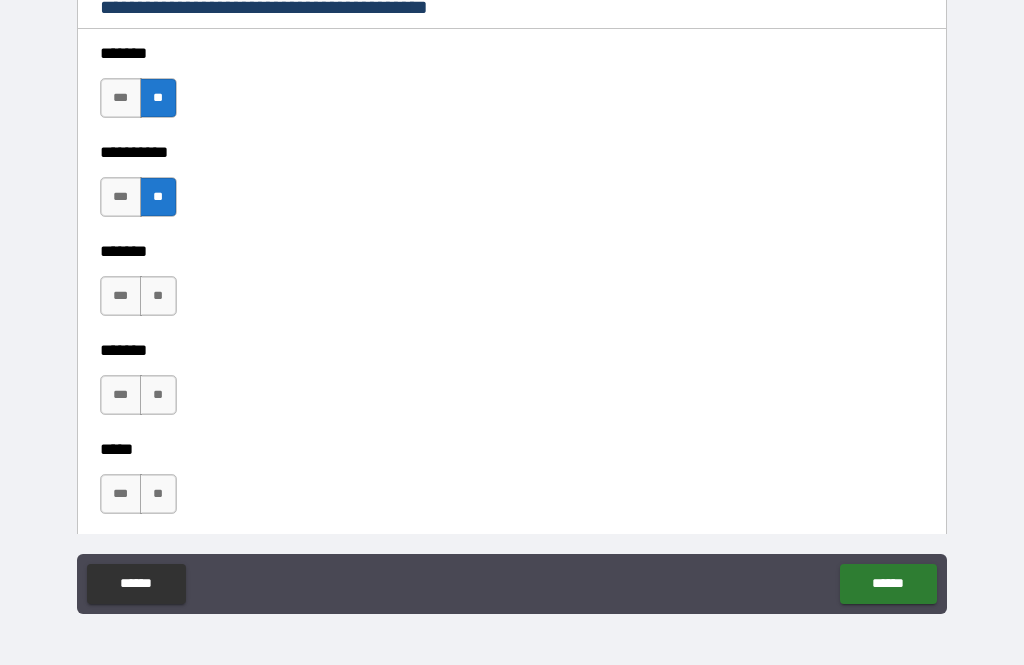 click on "**" at bounding box center (158, 296) 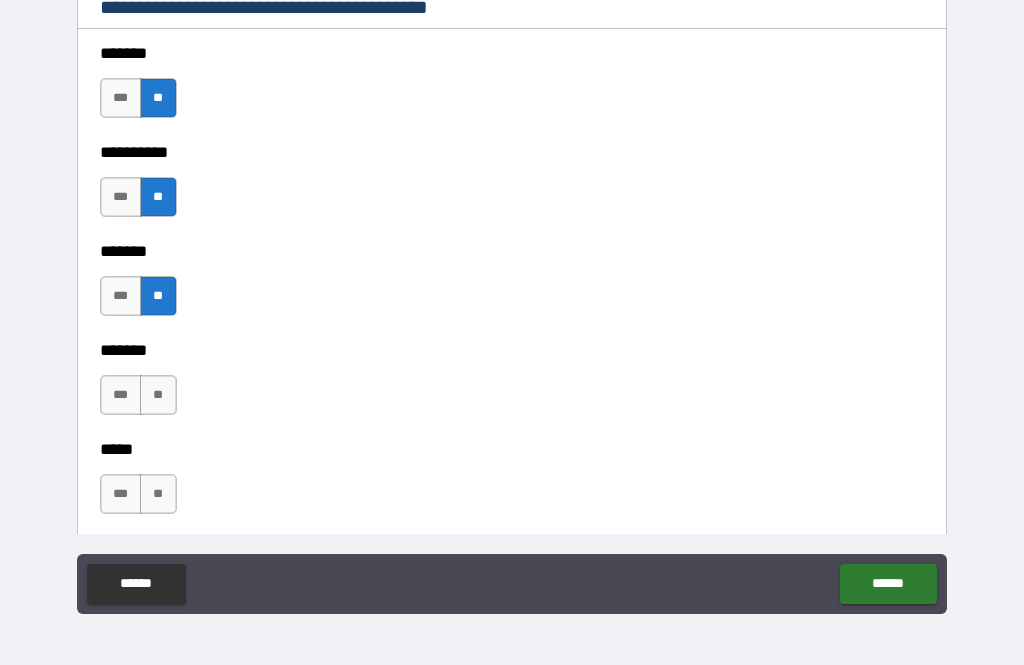 click on "**" at bounding box center [158, 395] 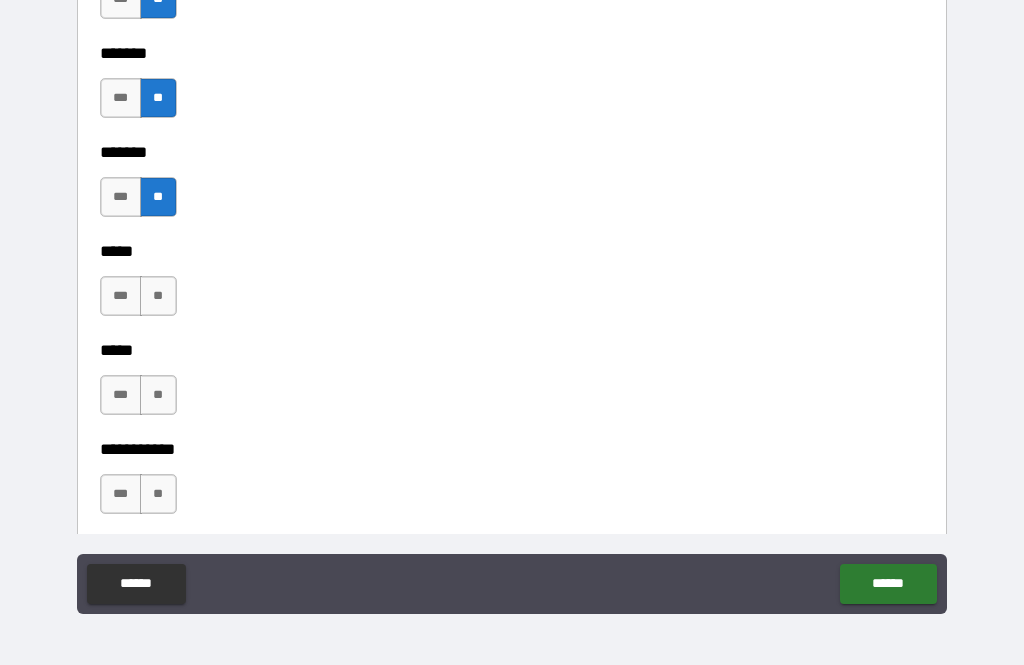 scroll, scrollTop: 1707, scrollLeft: 0, axis: vertical 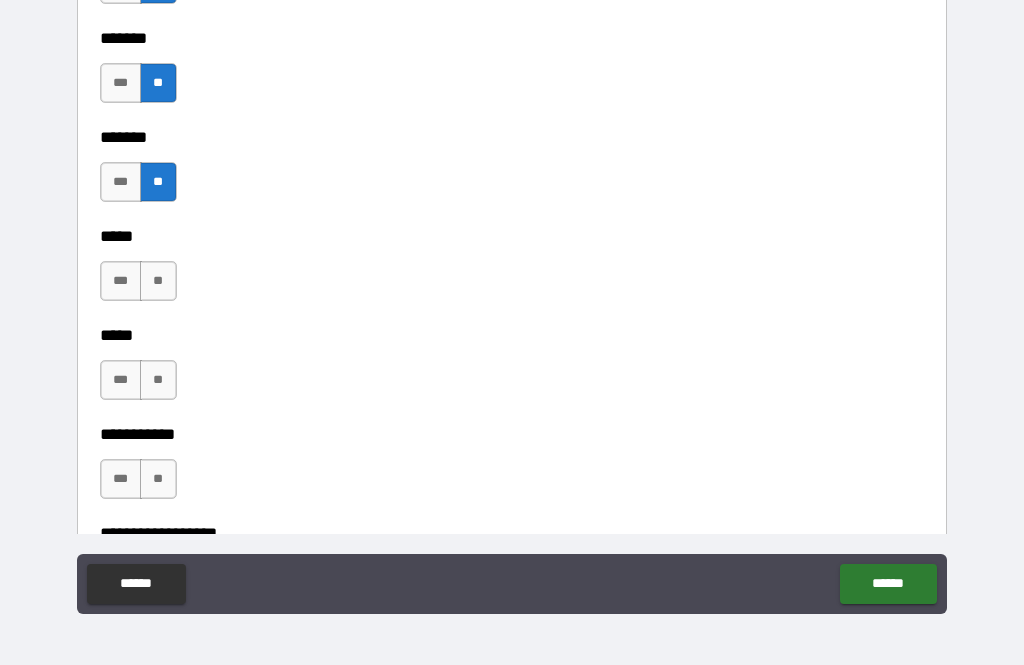 click on "**" at bounding box center (158, 281) 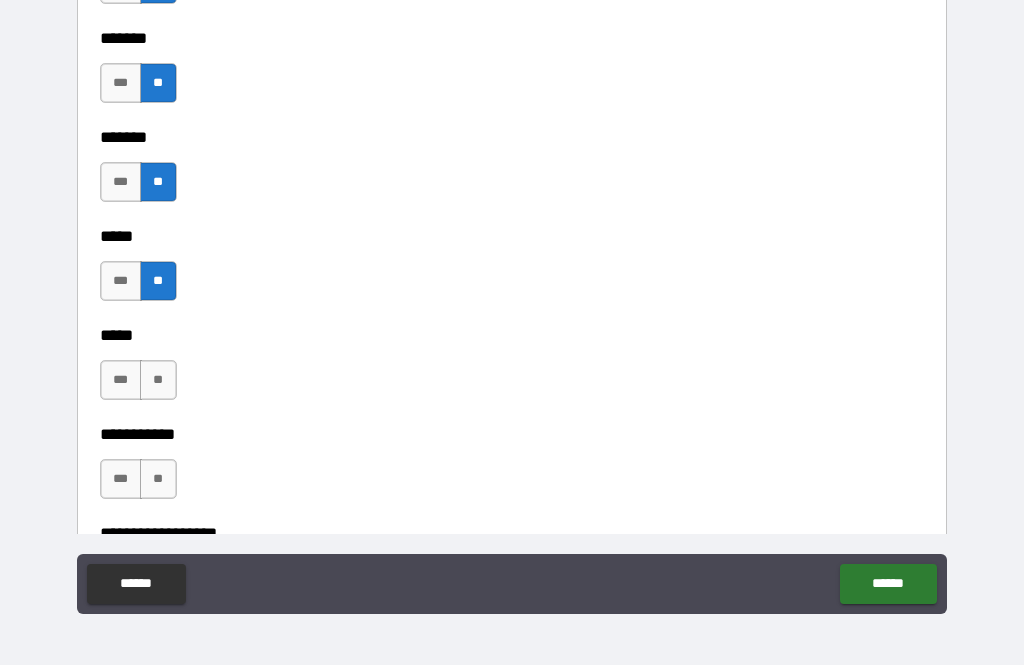 click on "**" at bounding box center [158, 380] 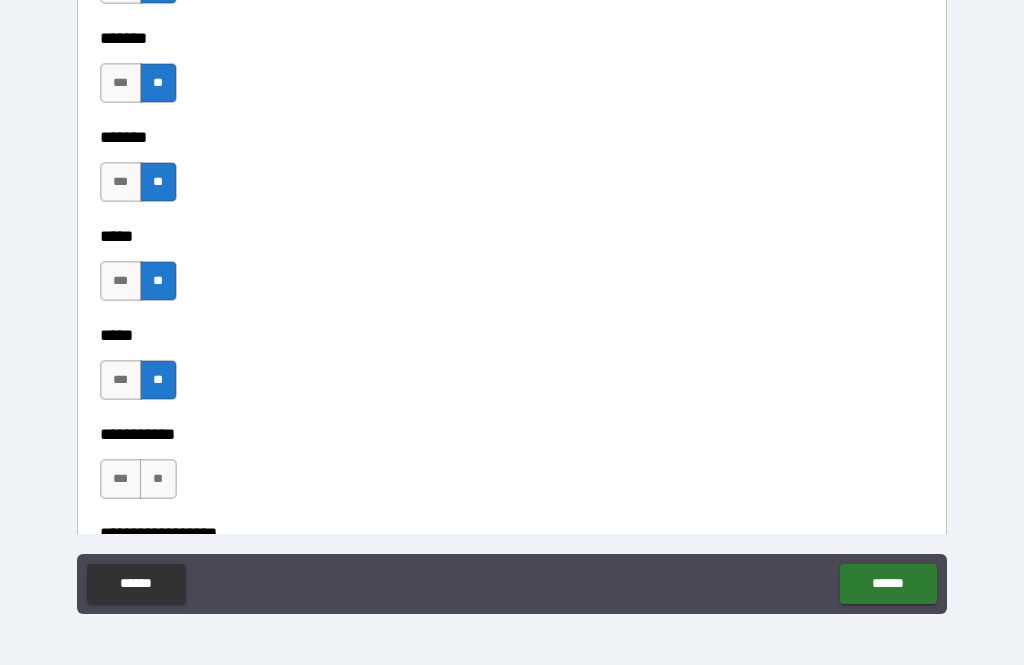 click on "**" at bounding box center (158, 479) 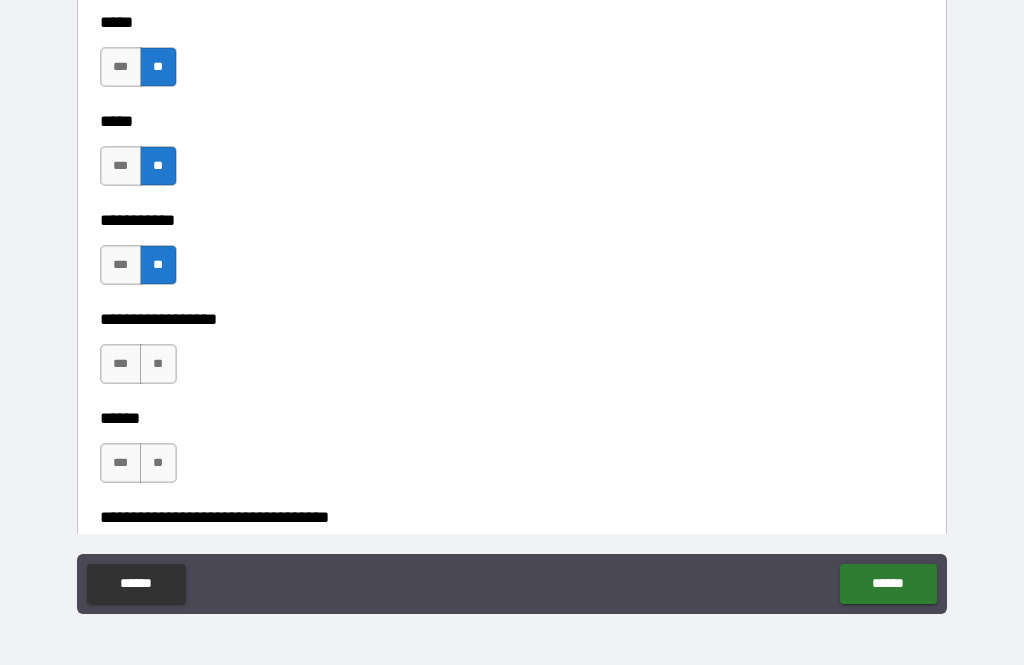 scroll, scrollTop: 1940, scrollLeft: 0, axis: vertical 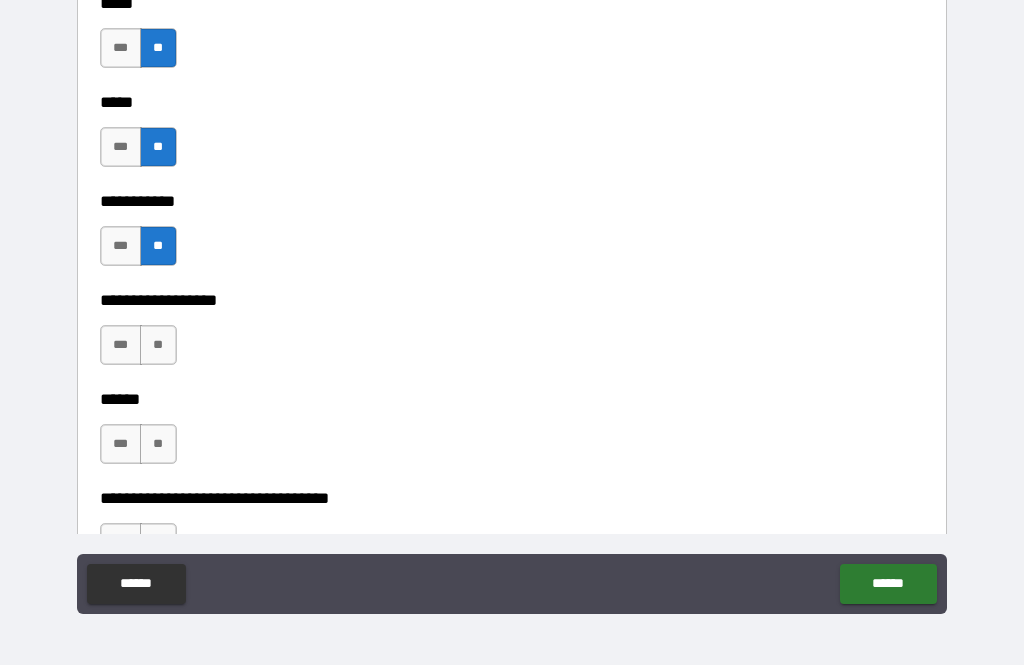 click on "**" at bounding box center (158, 345) 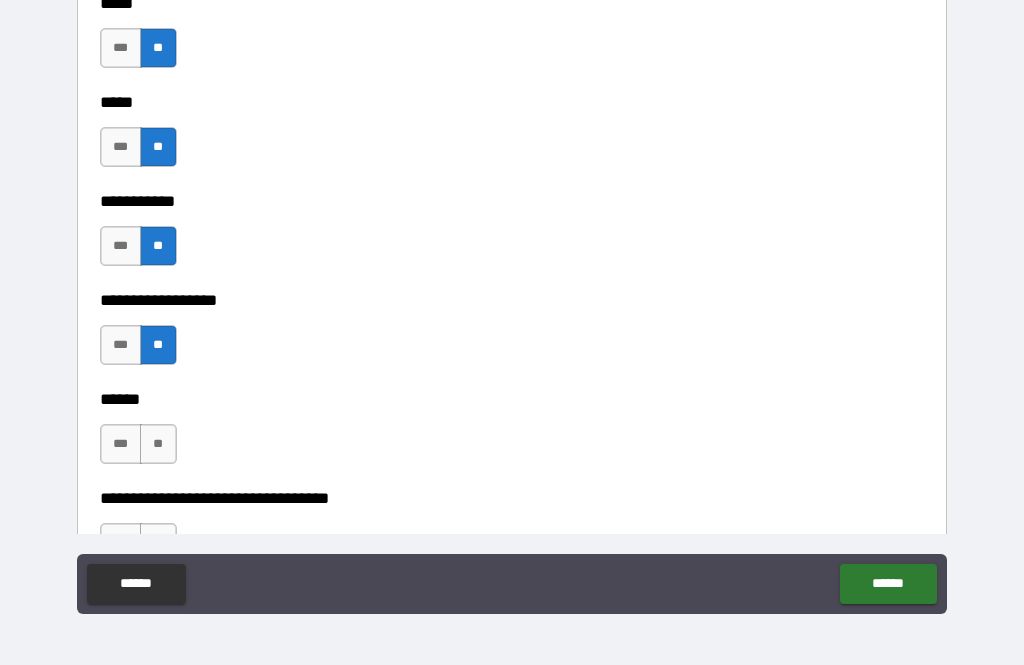click on "**" at bounding box center (158, 444) 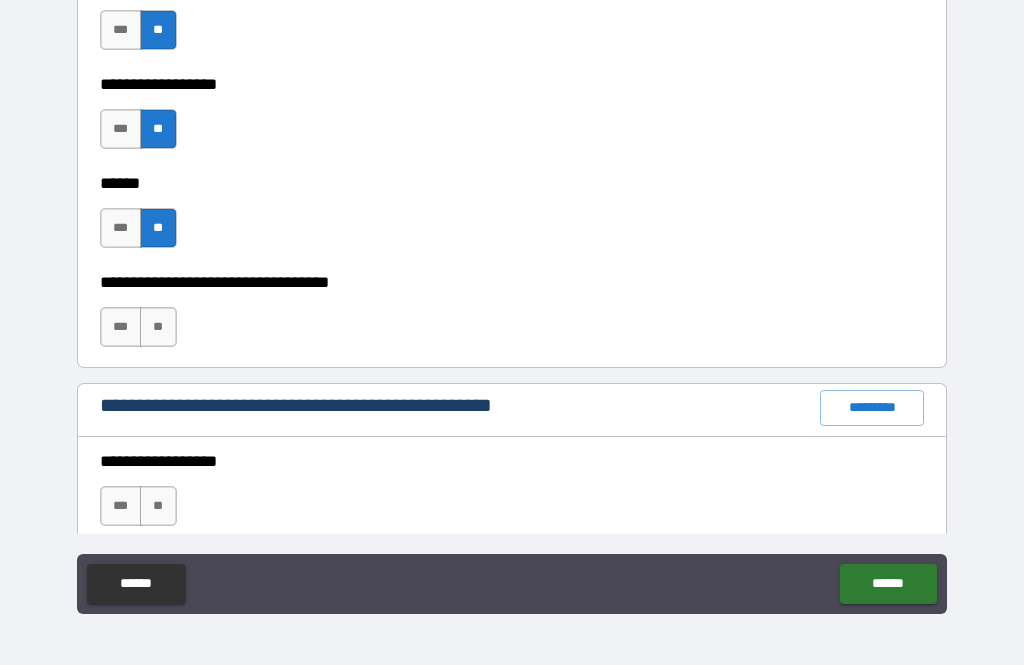 scroll, scrollTop: 2156, scrollLeft: 0, axis: vertical 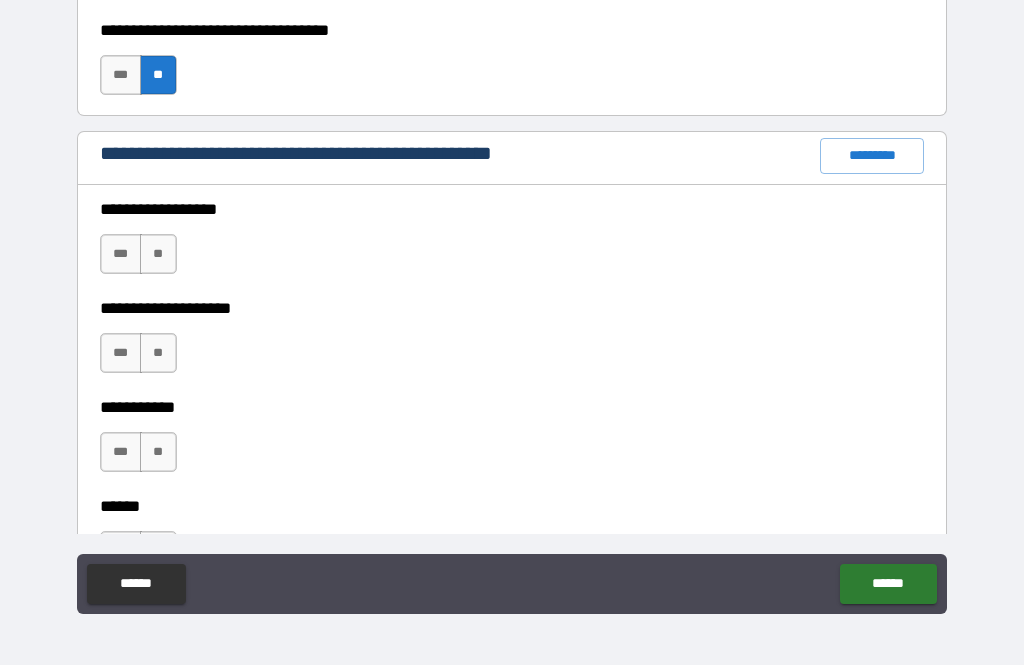 click on "**" at bounding box center [158, 254] 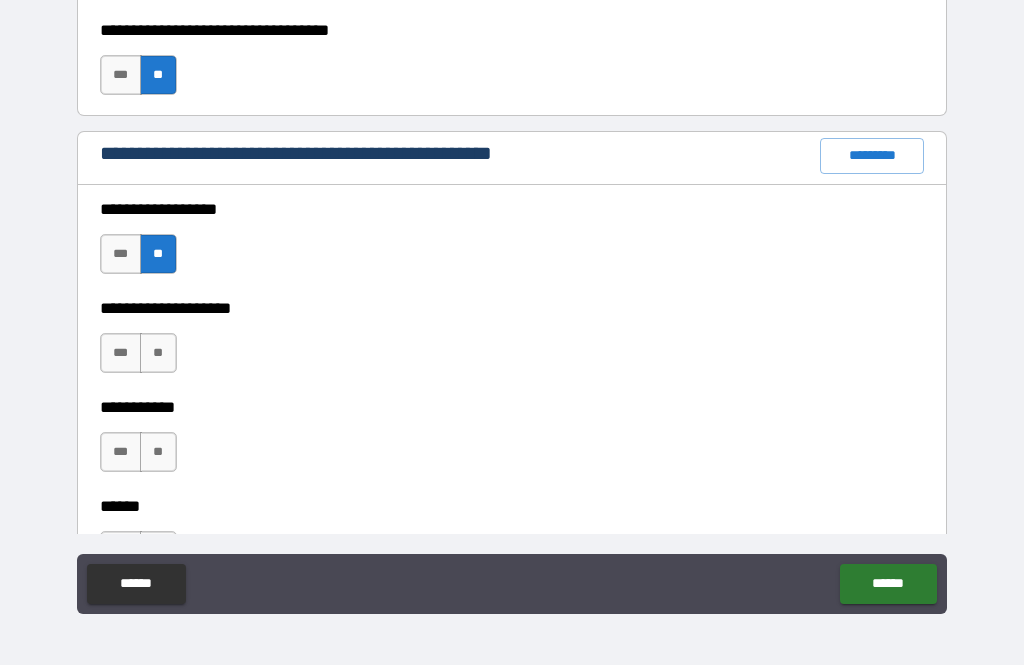 click on "**" at bounding box center [158, 353] 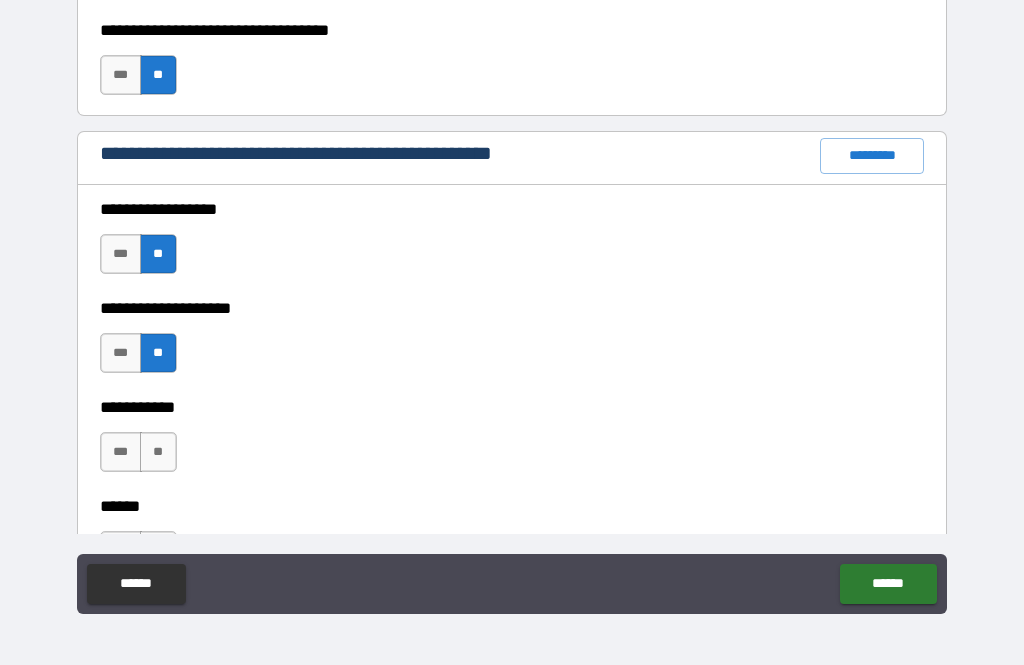 click on "**" at bounding box center [158, 452] 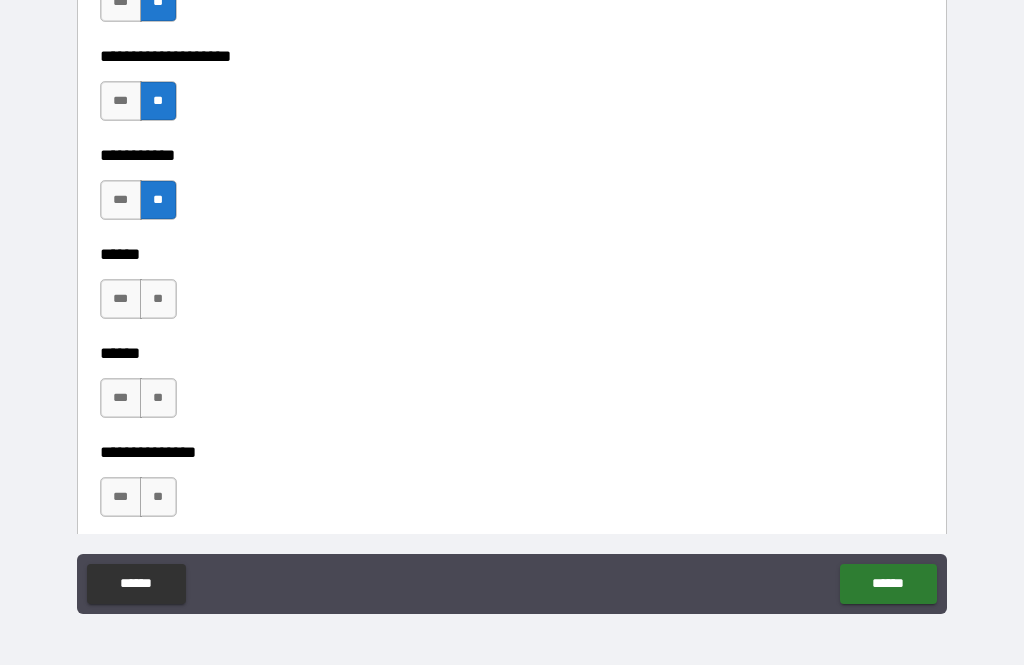 scroll, scrollTop: 2661, scrollLeft: 0, axis: vertical 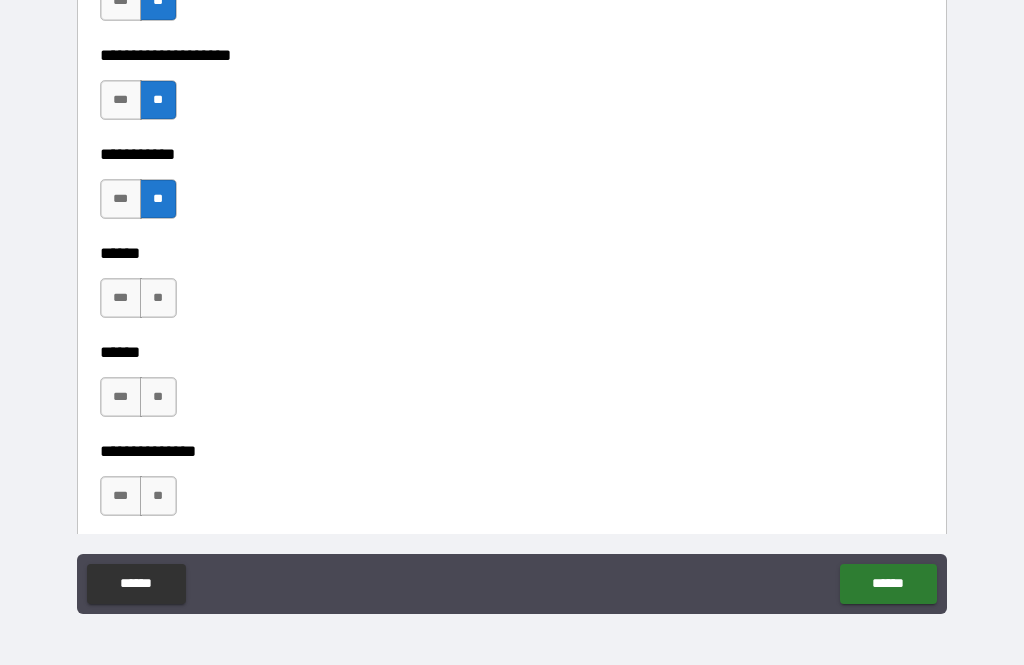 click on "**" at bounding box center [158, 298] 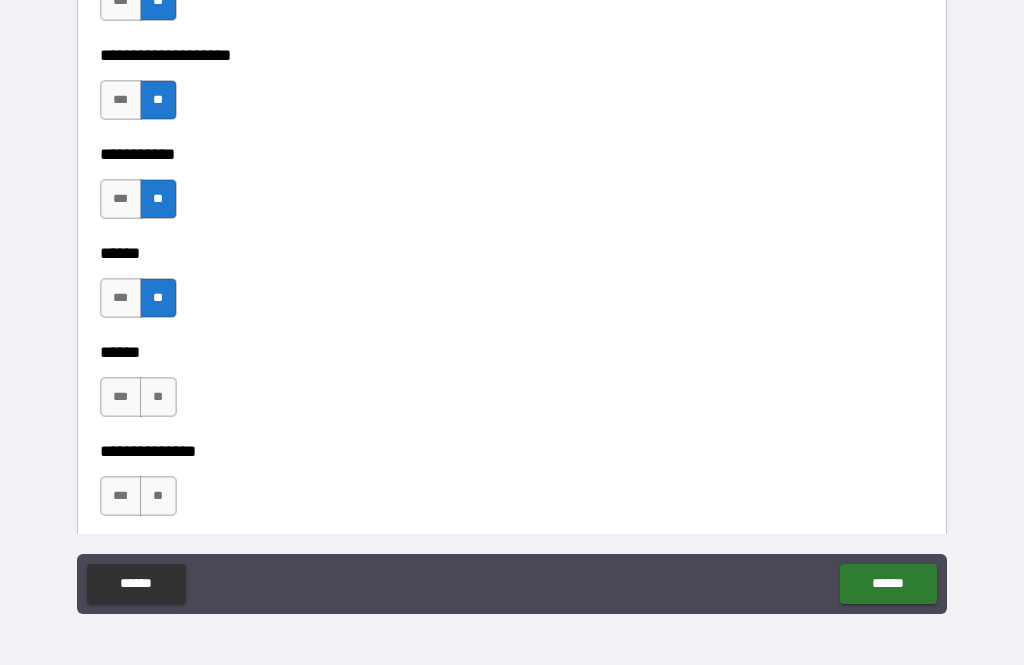 click on "**" at bounding box center [158, 397] 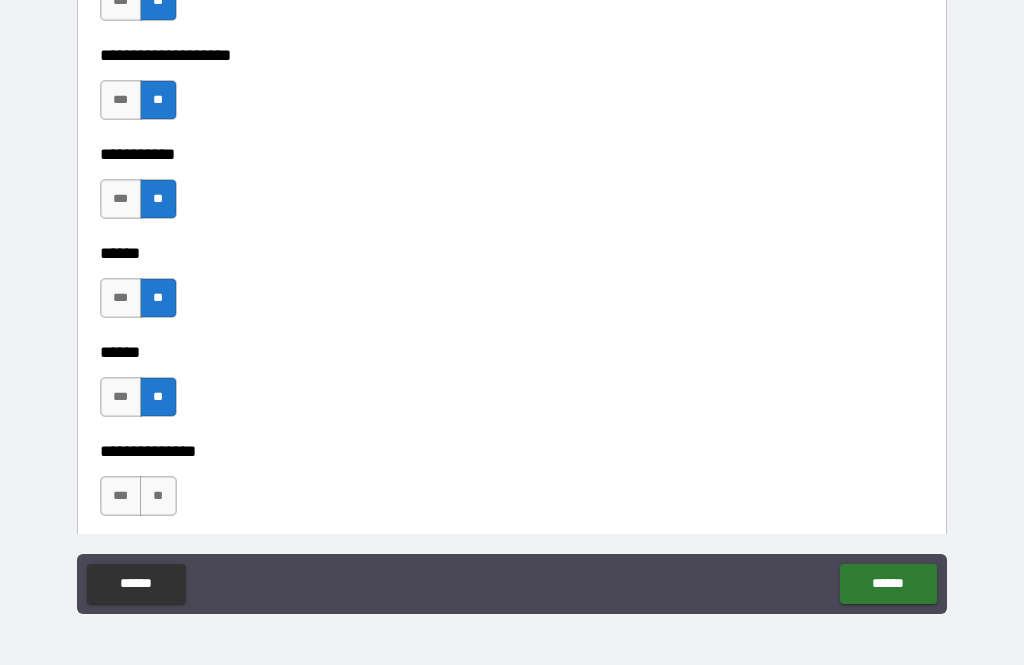 click on "**" at bounding box center (158, 496) 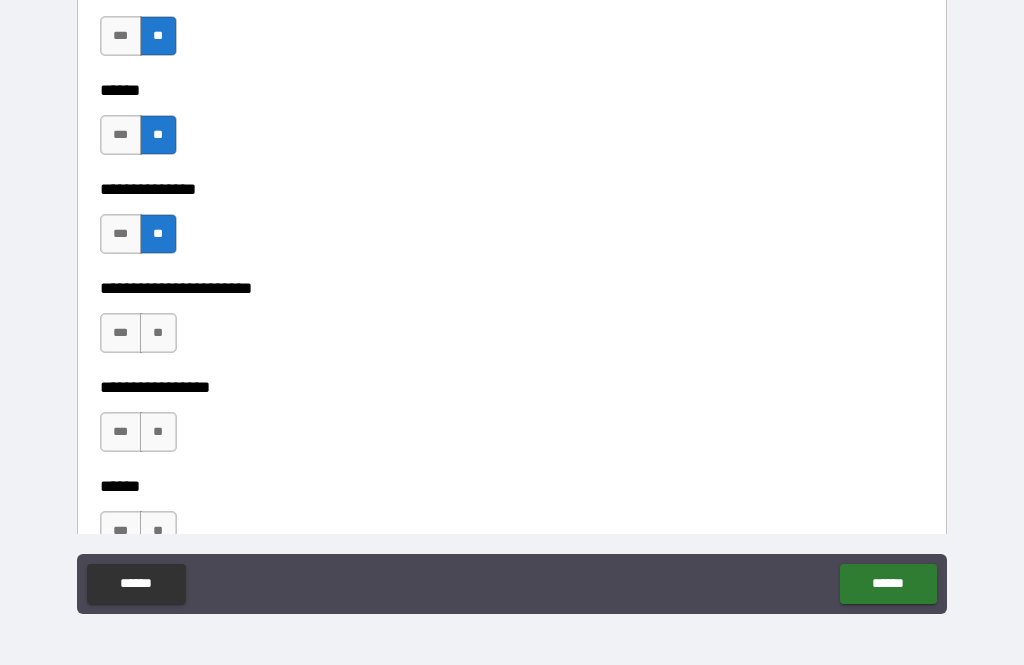scroll, scrollTop: 2926, scrollLeft: 0, axis: vertical 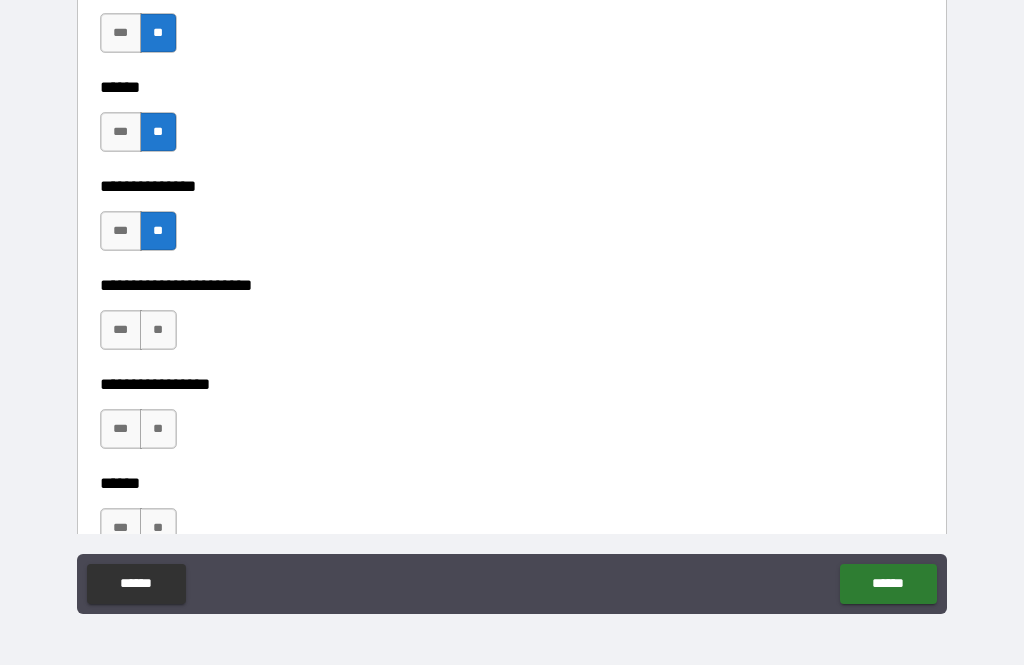 click on "**" at bounding box center [158, 330] 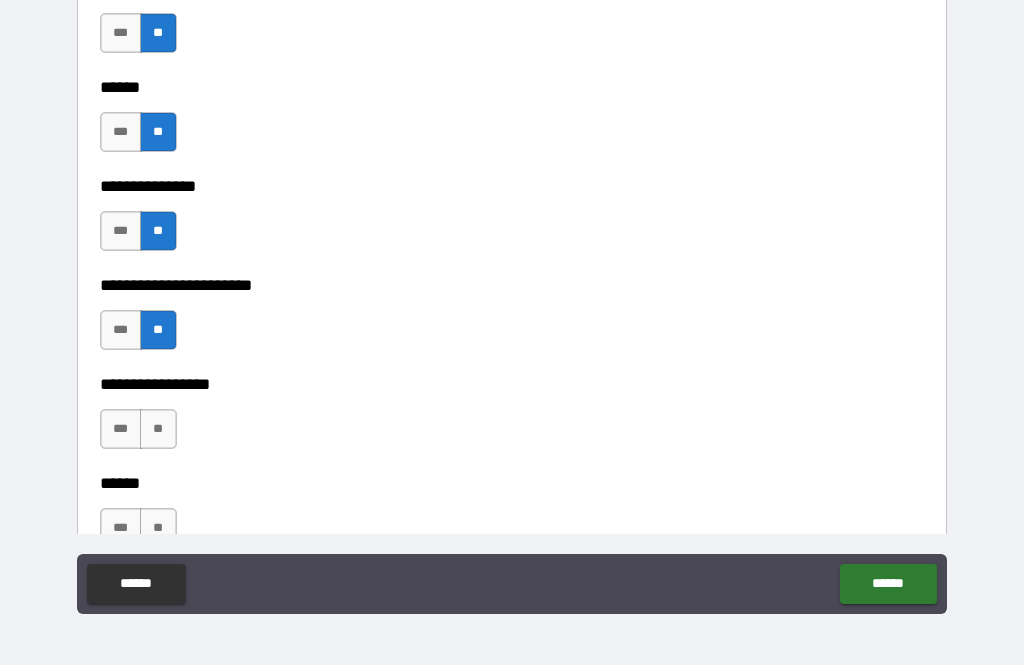 click on "**" at bounding box center (158, 429) 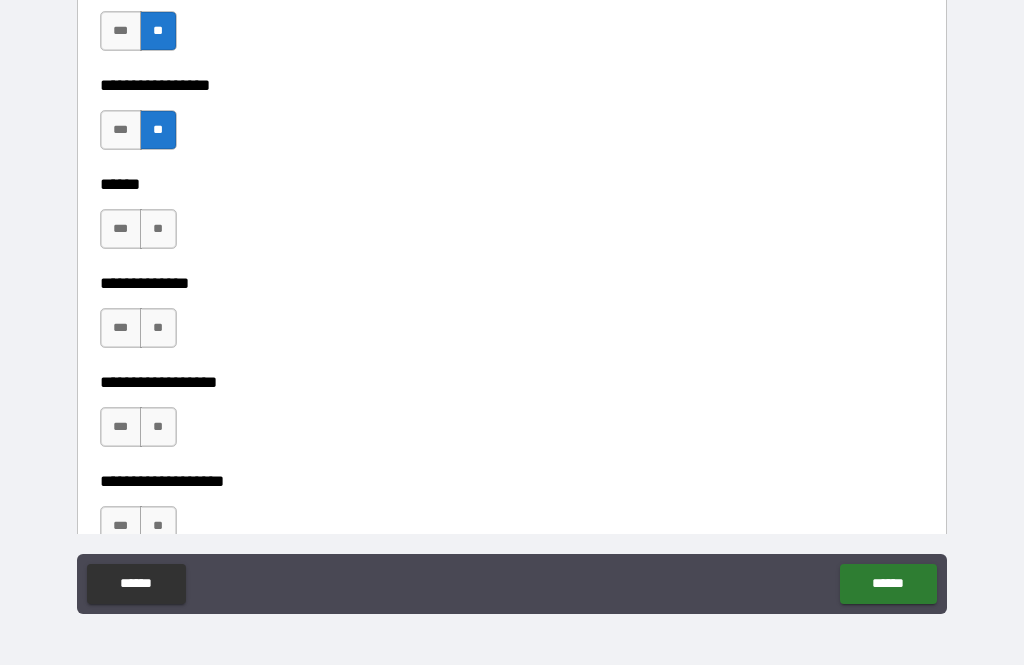 scroll, scrollTop: 3227, scrollLeft: 0, axis: vertical 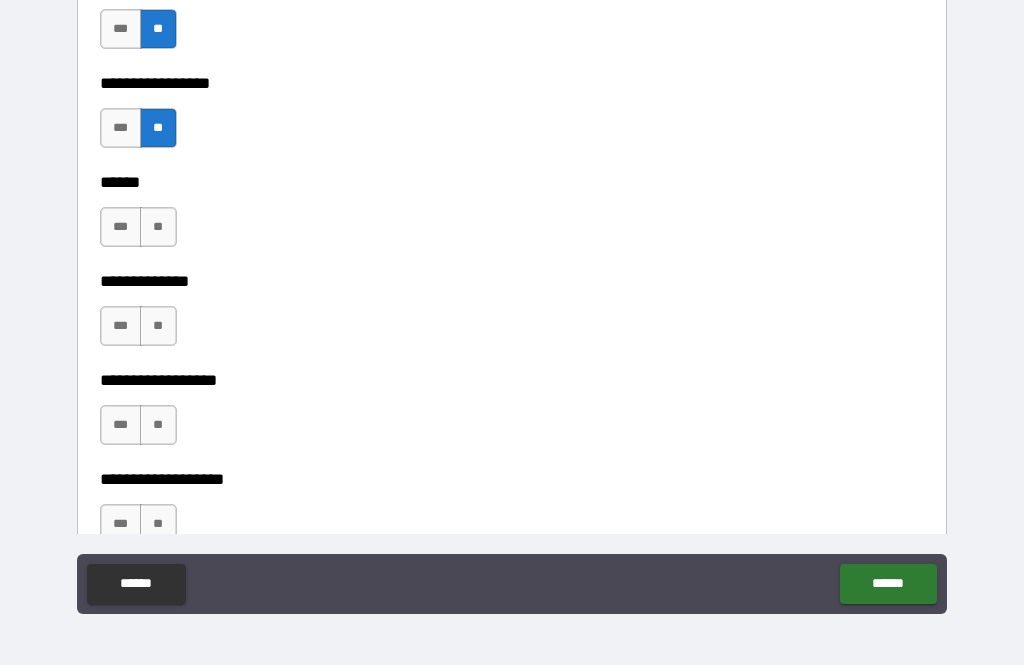 click on "**" at bounding box center (158, 227) 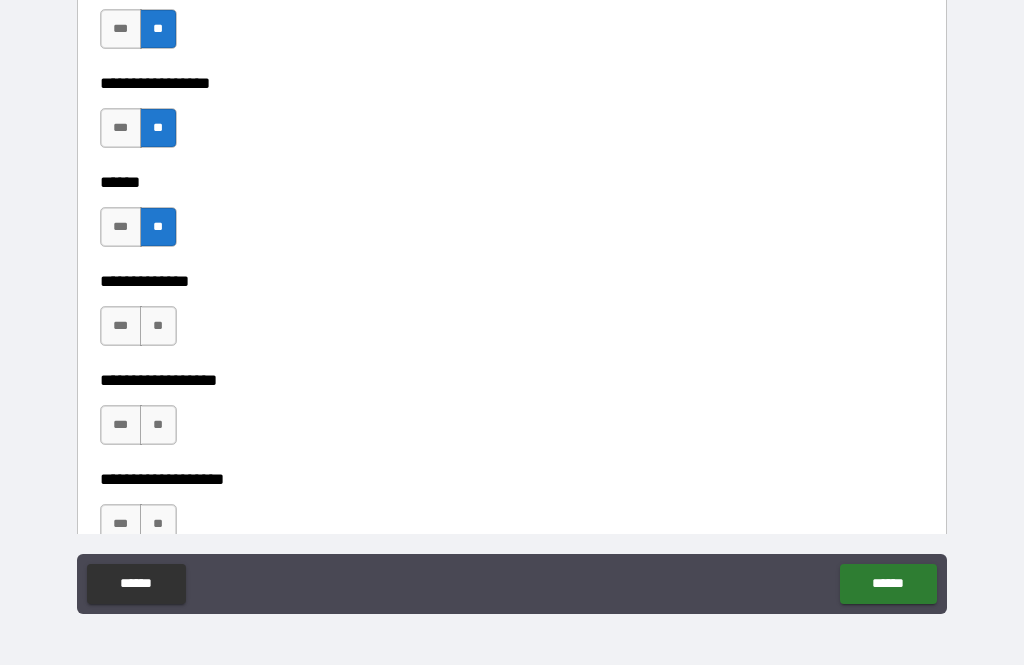 click on "**" at bounding box center [158, 326] 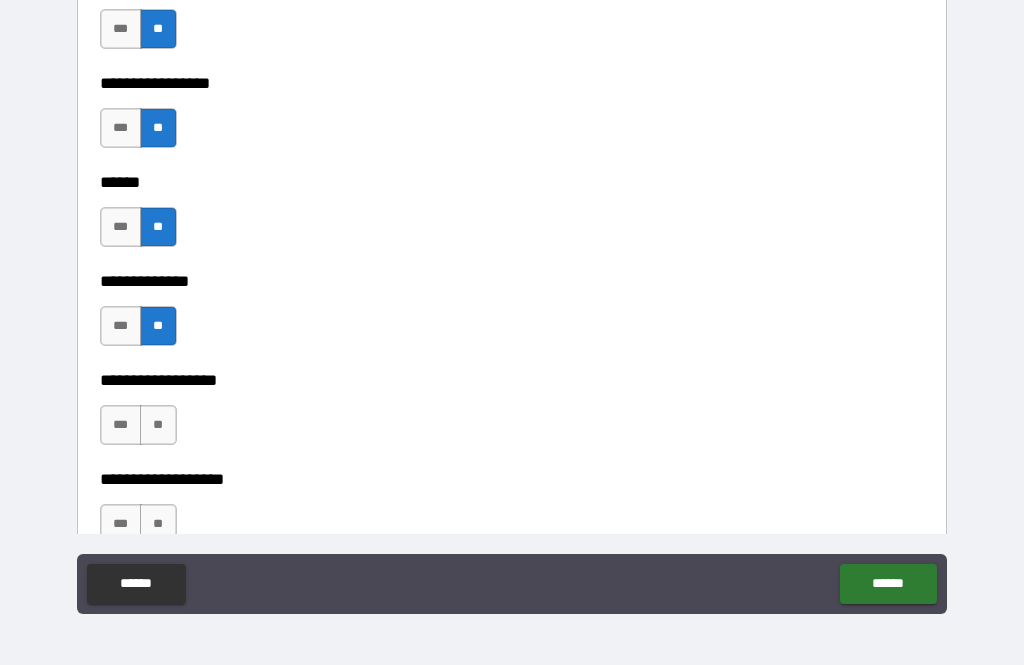 click on "**" at bounding box center [158, 425] 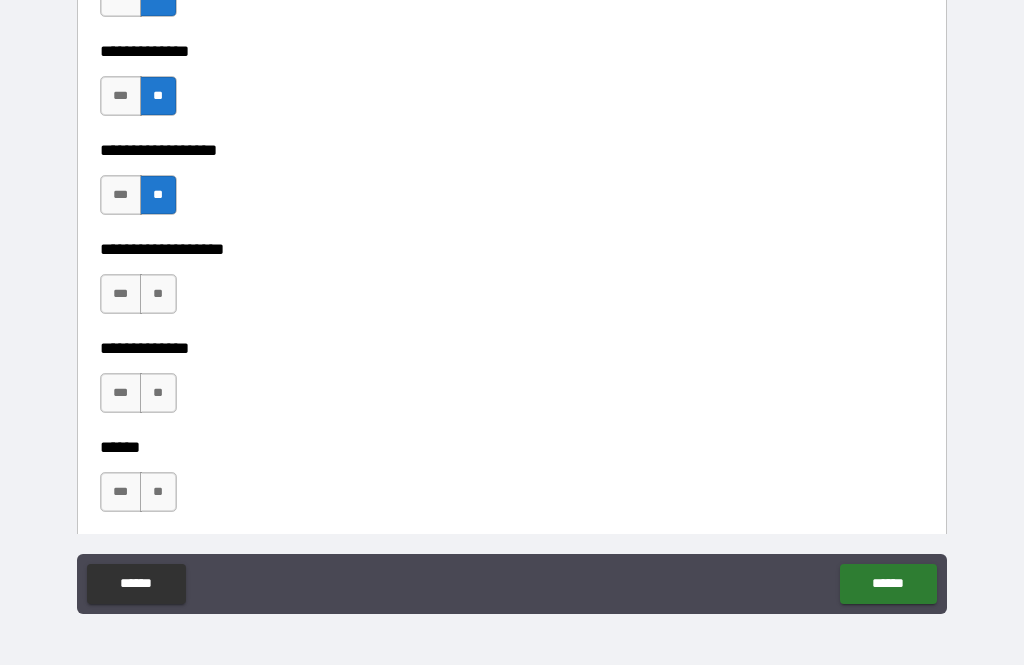 scroll, scrollTop: 3458, scrollLeft: 0, axis: vertical 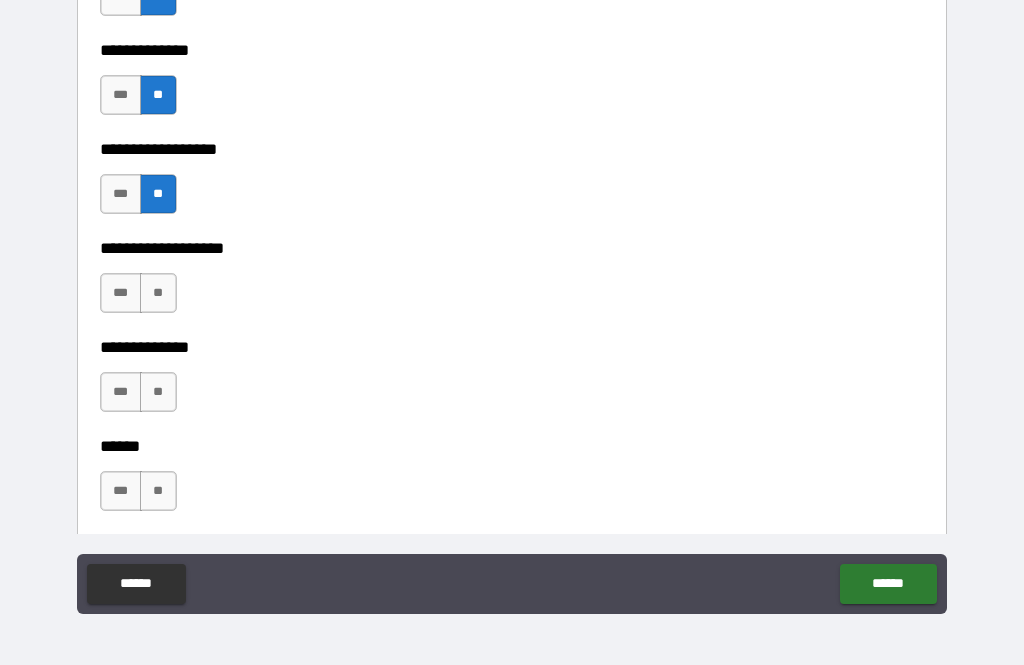 click on "**" at bounding box center (158, 293) 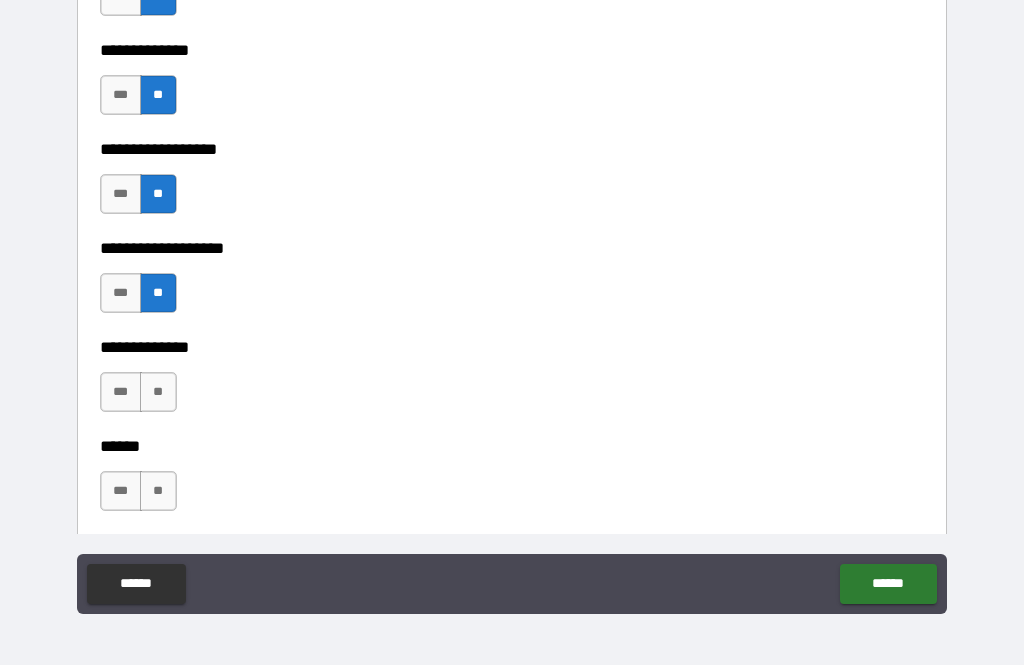 click on "**" at bounding box center [158, 392] 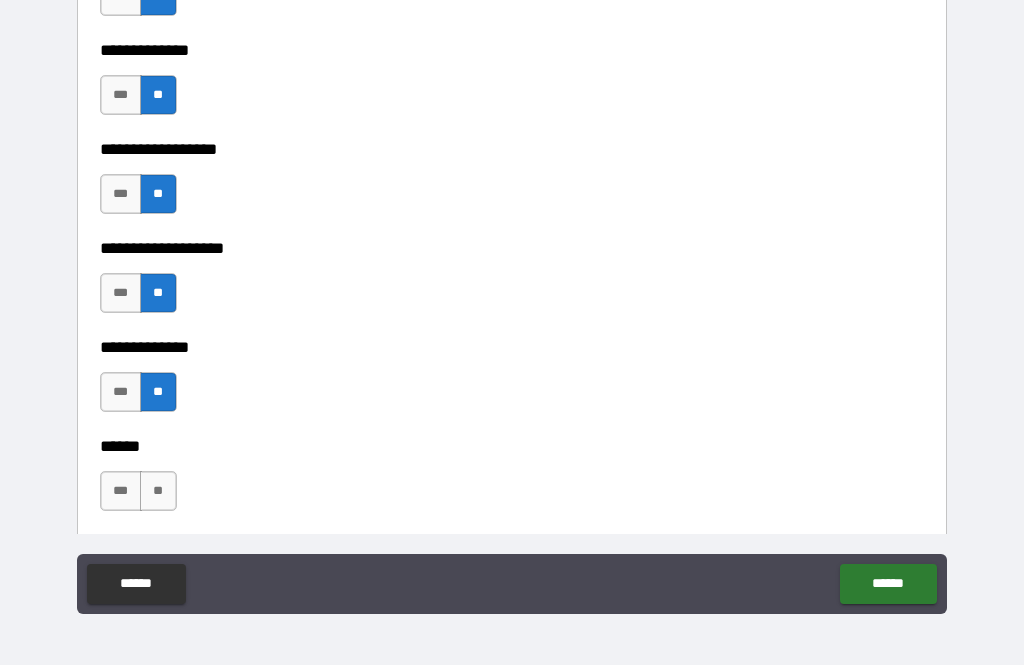 click on "**" at bounding box center [158, 491] 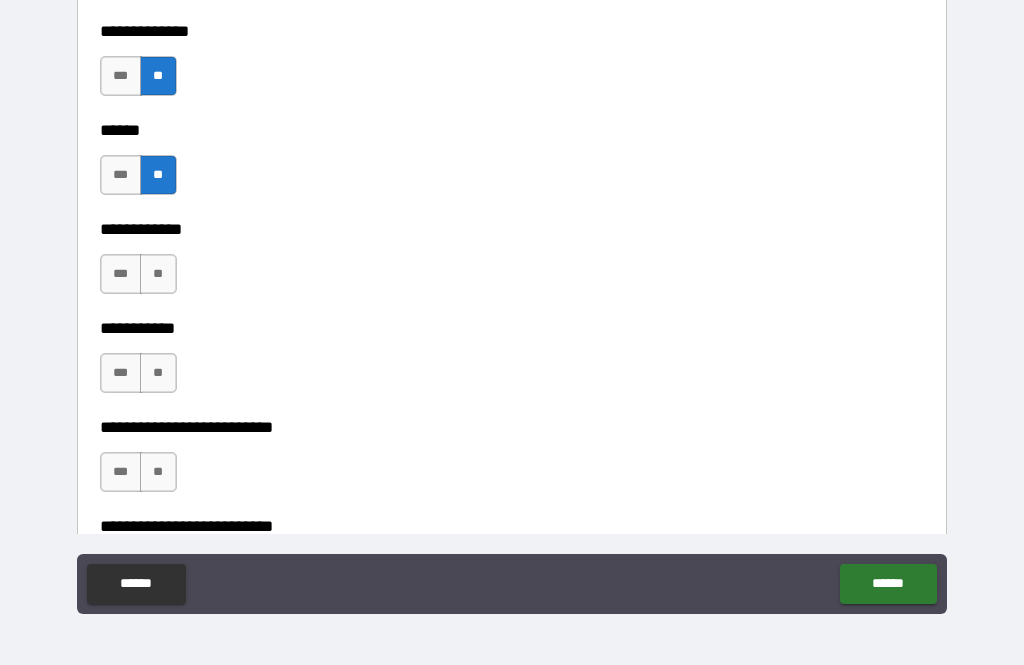scroll, scrollTop: 3776, scrollLeft: 0, axis: vertical 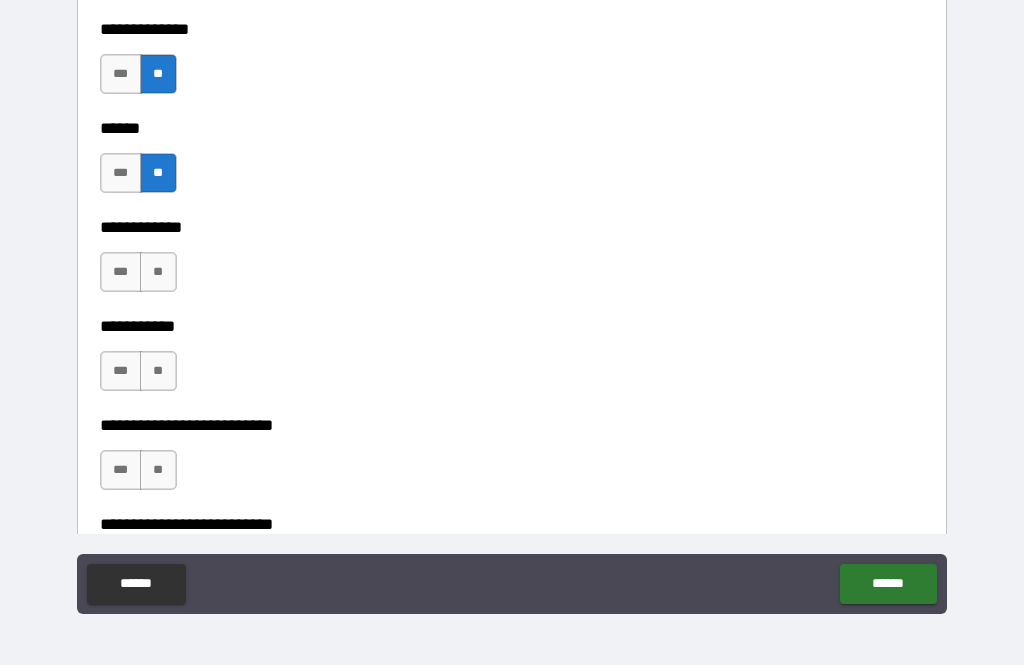 click on "**" at bounding box center [158, 272] 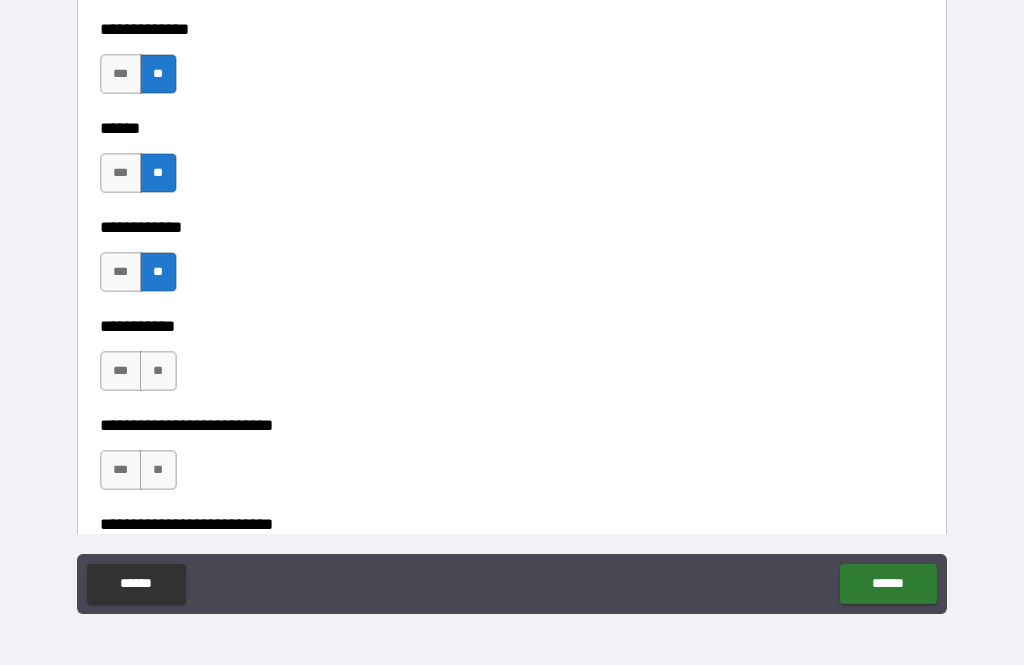 click on "**" at bounding box center [158, 371] 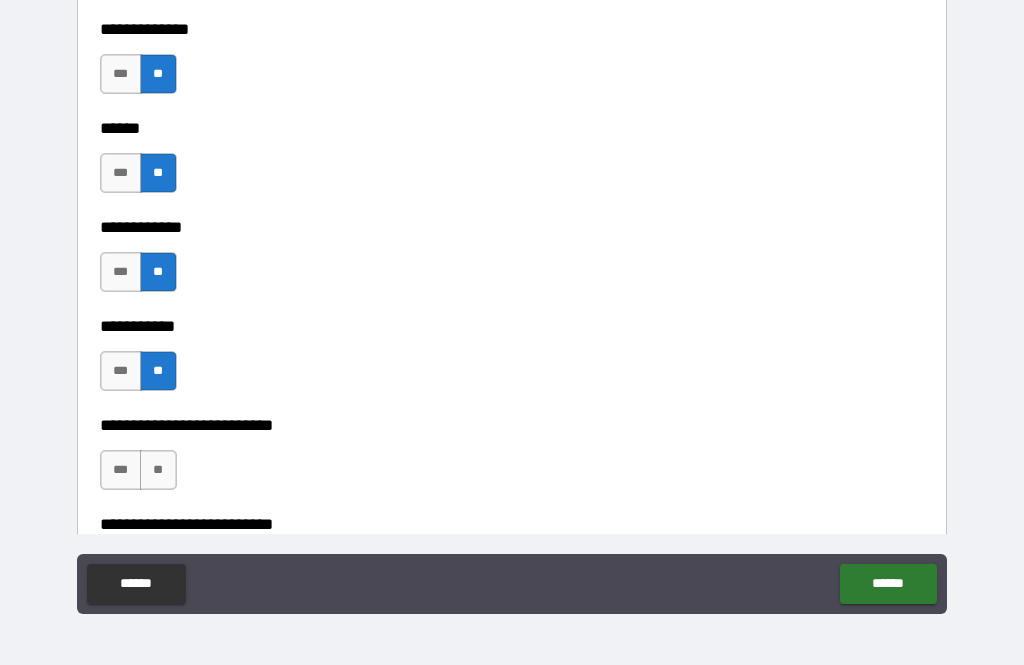 click on "**" at bounding box center [158, 470] 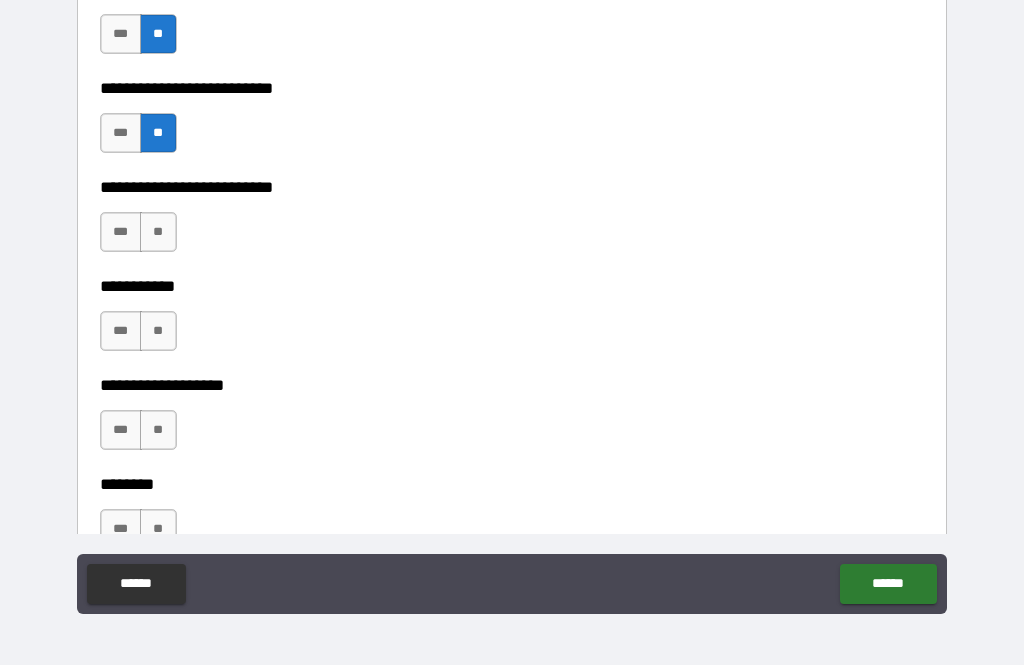 scroll, scrollTop: 4114, scrollLeft: 0, axis: vertical 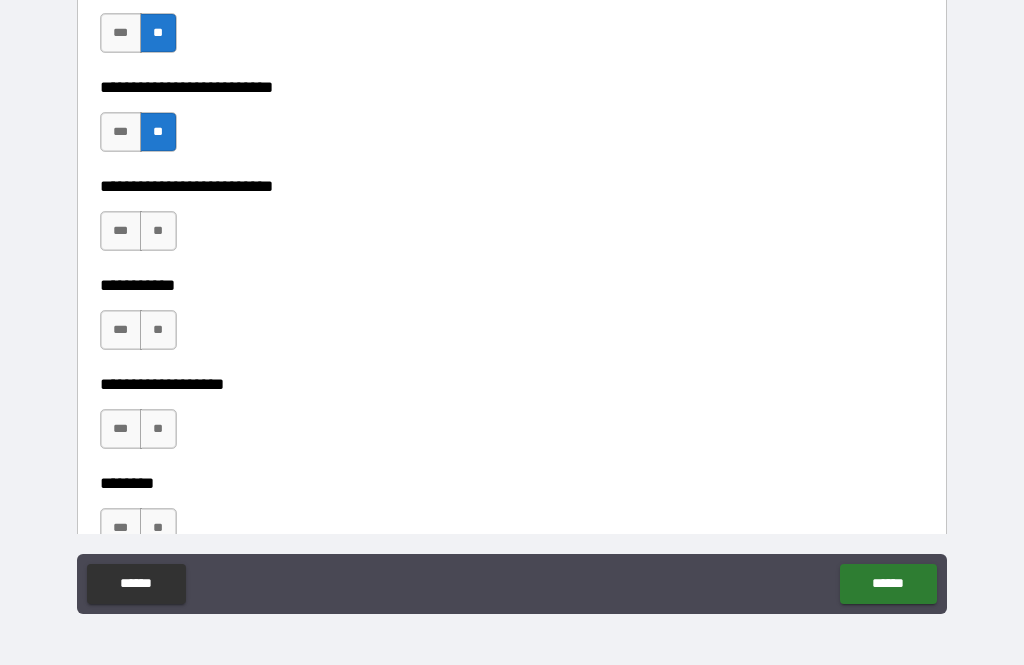 click on "**" at bounding box center [158, 231] 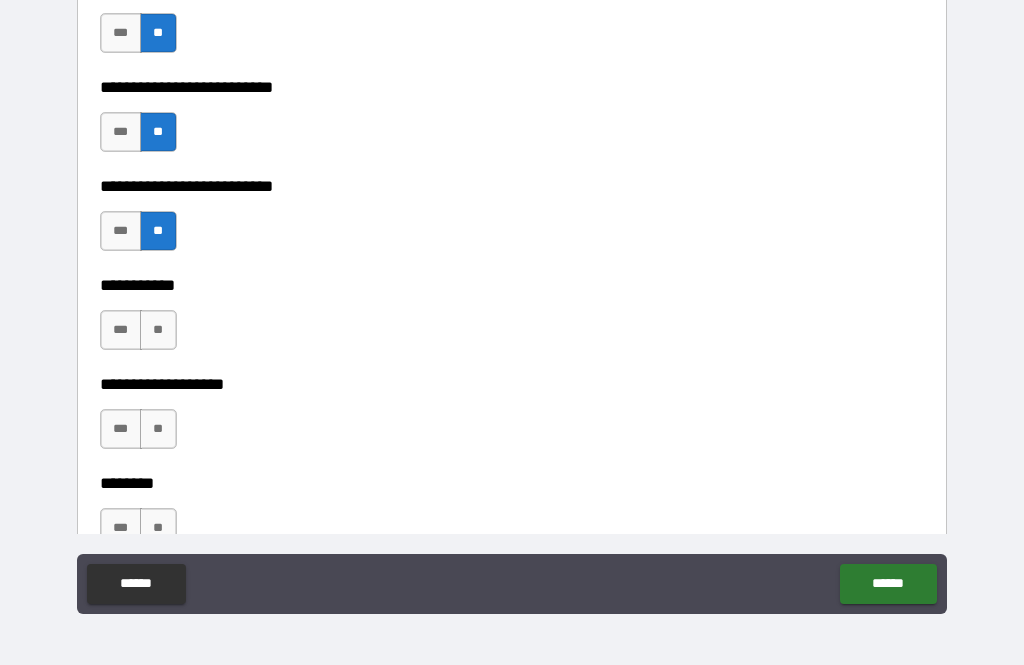 click on "**" at bounding box center [158, 330] 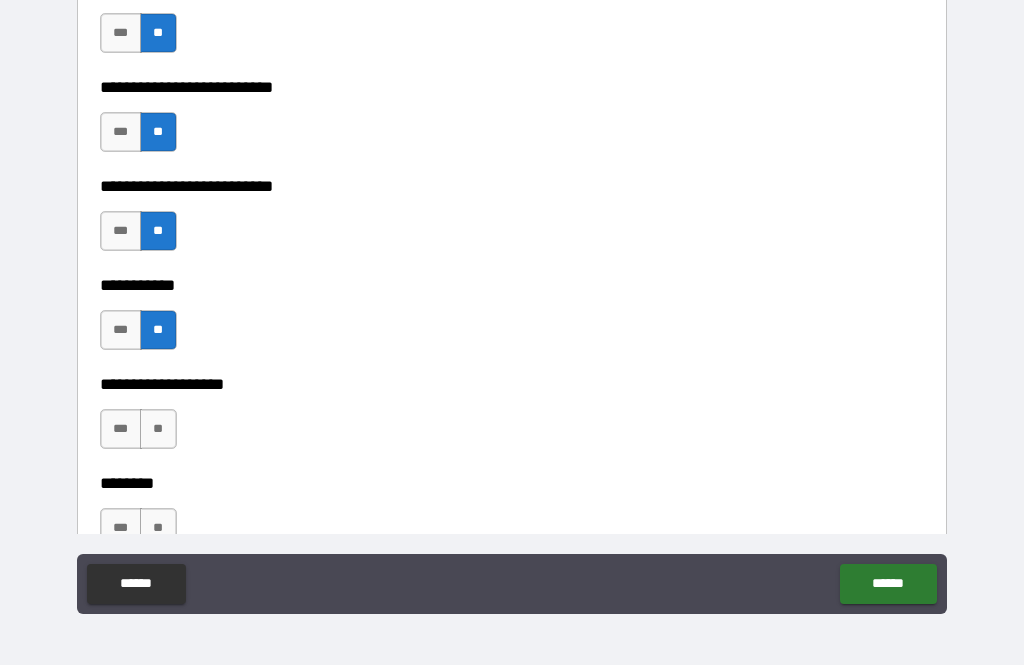 click on "**" at bounding box center (158, 429) 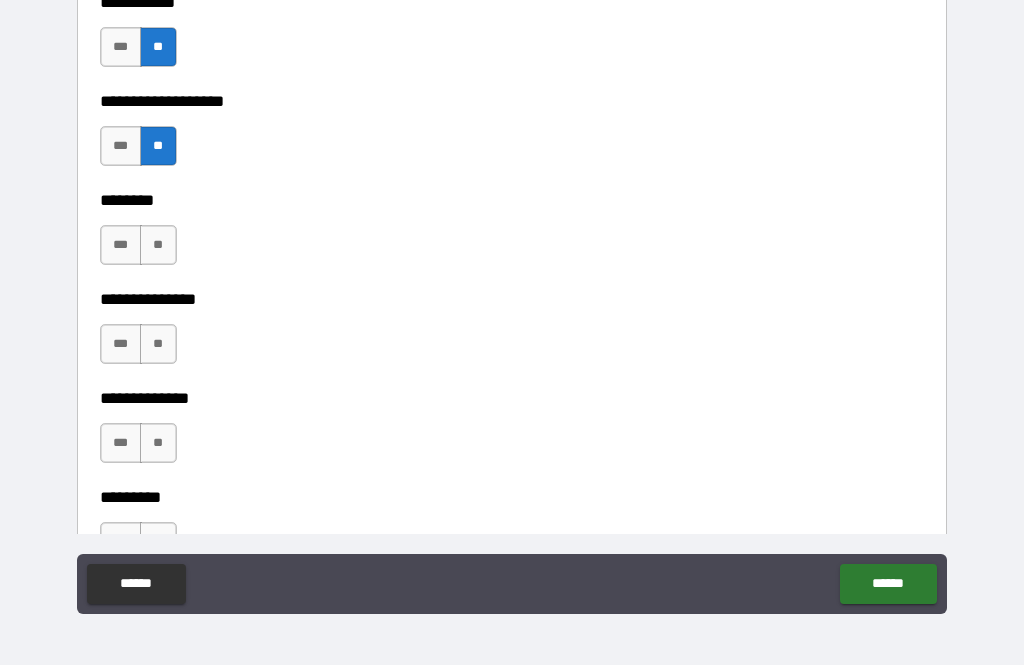 scroll, scrollTop: 4396, scrollLeft: 0, axis: vertical 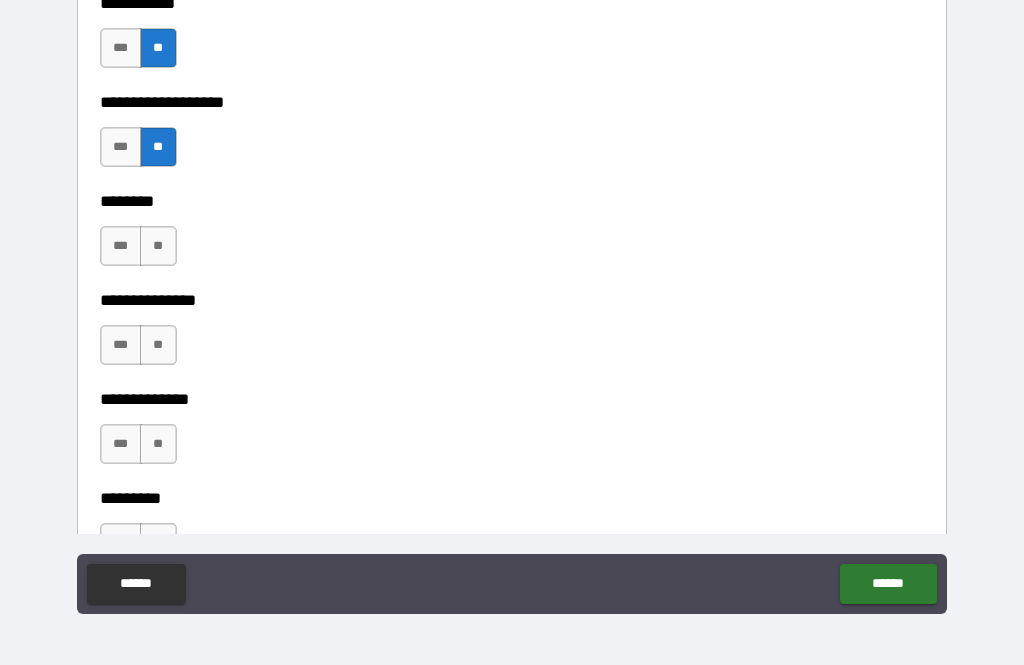 click on "**" at bounding box center (158, 246) 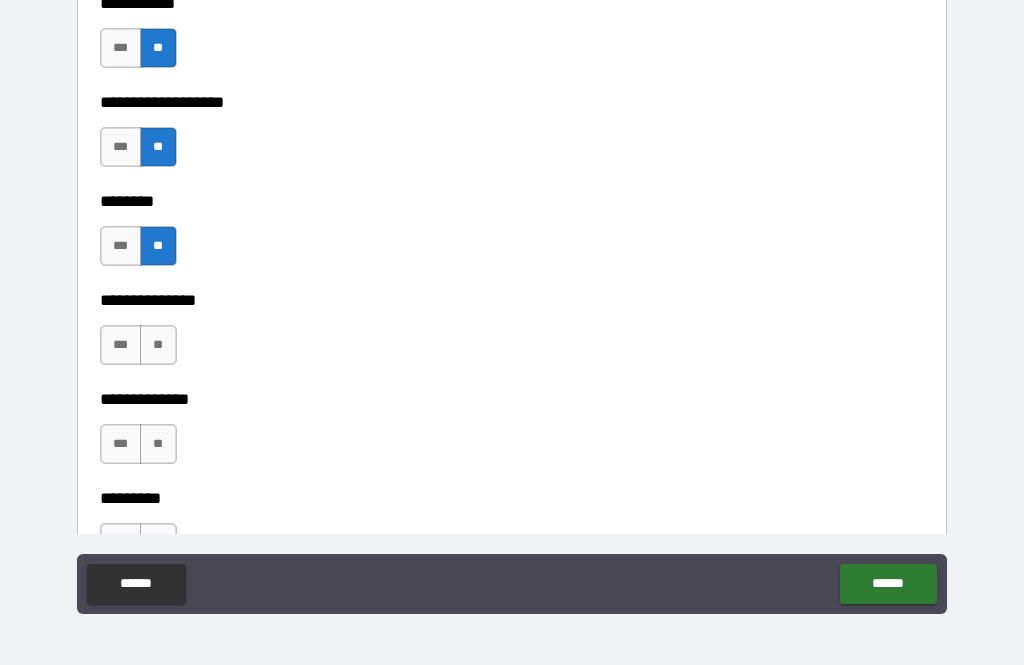 click on "**" at bounding box center [158, 345] 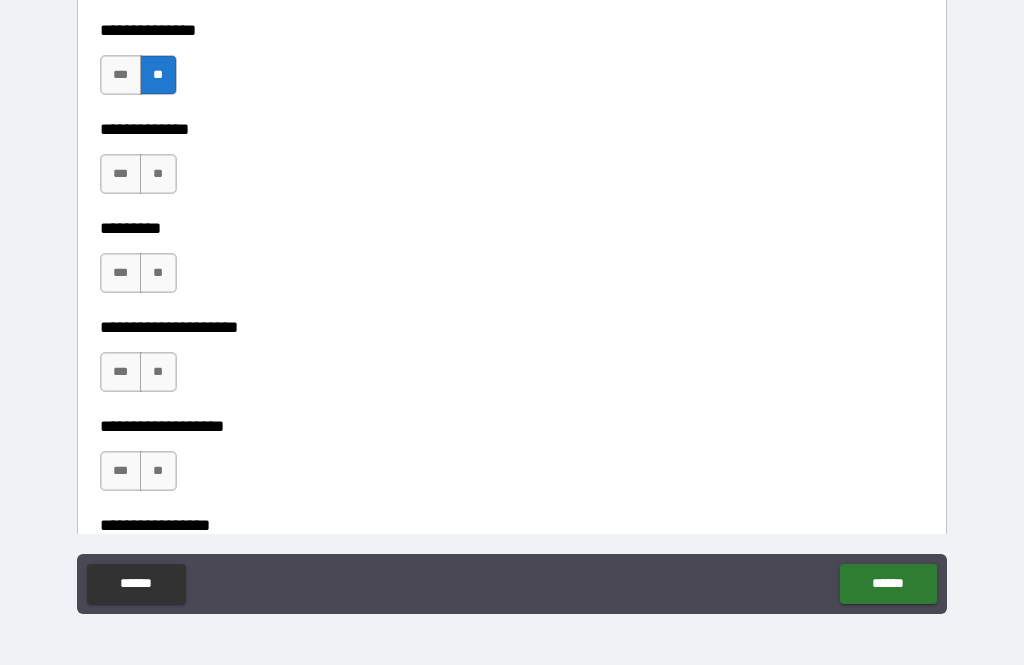 scroll, scrollTop: 4697, scrollLeft: 0, axis: vertical 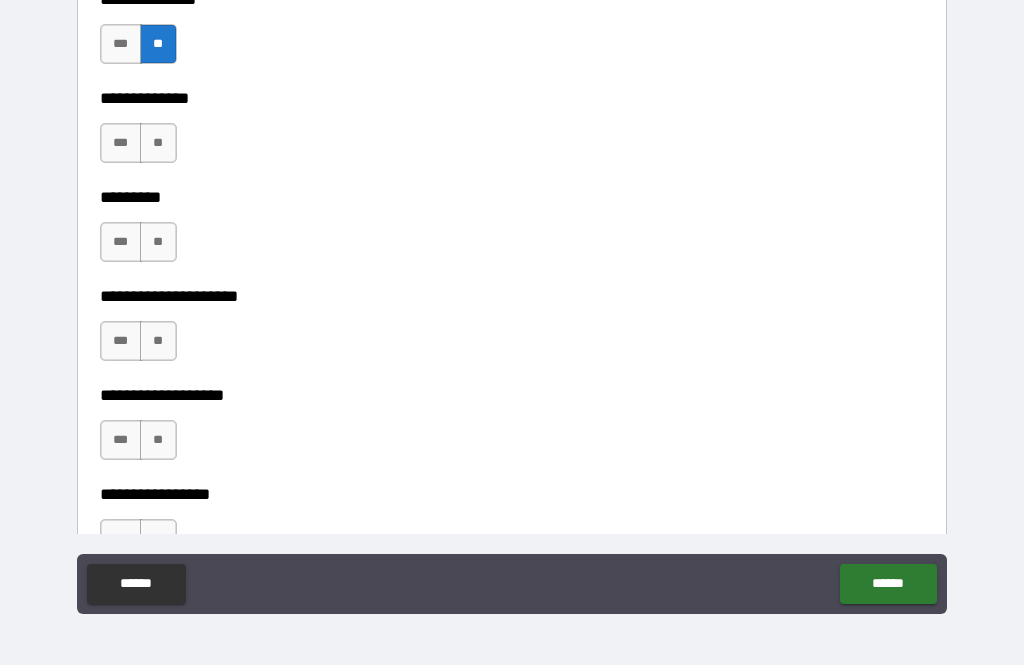 click on "**" at bounding box center (158, 143) 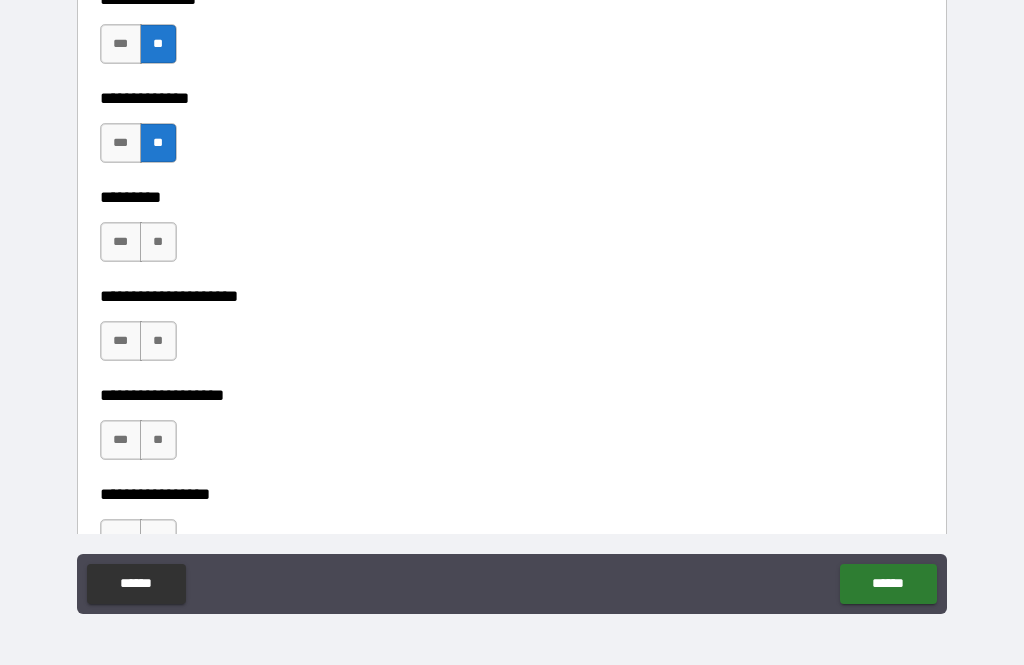 click on "**" at bounding box center [158, 242] 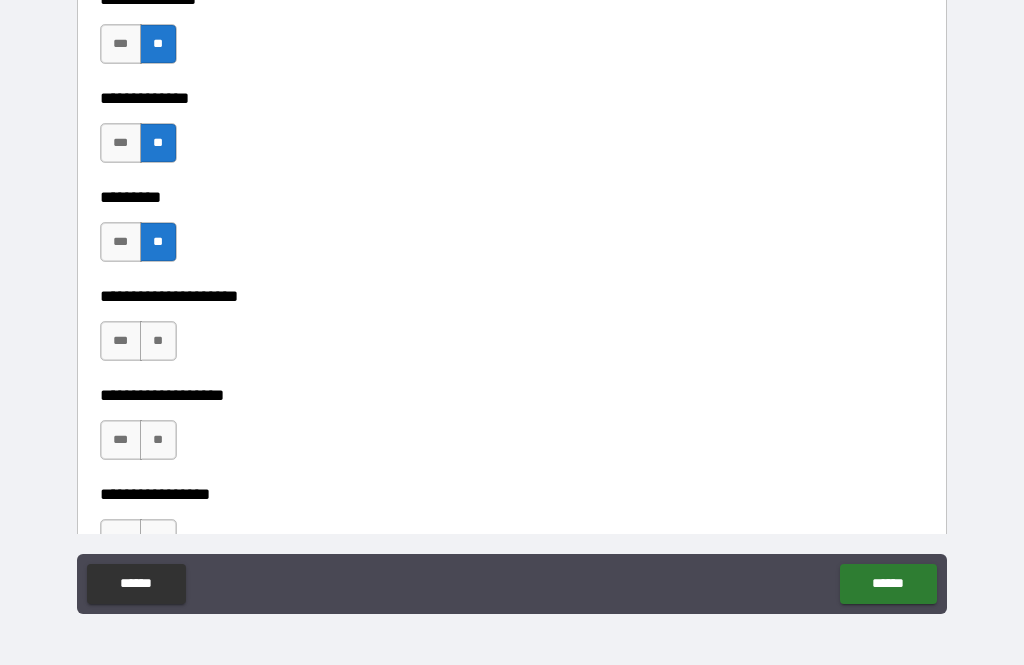 click on "**" at bounding box center [158, 341] 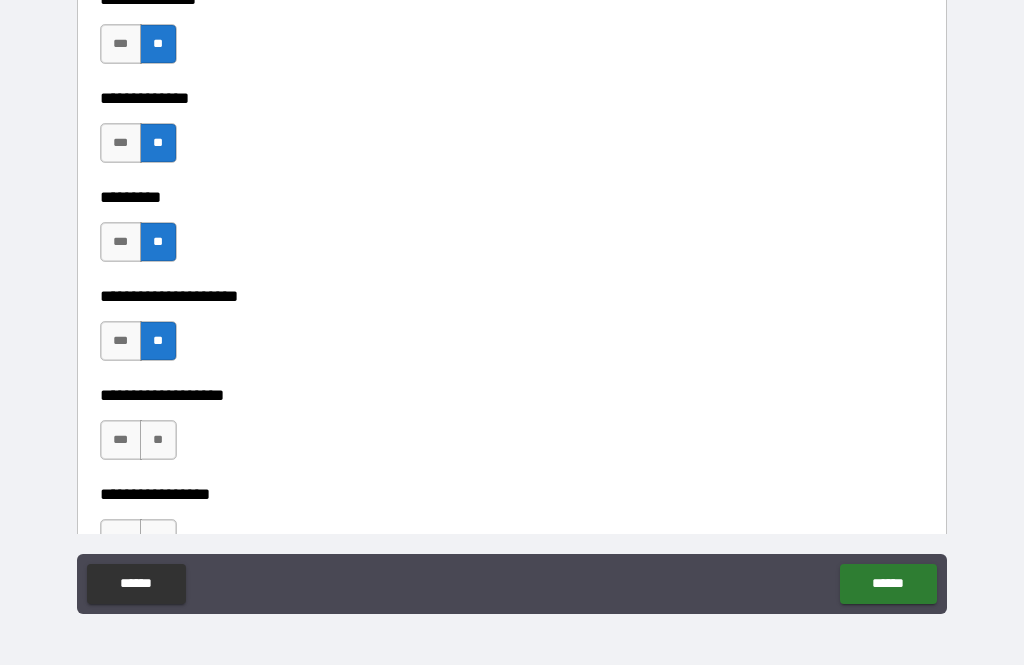 click on "**" at bounding box center (158, 440) 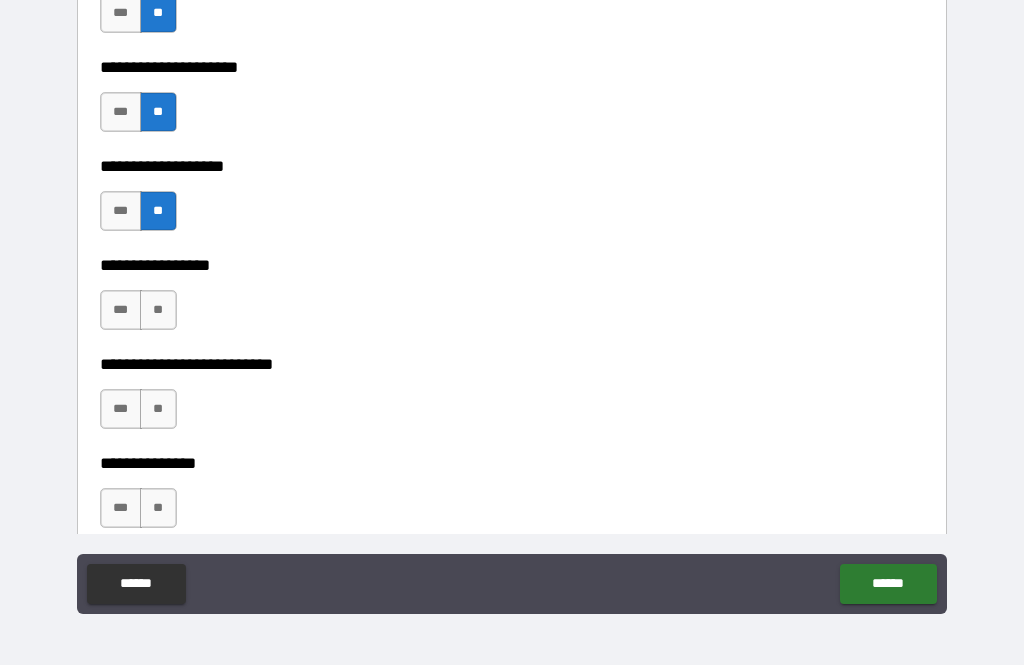 scroll, scrollTop: 4975, scrollLeft: 0, axis: vertical 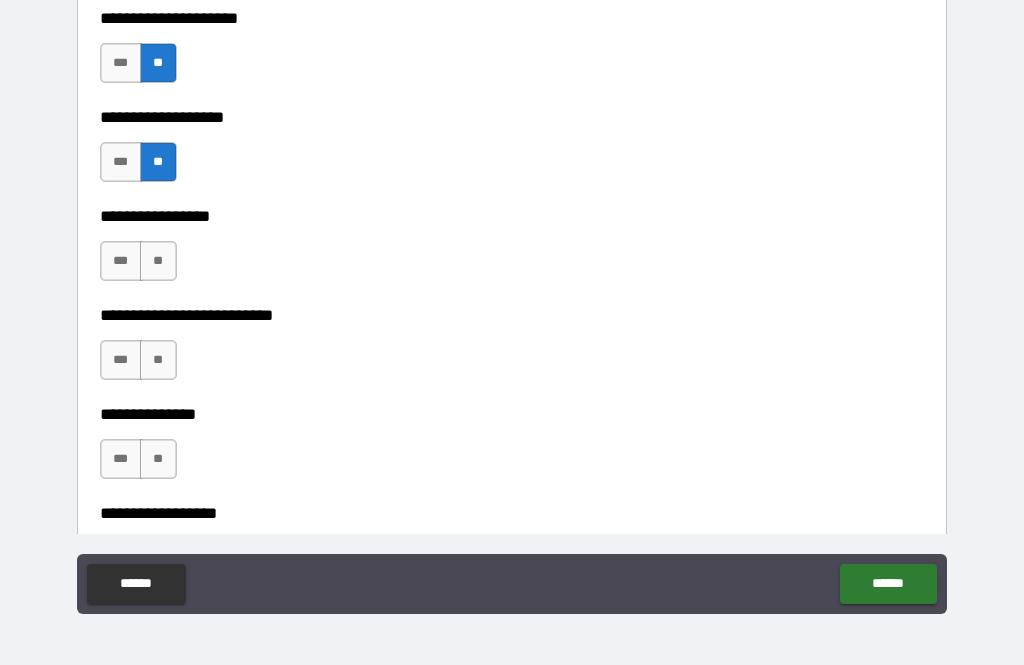 click on "**" at bounding box center (158, 261) 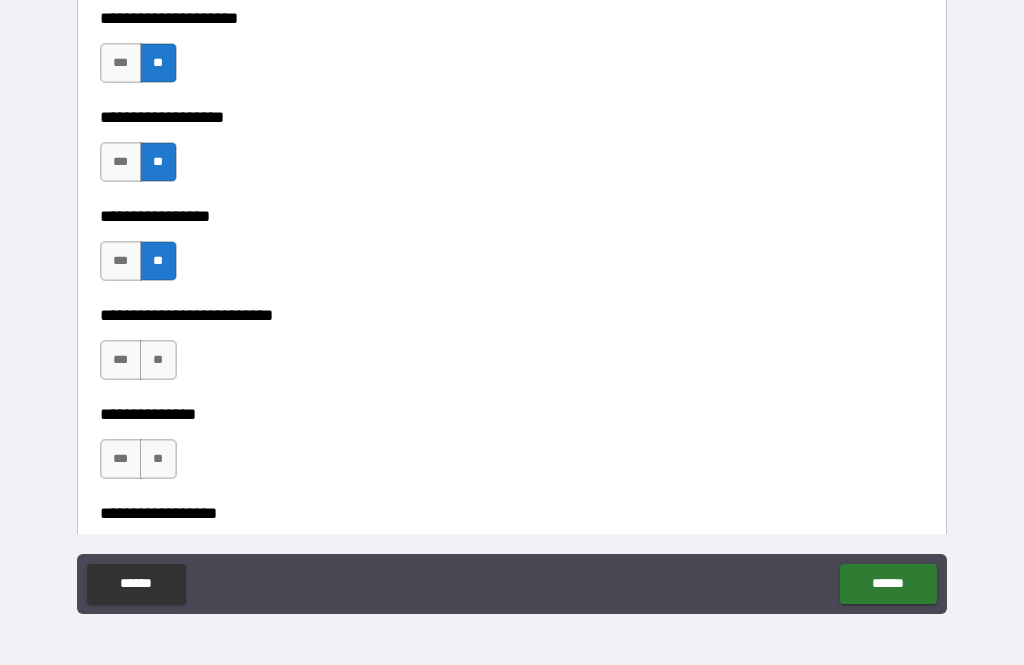 click on "**" at bounding box center (158, 360) 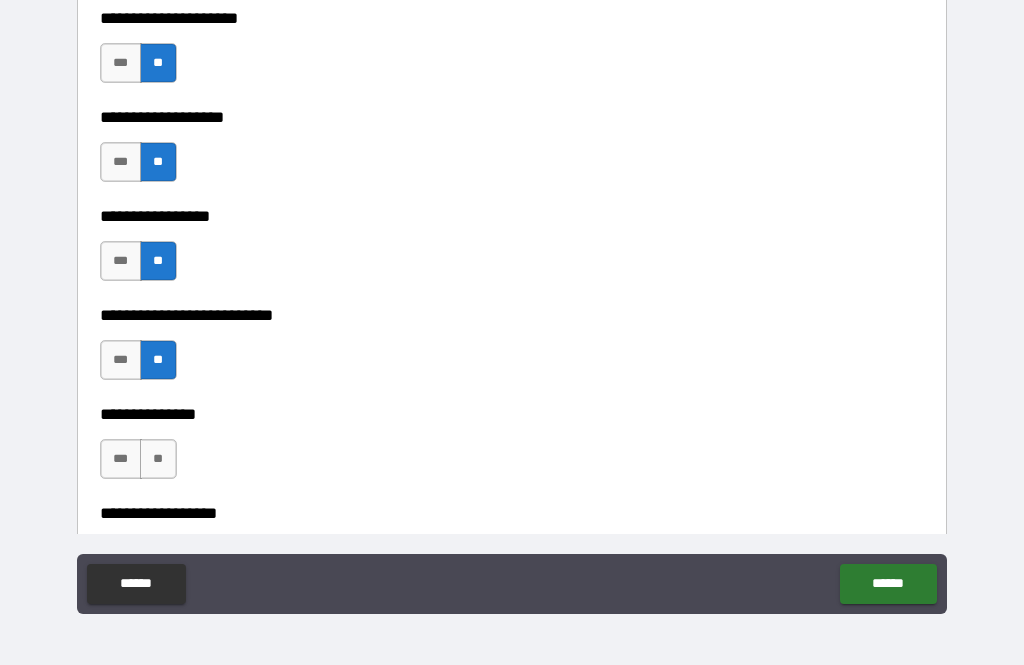 click on "**" at bounding box center (158, 459) 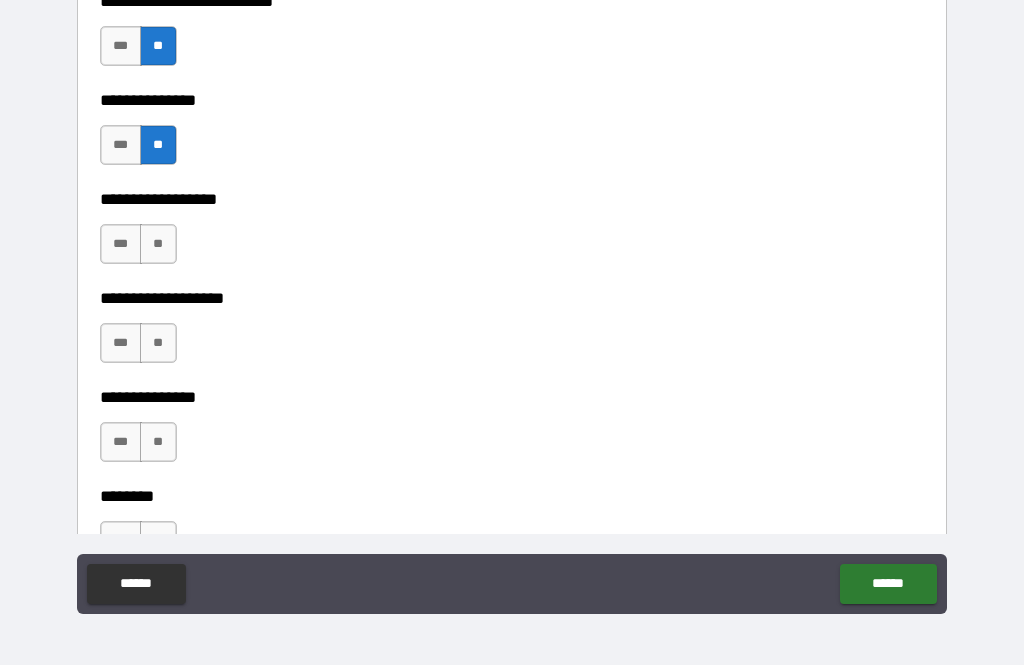scroll, scrollTop: 5292, scrollLeft: 0, axis: vertical 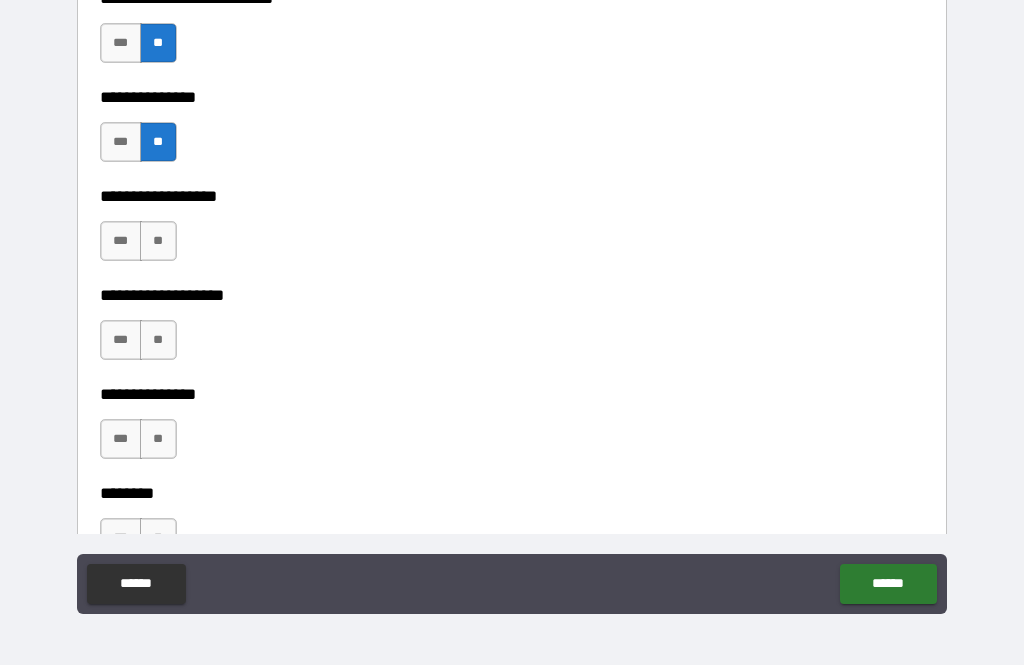 click on "**" at bounding box center [158, 241] 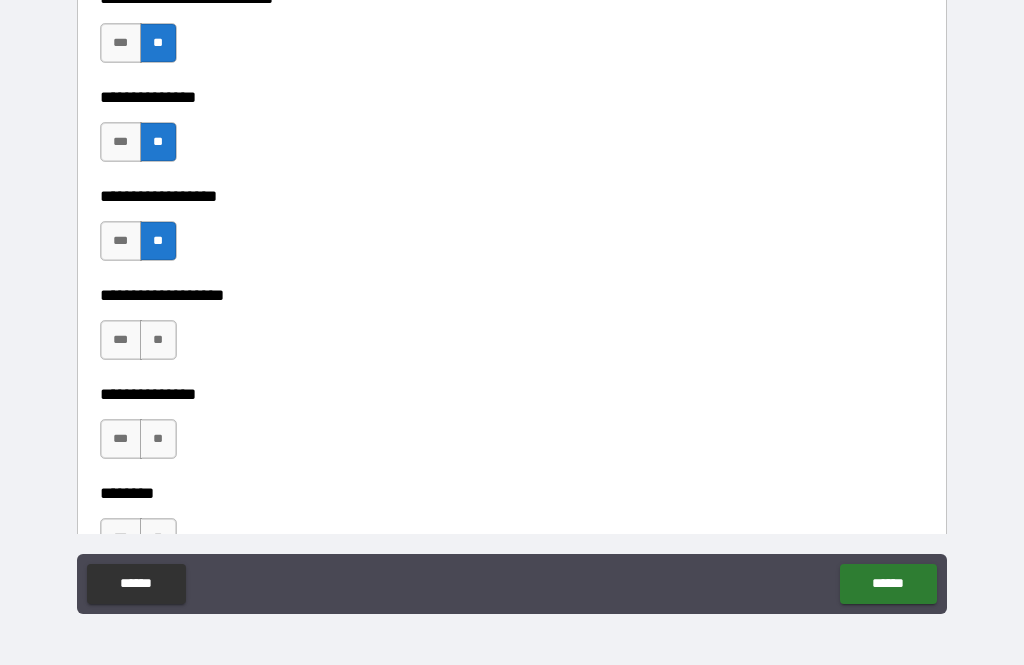 click on "**" at bounding box center (158, 340) 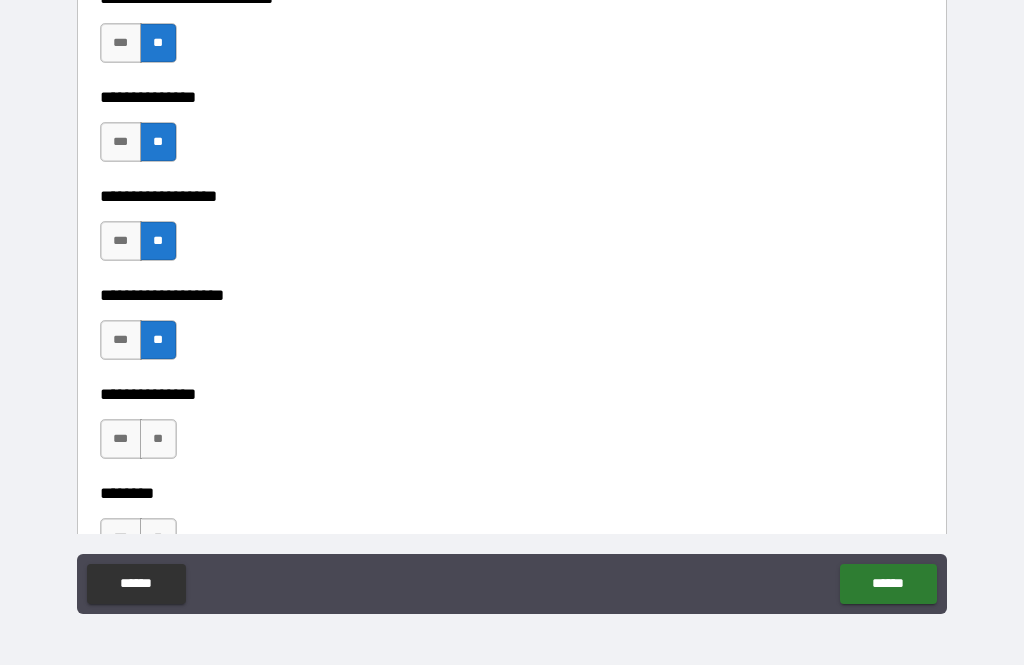 click on "**" at bounding box center [158, 439] 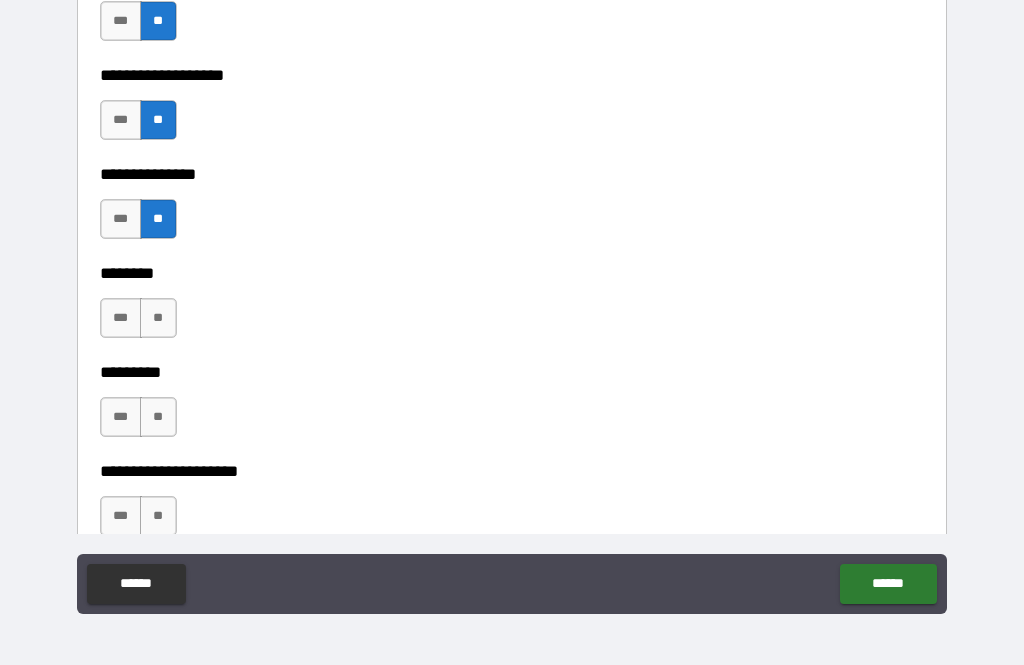 scroll, scrollTop: 5531, scrollLeft: 0, axis: vertical 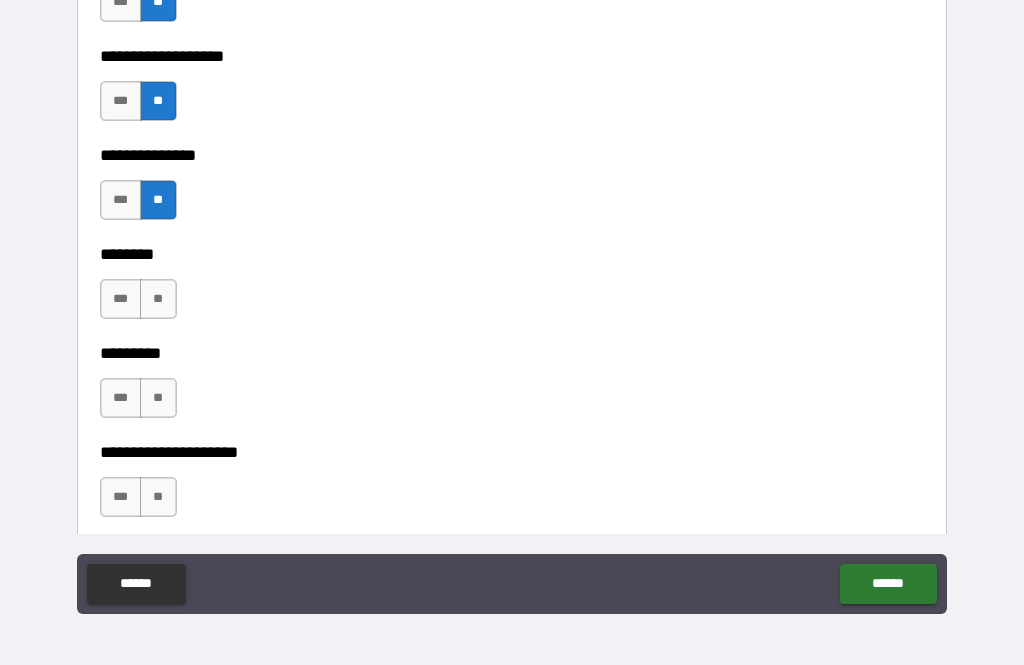 click on "**" at bounding box center [158, 299] 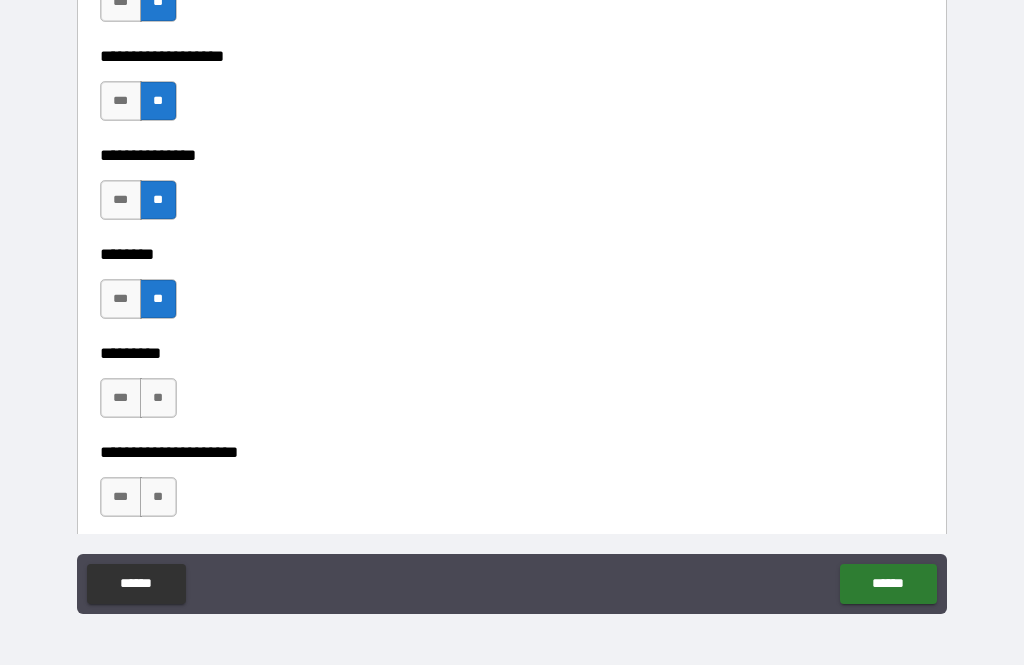 click on "**" at bounding box center [158, 398] 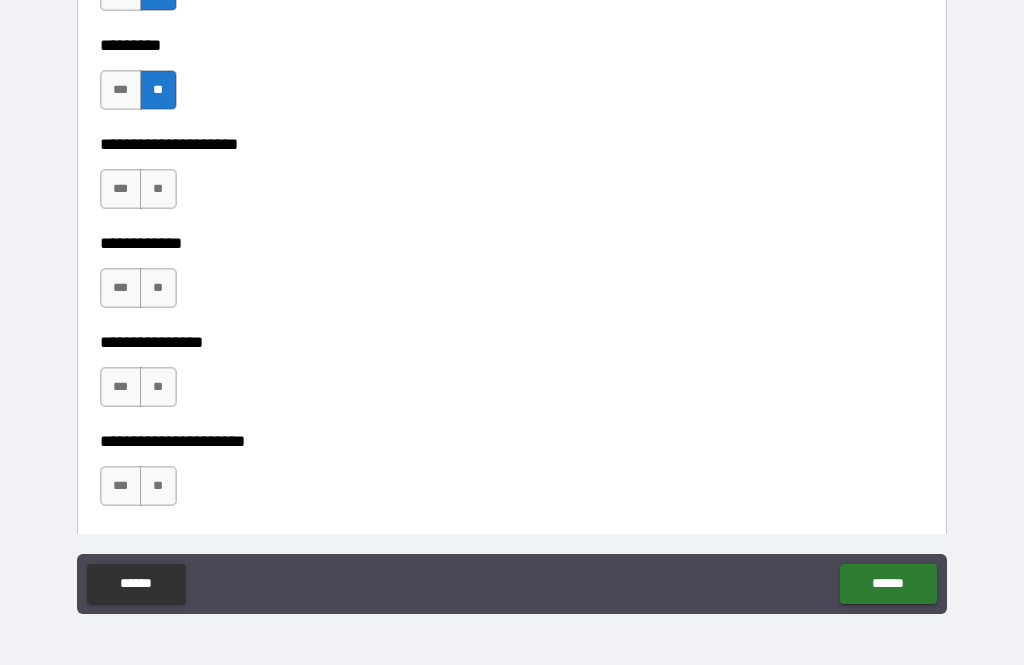 scroll, scrollTop: 5866, scrollLeft: 0, axis: vertical 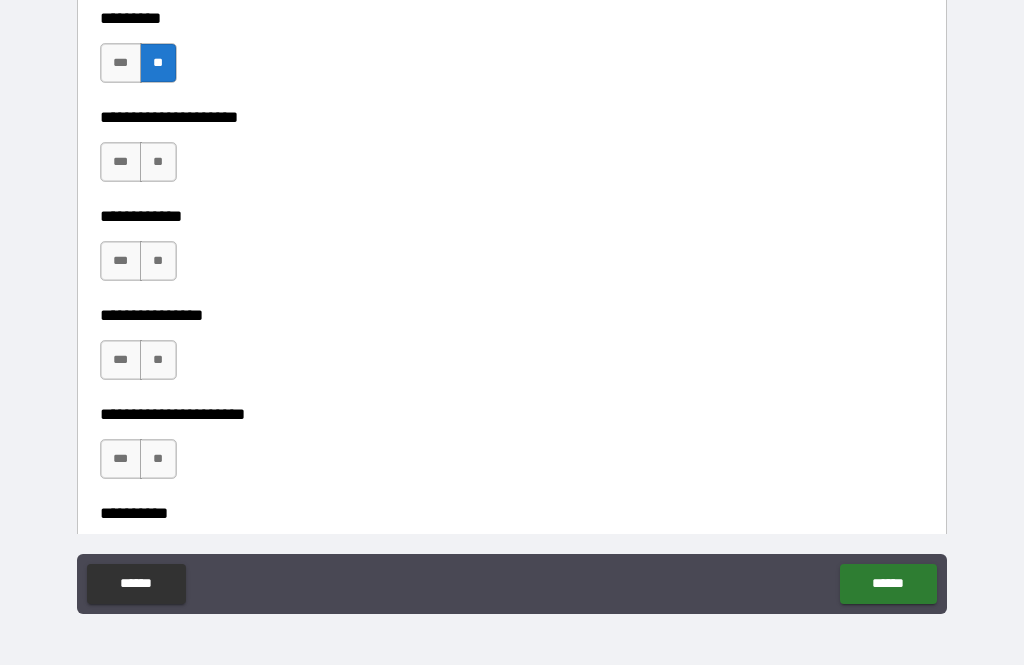 click on "**" at bounding box center (158, 162) 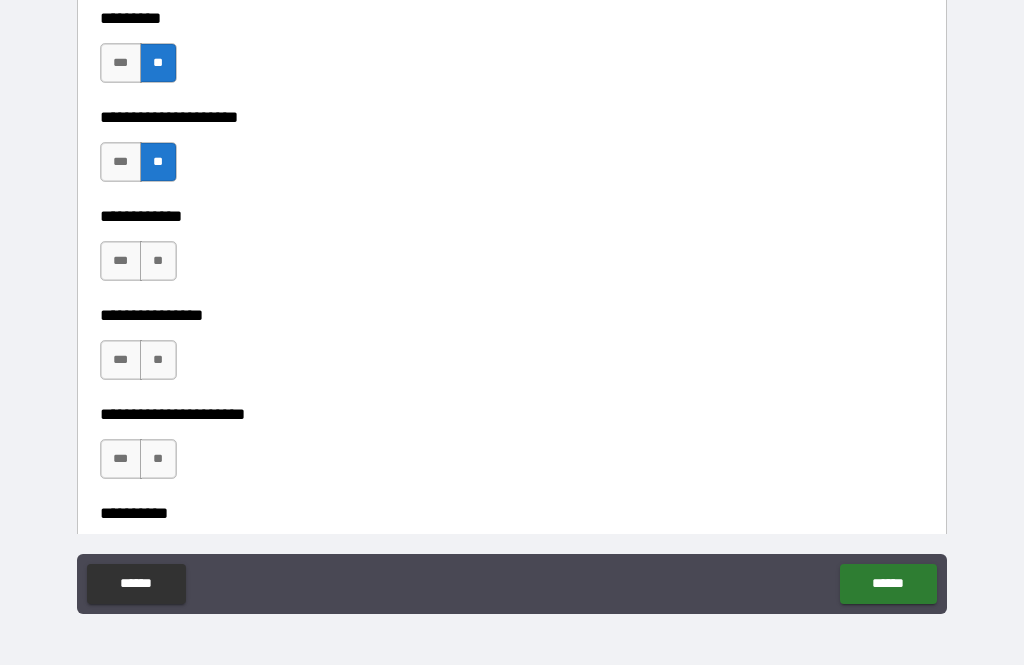 click on "**" at bounding box center (158, 261) 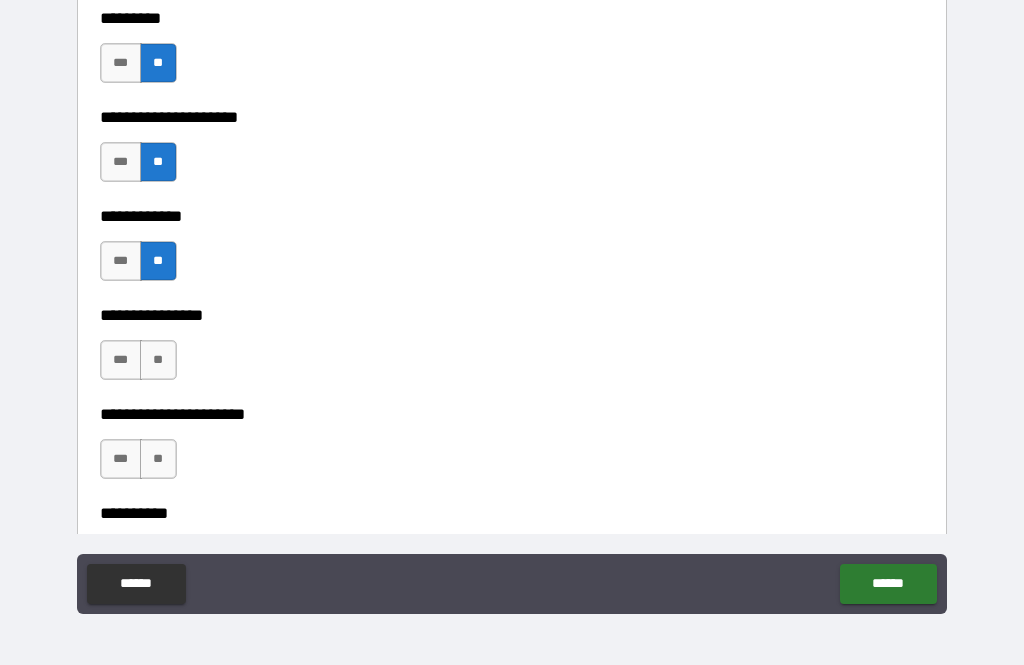 click on "**" at bounding box center (158, 360) 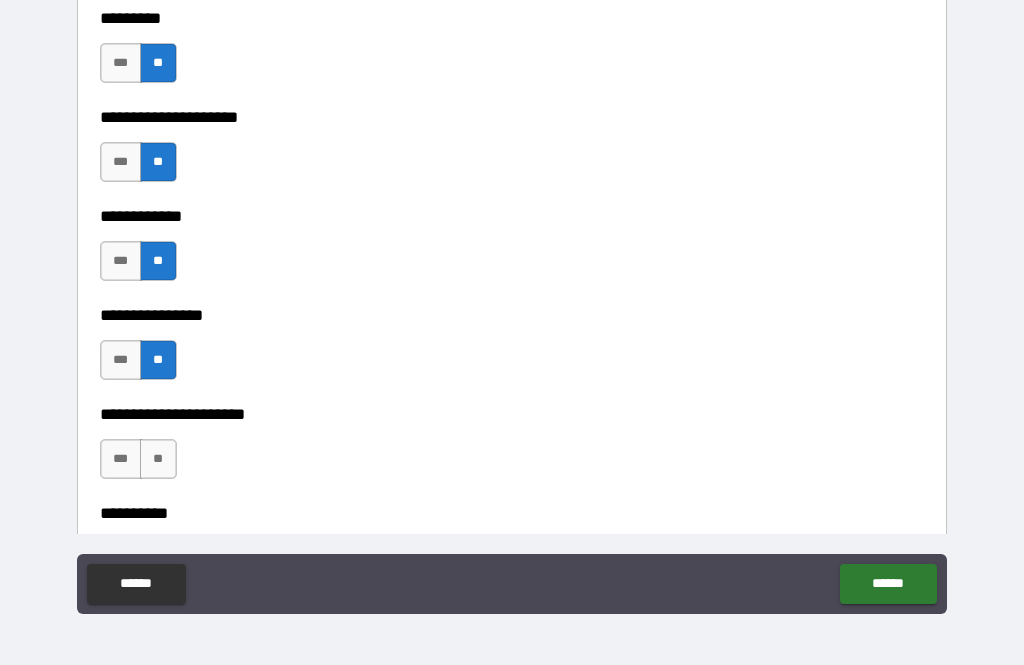 click on "**" at bounding box center (158, 459) 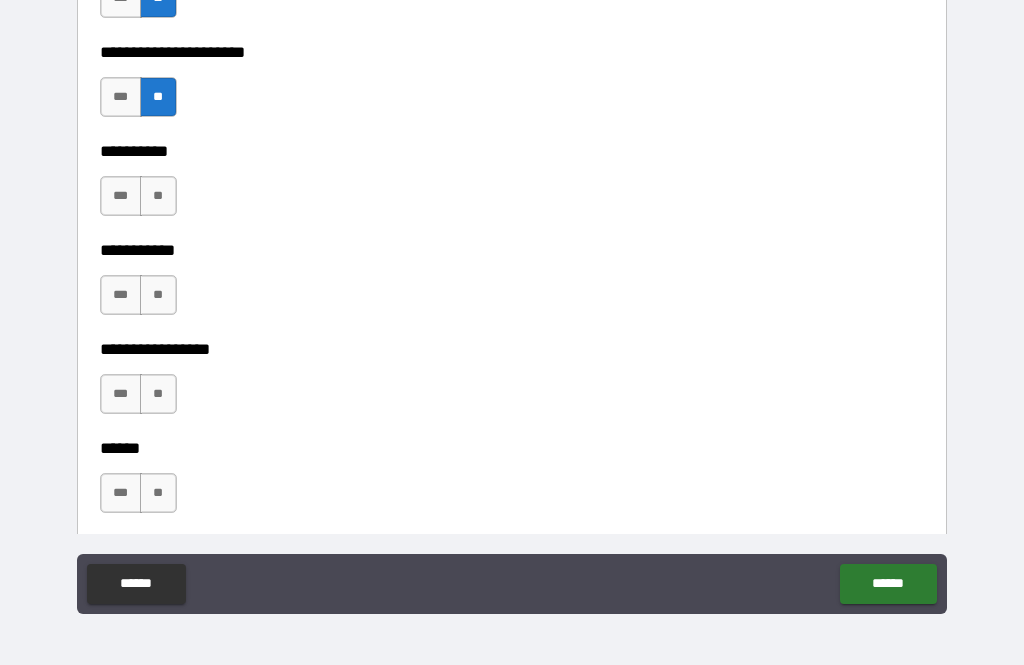 scroll, scrollTop: 6227, scrollLeft: 0, axis: vertical 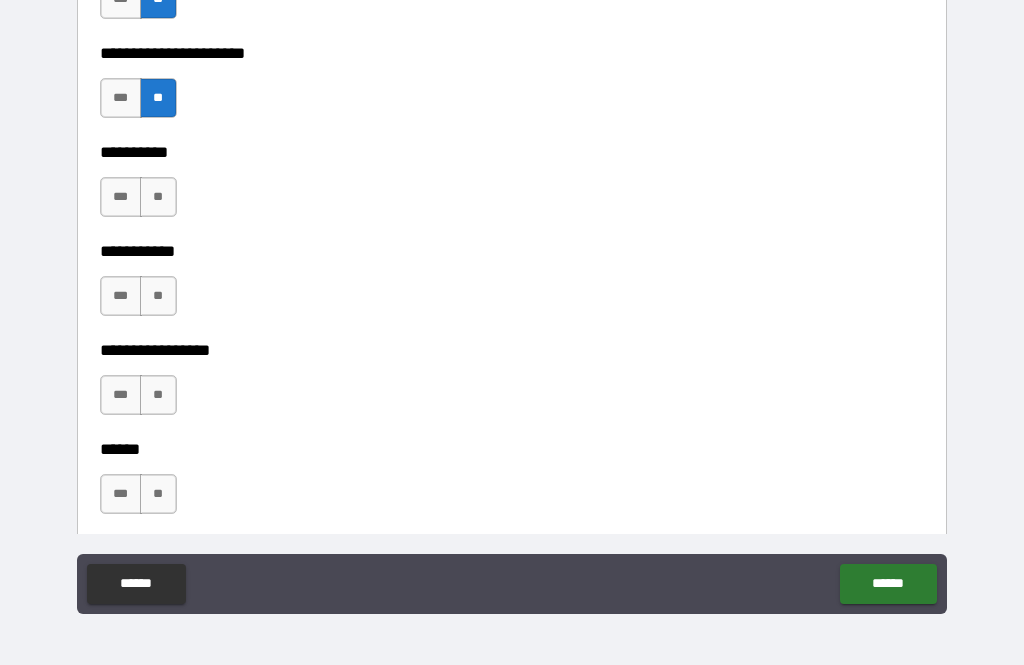 click on "**" at bounding box center [158, 197] 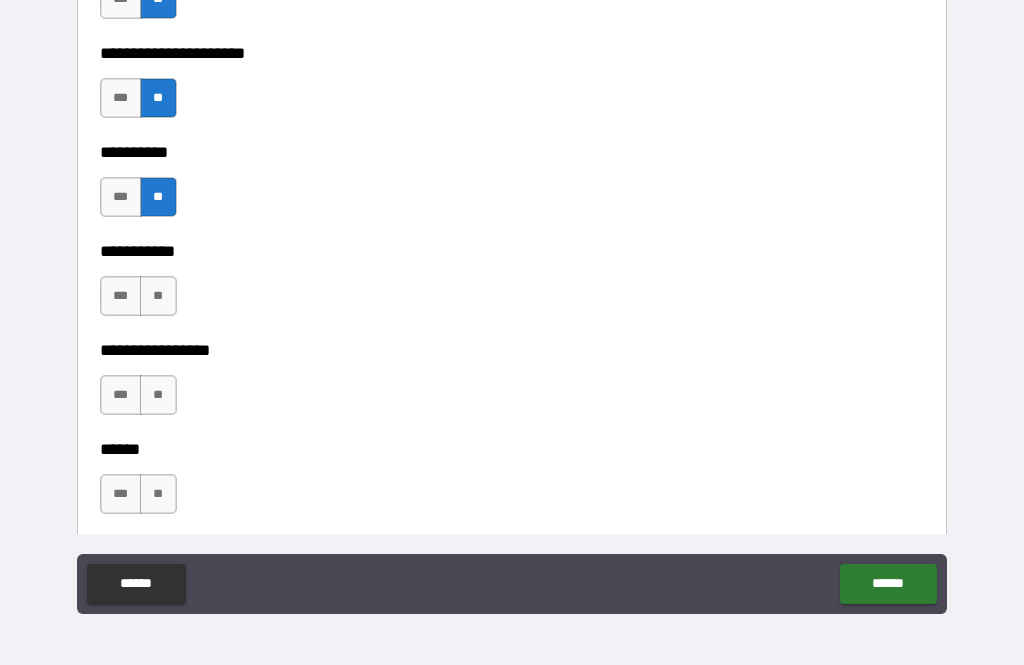 click on "**" at bounding box center (158, 296) 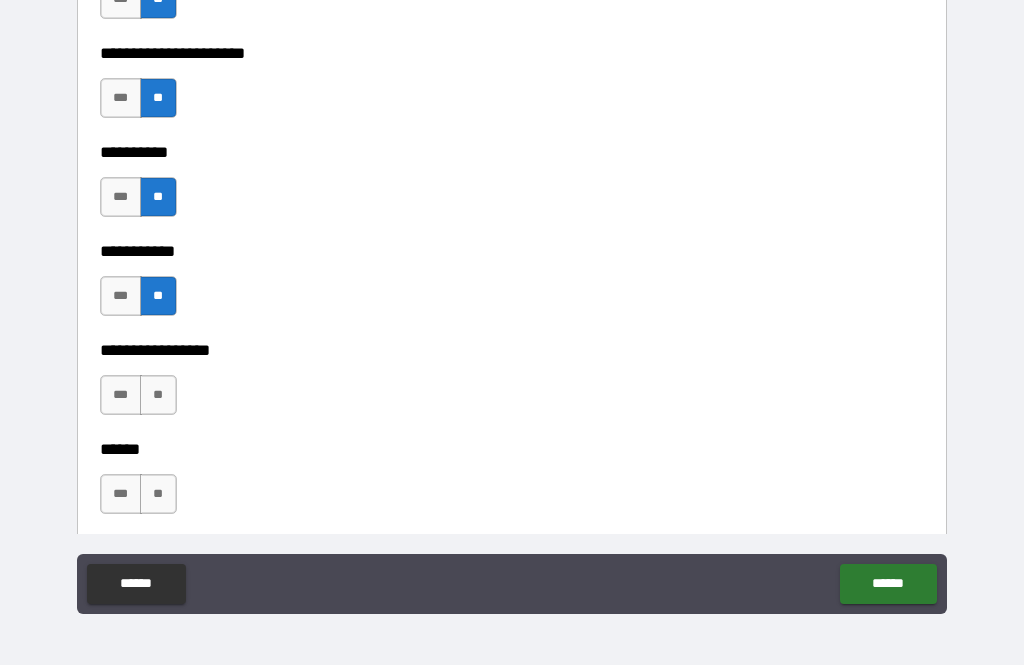 click on "**" at bounding box center (158, 395) 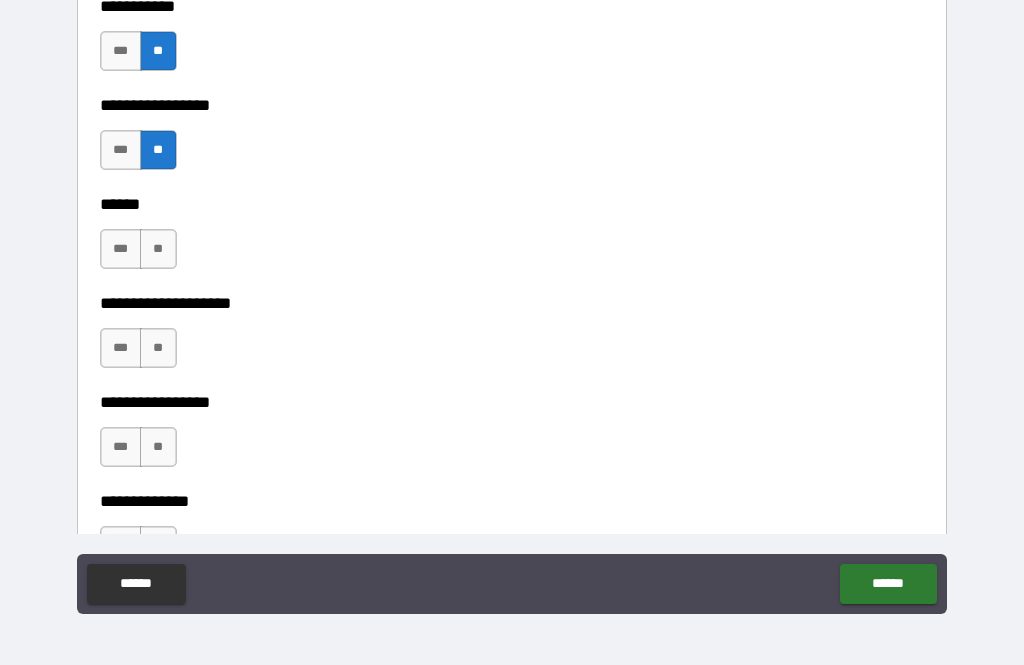 scroll, scrollTop: 6474, scrollLeft: 0, axis: vertical 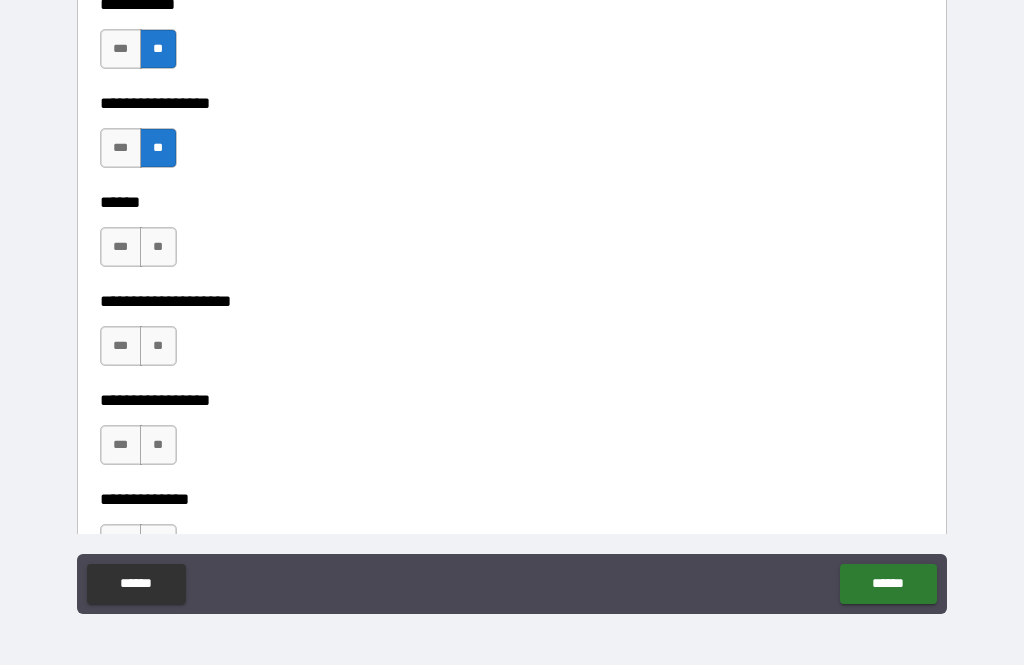 click on "**" at bounding box center (158, 247) 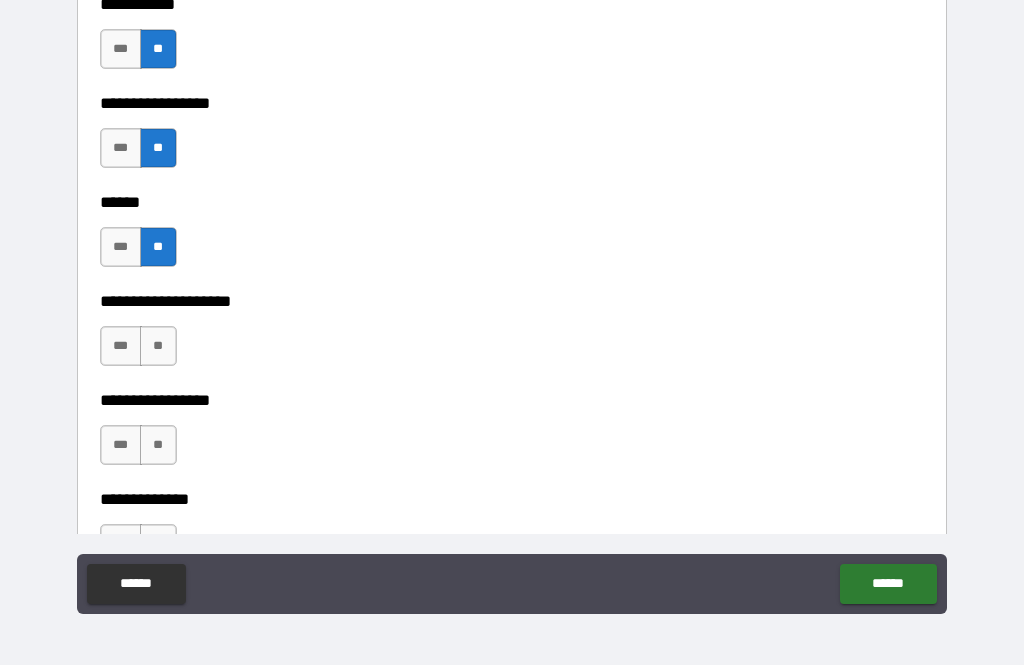 click on "**" at bounding box center [158, 346] 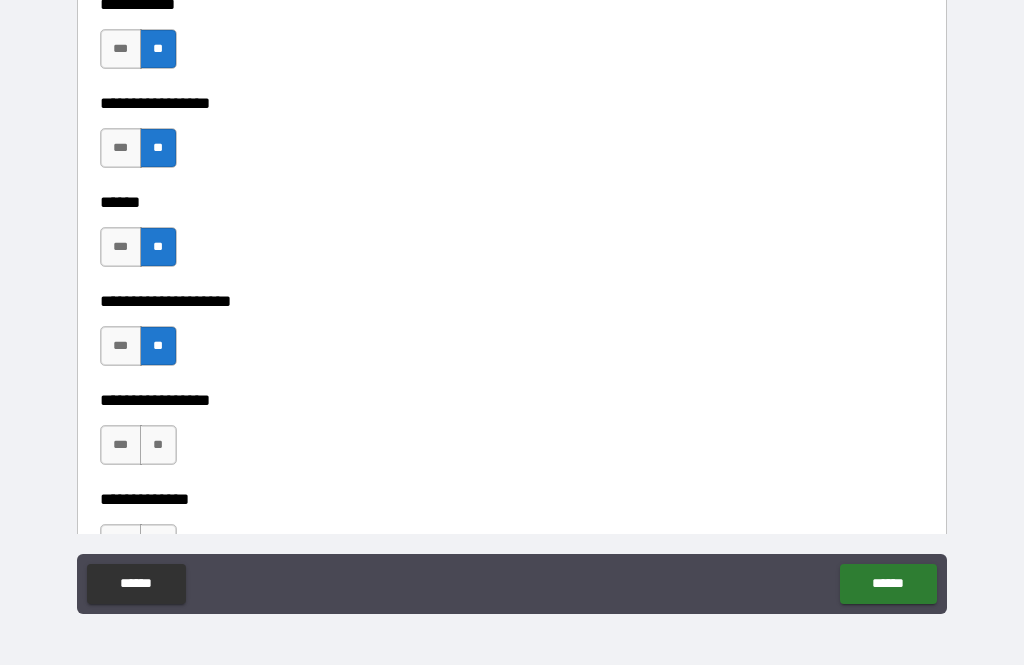 click on "**" at bounding box center [158, 445] 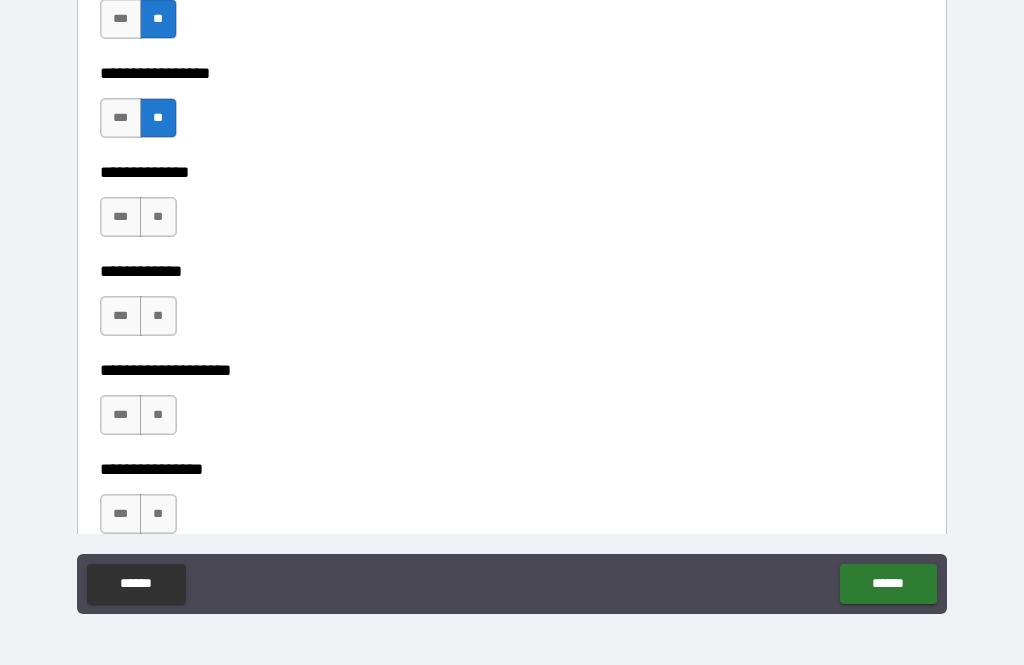 scroll, scrollTop: 6802, scrollLeft: 0, axis: vertical 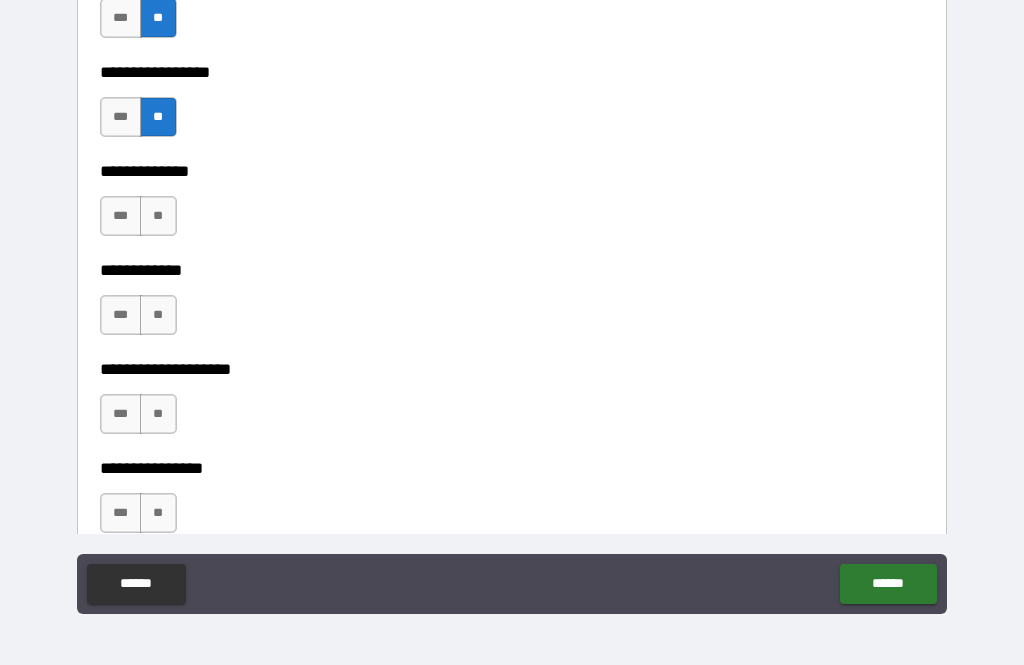 click on "**" at bounding box center [158, 216] 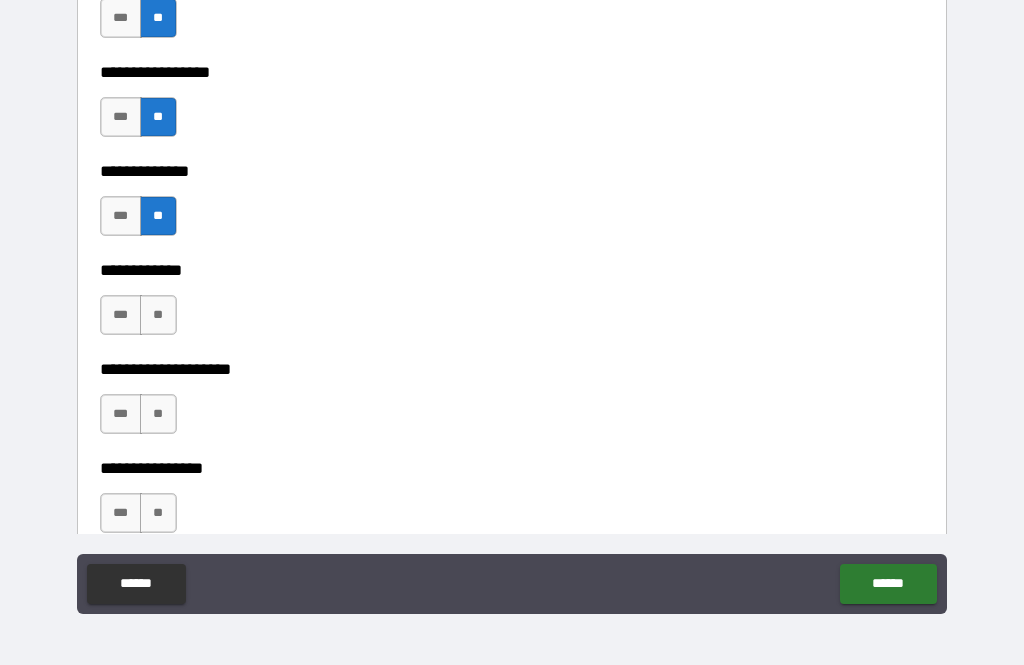 click on "**" at bounding box center (158, 315) 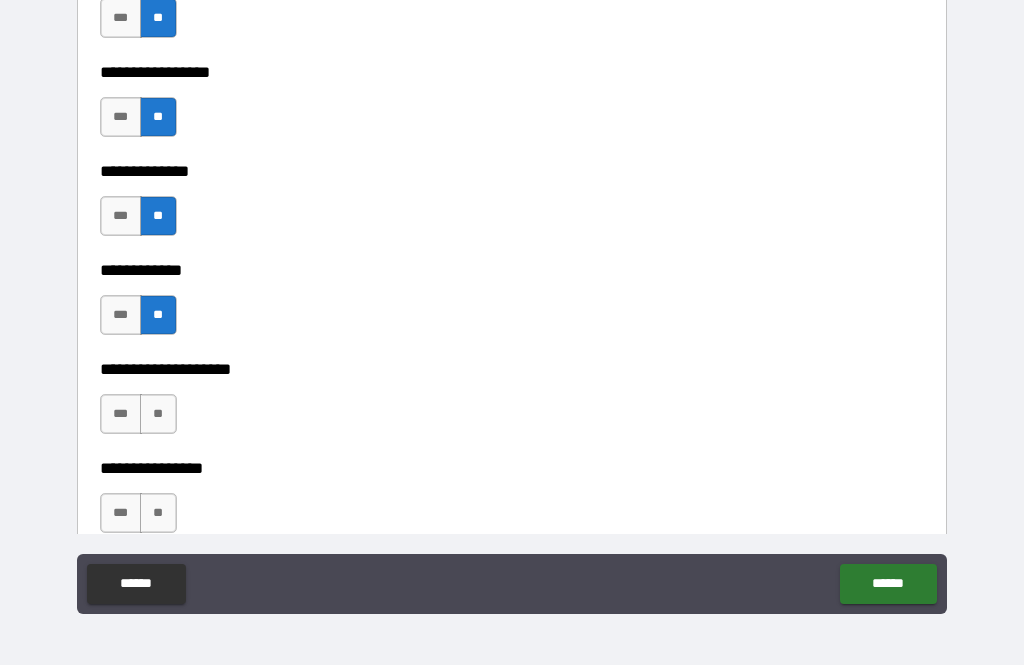 click on "**" at bounding box center (158, 414) 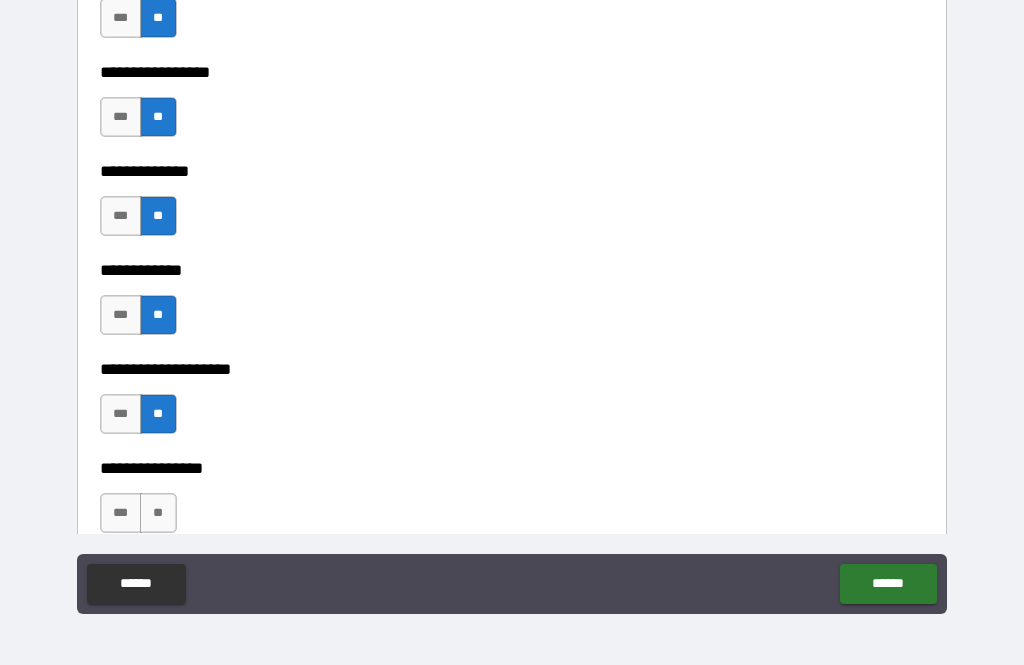 click on "**" at bounding box center [158, 513] 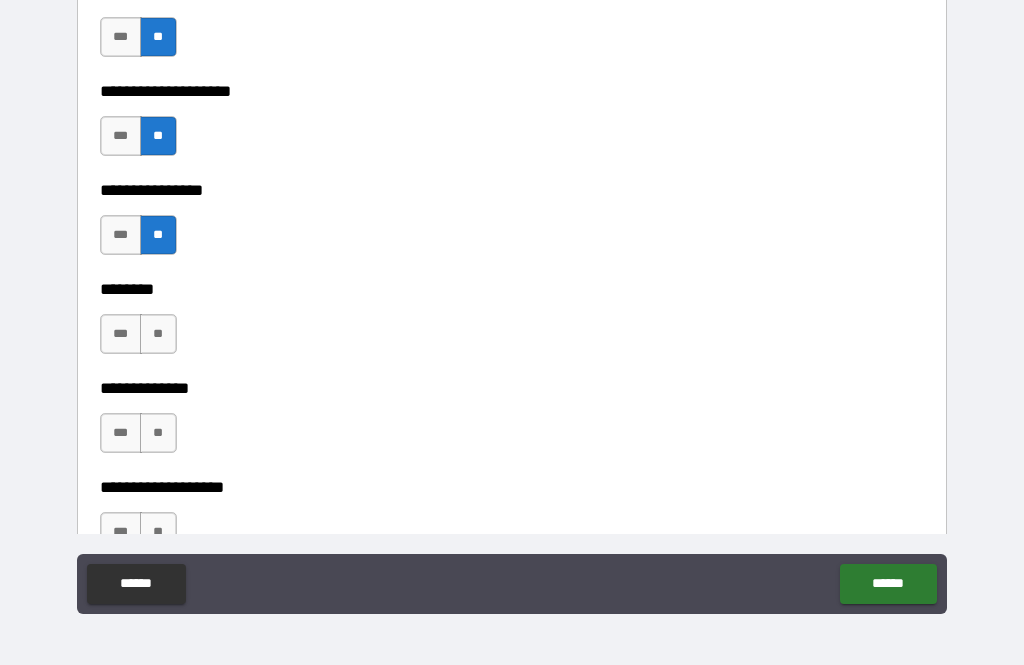 scroll, scrollTop: 7105, scrollLeft: 0, axis: vertical 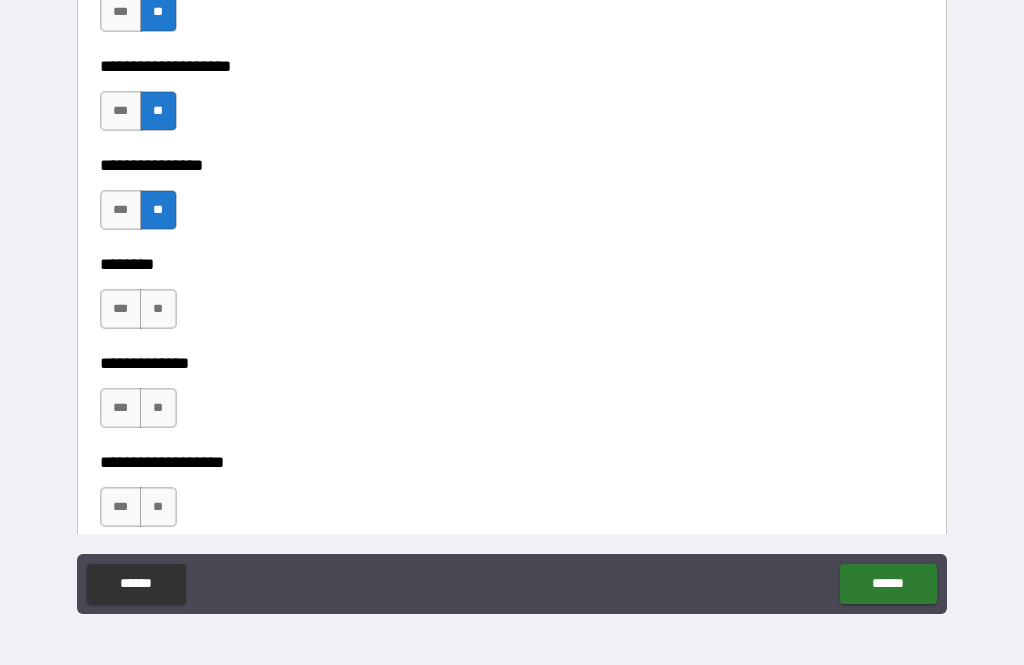 click on "**" at bounding box center [158, 309] 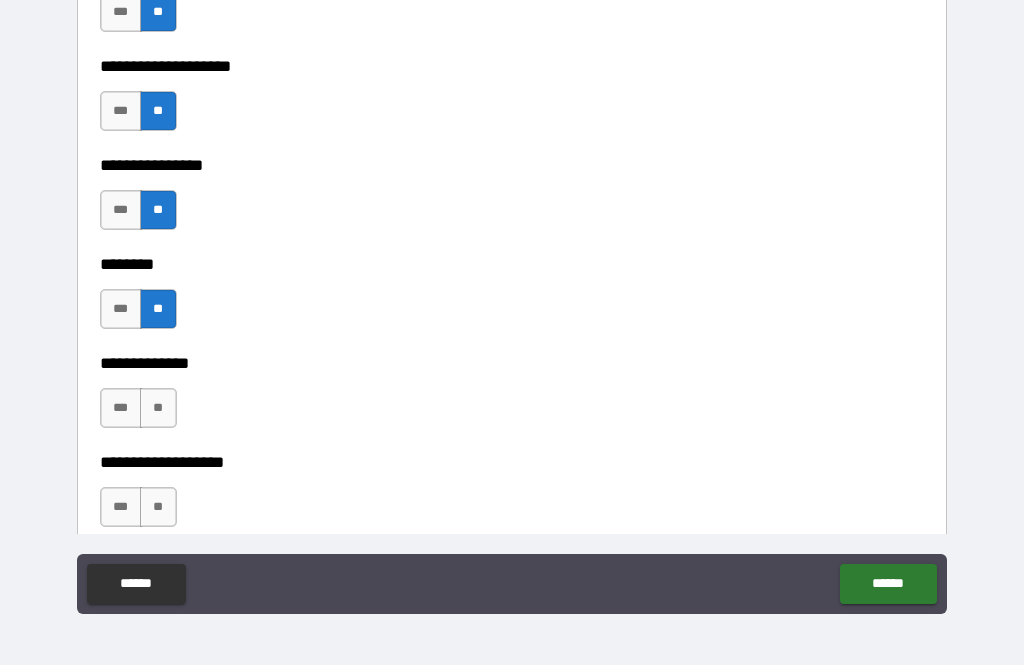 click on "**" at bounding box center (158, 408) 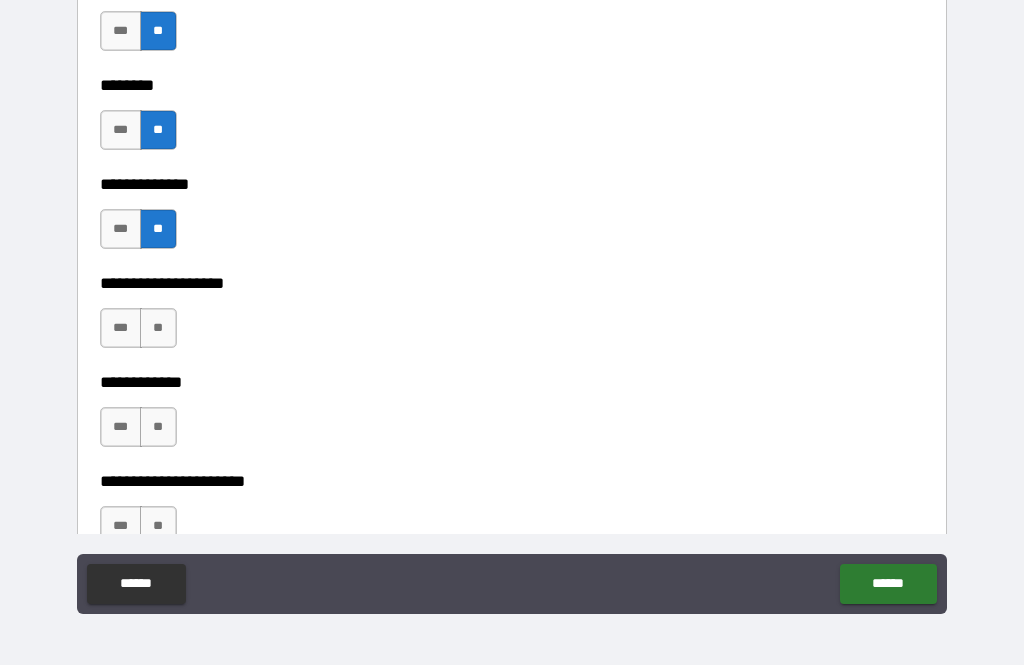 scroll, scrollTop: 7304, scrollLeft: 0, axis: vertical 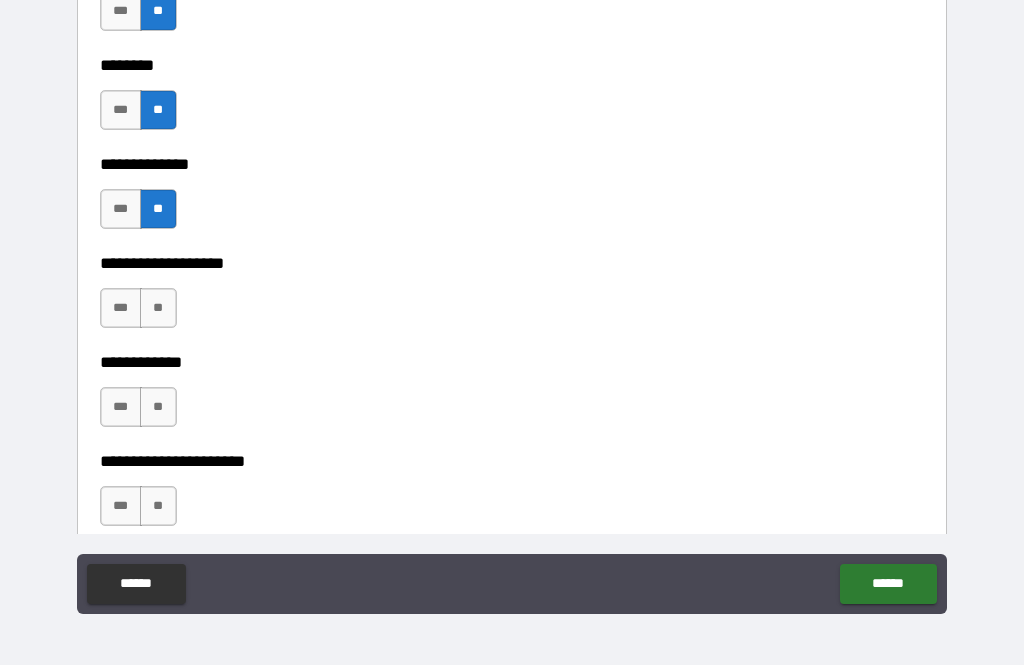 click on "**" at bounding box center [158, 308] 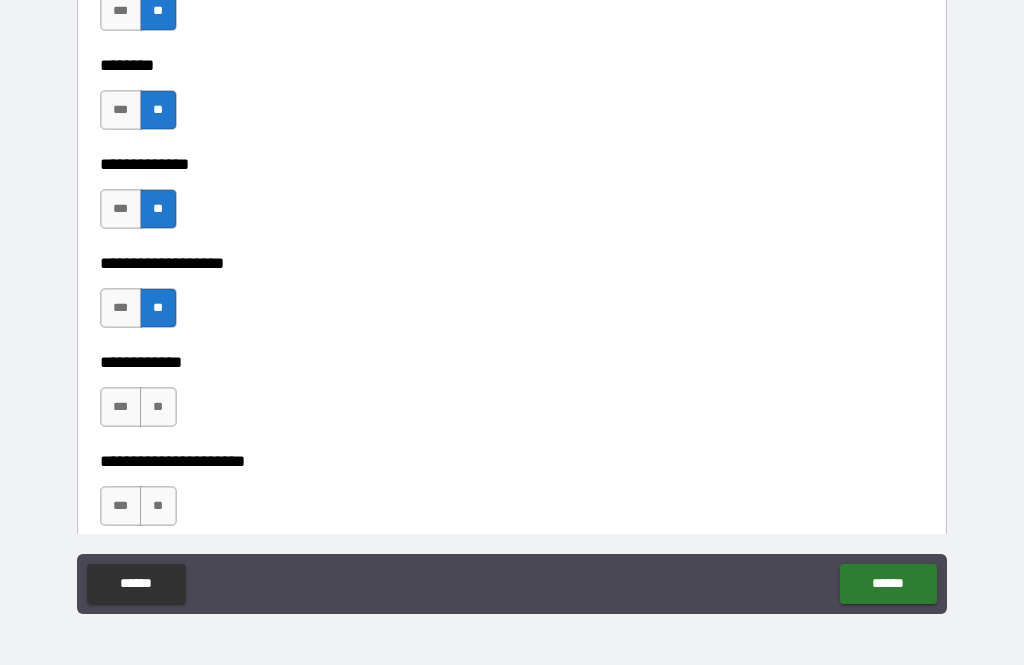 click on "**" at bounding box center (158, 407) 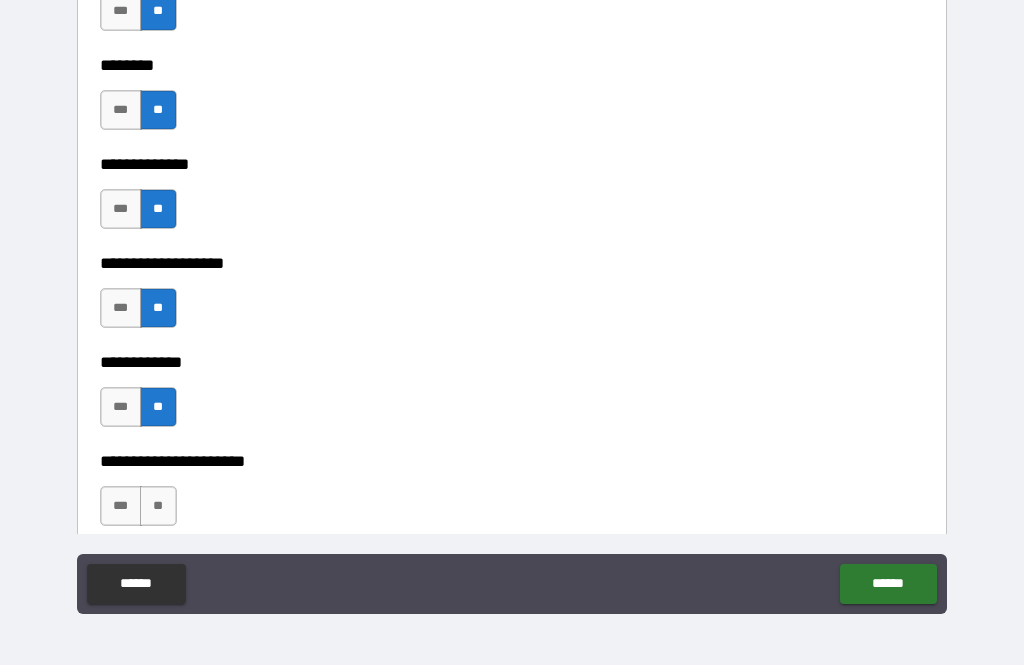 click on "**" at bounding box center [158, 506] 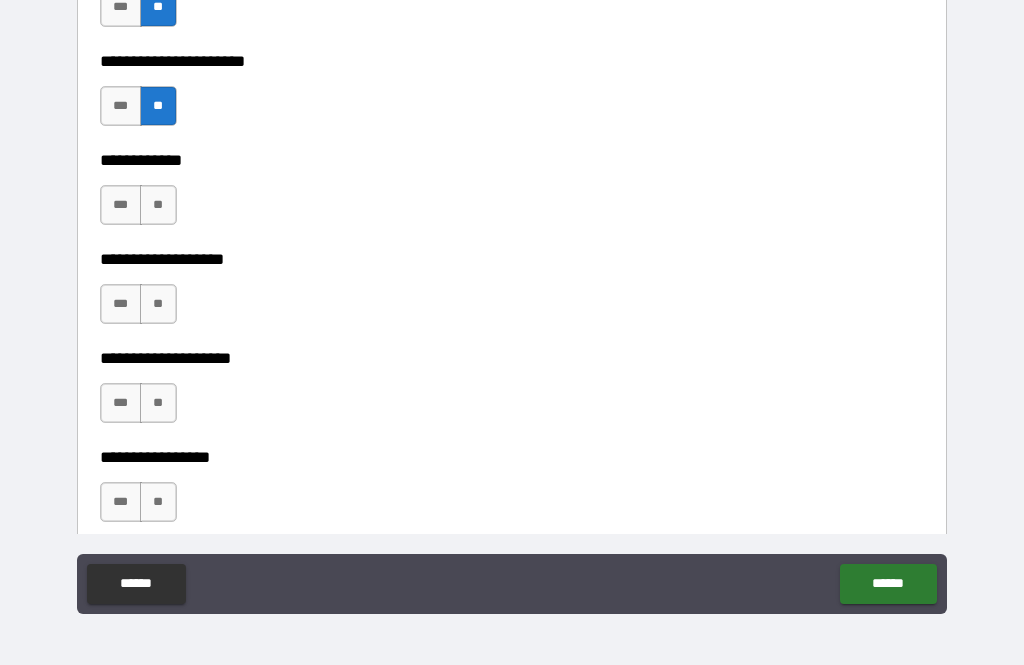 scroll, scrollTop: 7708, scrollLeft: 0, axis: vertical 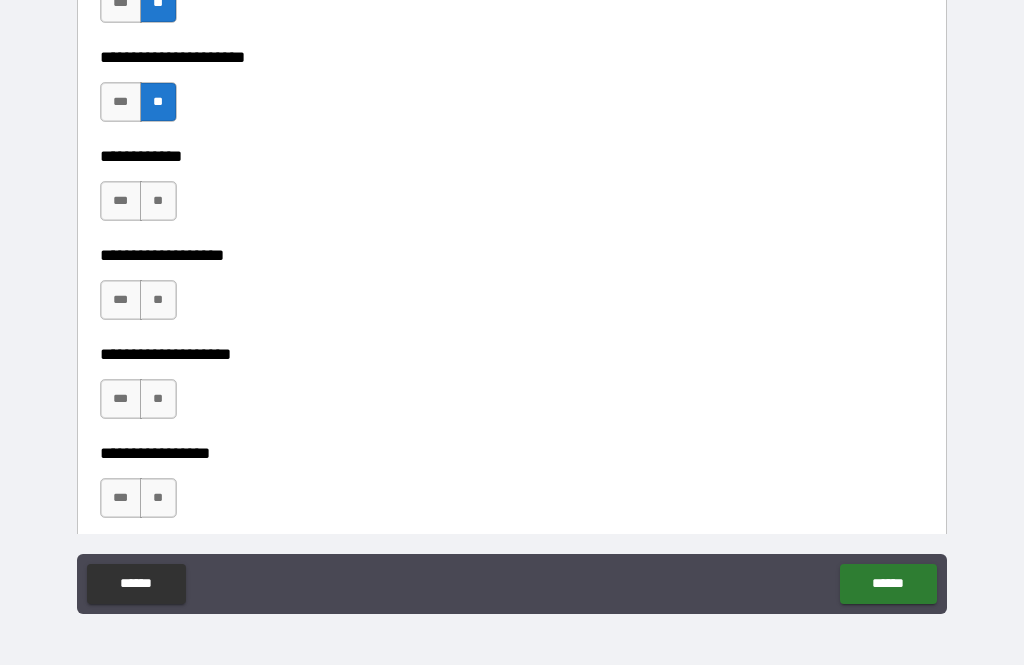click on "**" at bounding box center [158, 201] 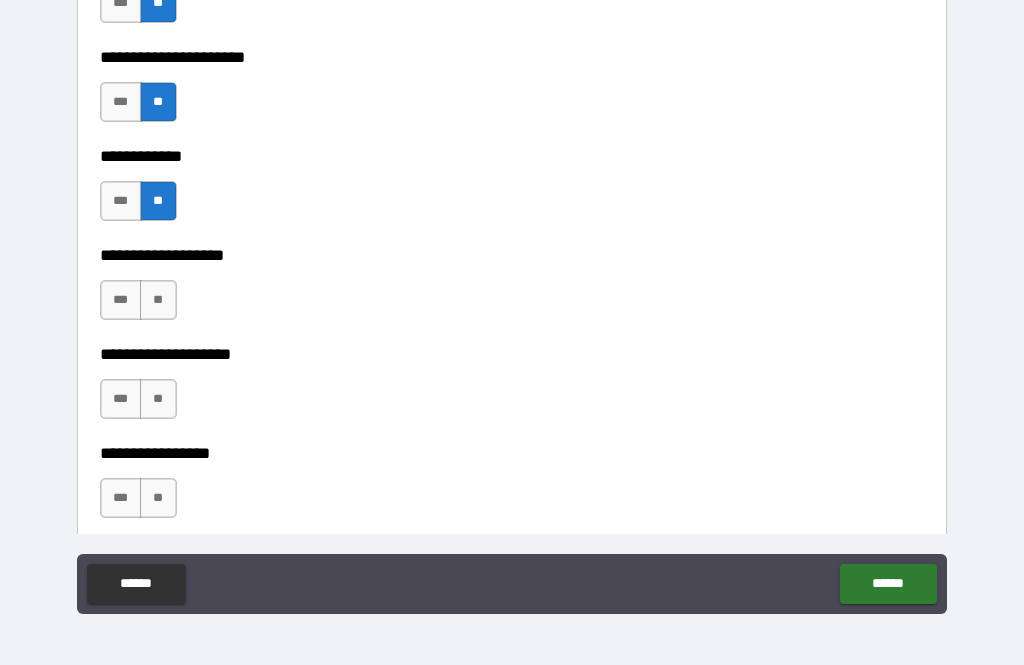 click on "**" at bounding box center (158, 300) 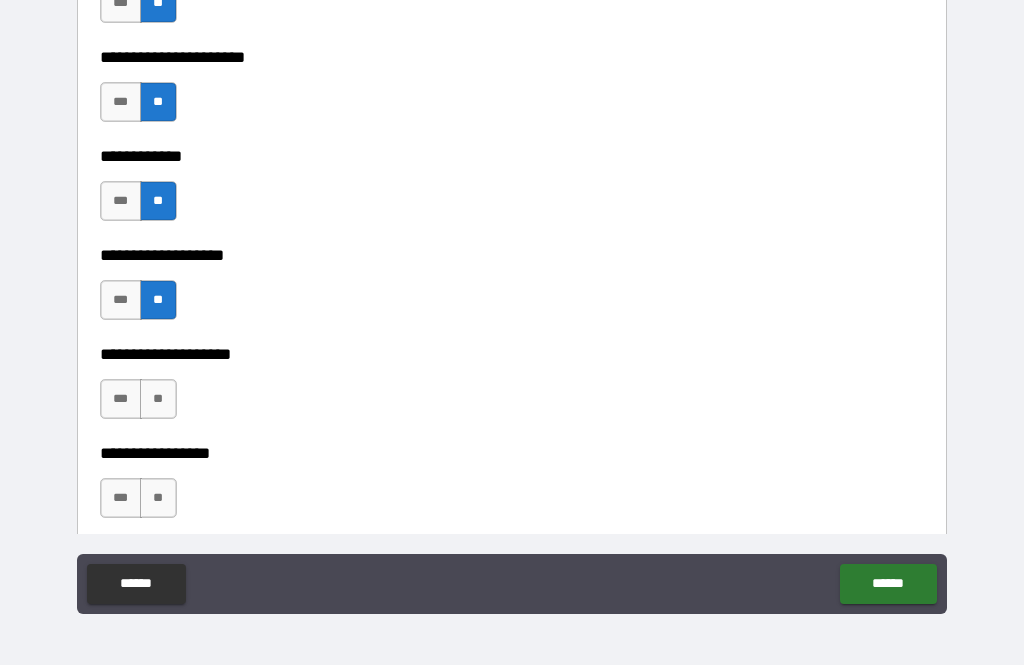 click on "**" at bounding box center [158, 399] 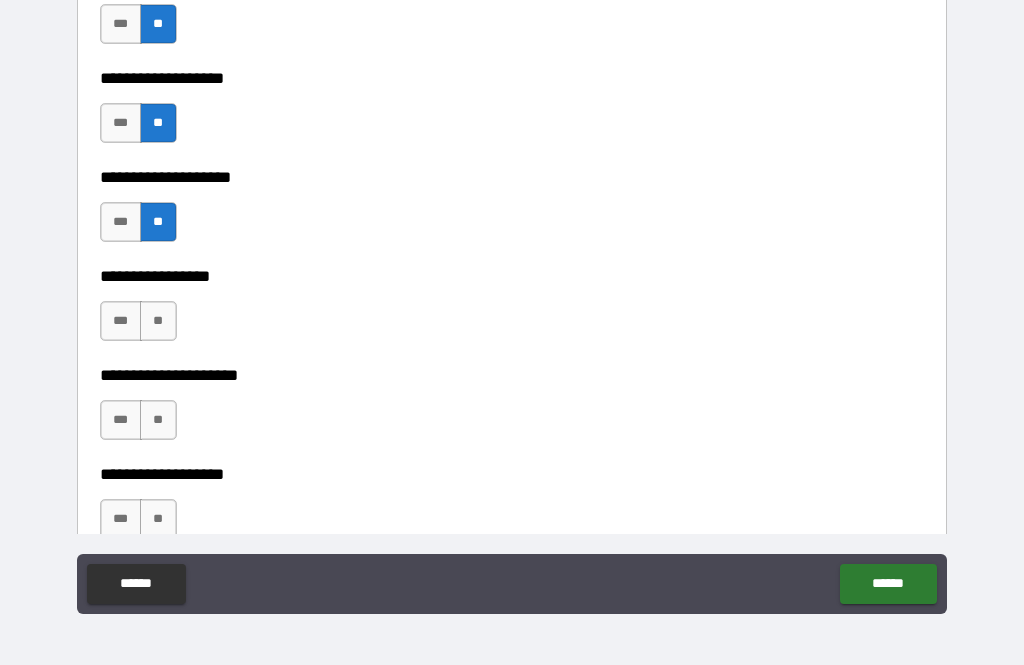 scroll, scrollTop: 7888, scrollLeft: 0, axis: vertical 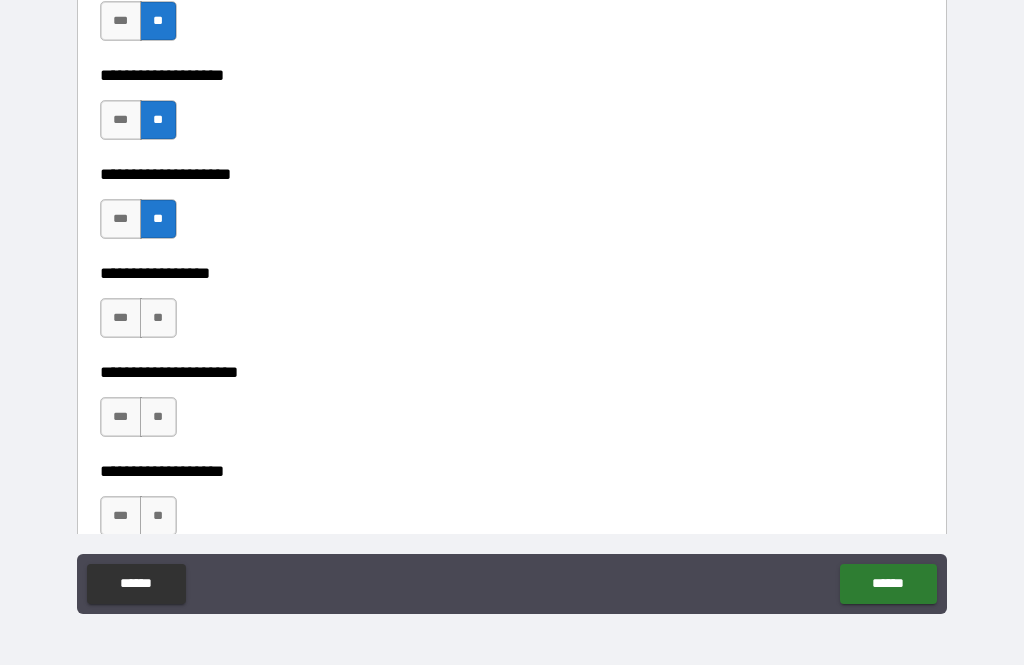 click on "**" at bounding box center [158, 318] 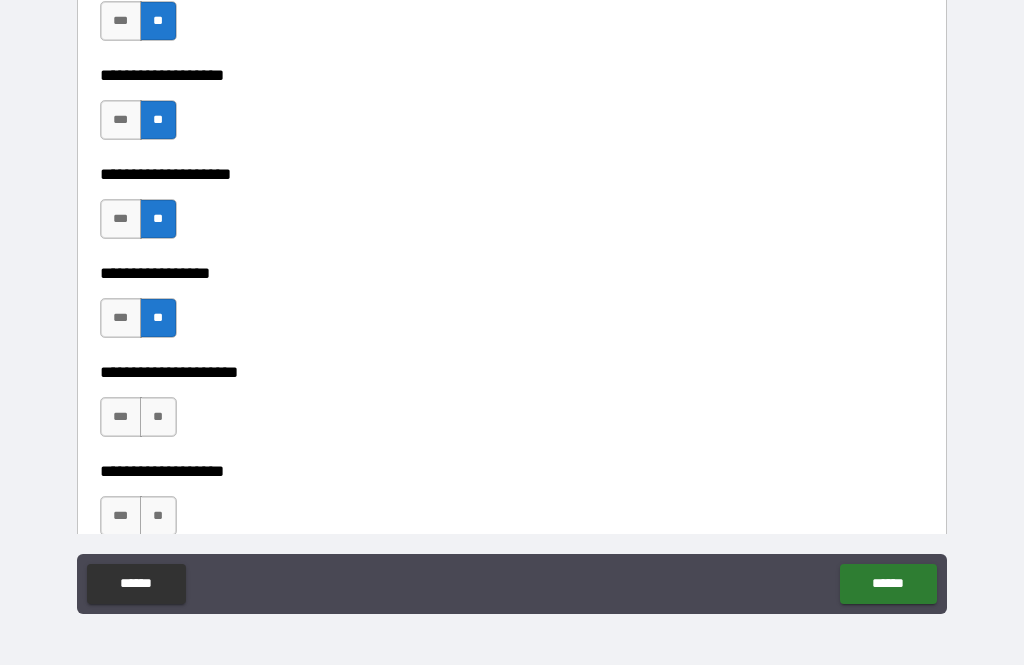 click on "**" at bounding box center (158, 417) 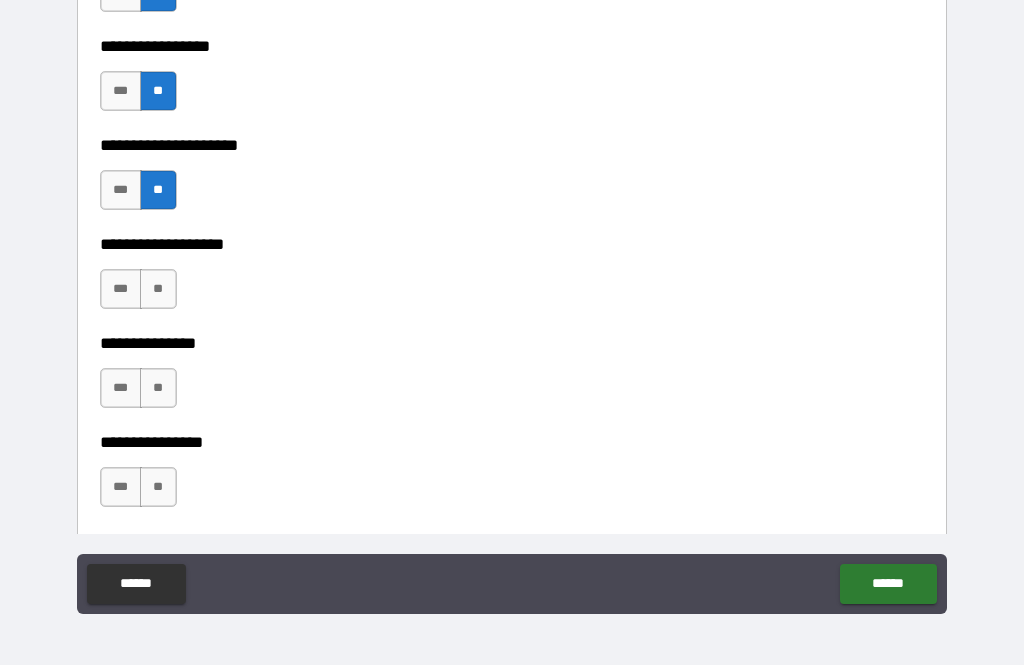 scroll, scrollTop: 8136, scrollLeft: 0, axis: vertical 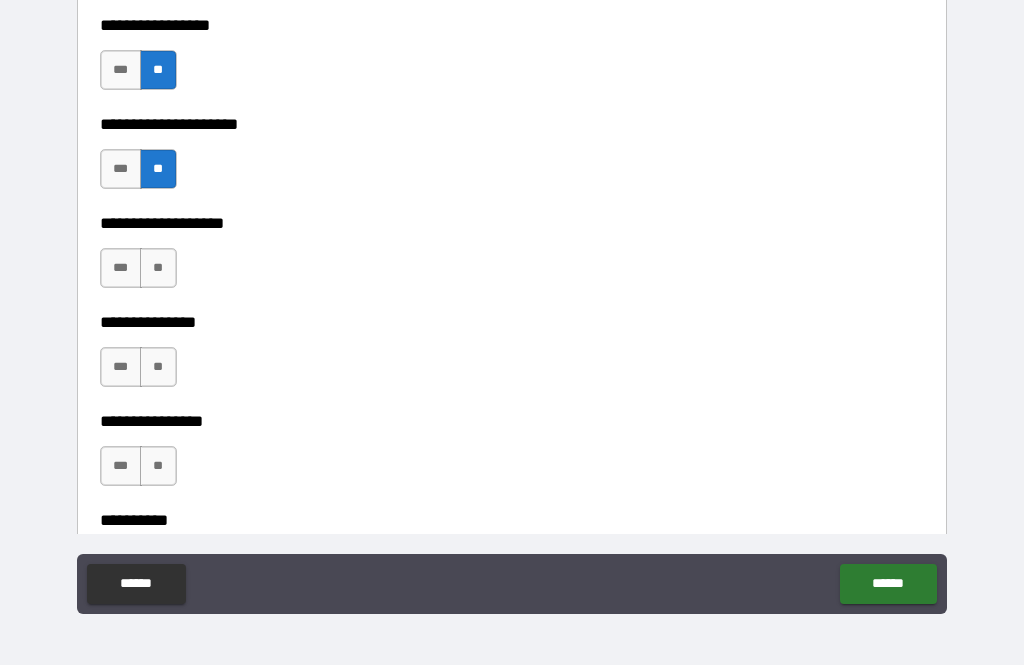 click on "**" at bounding box center (158, 268) 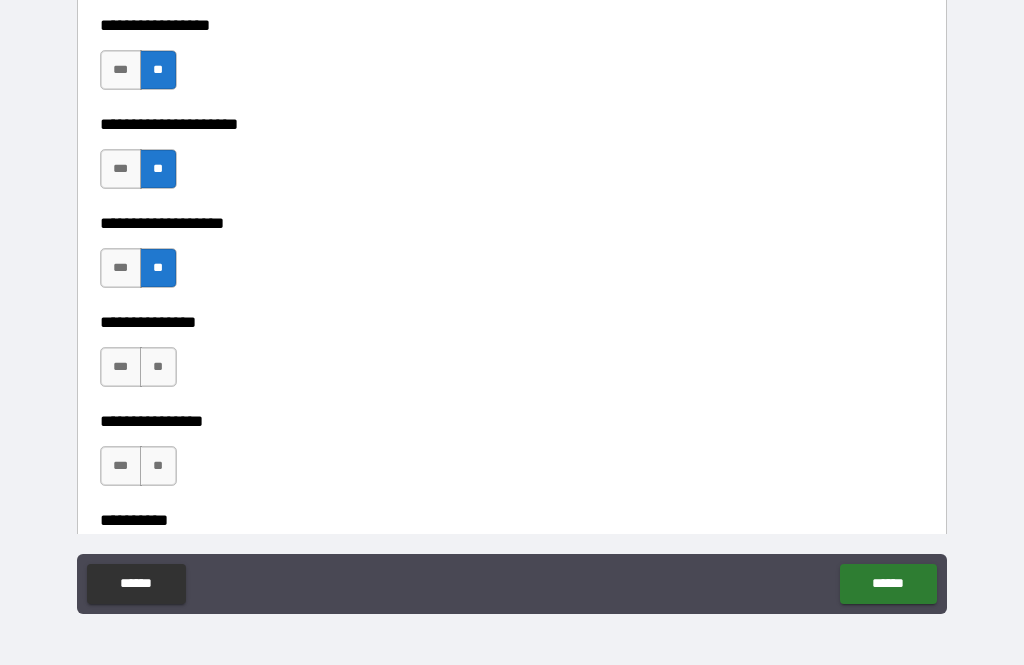 click on "**" at bounding box center (158, 367) 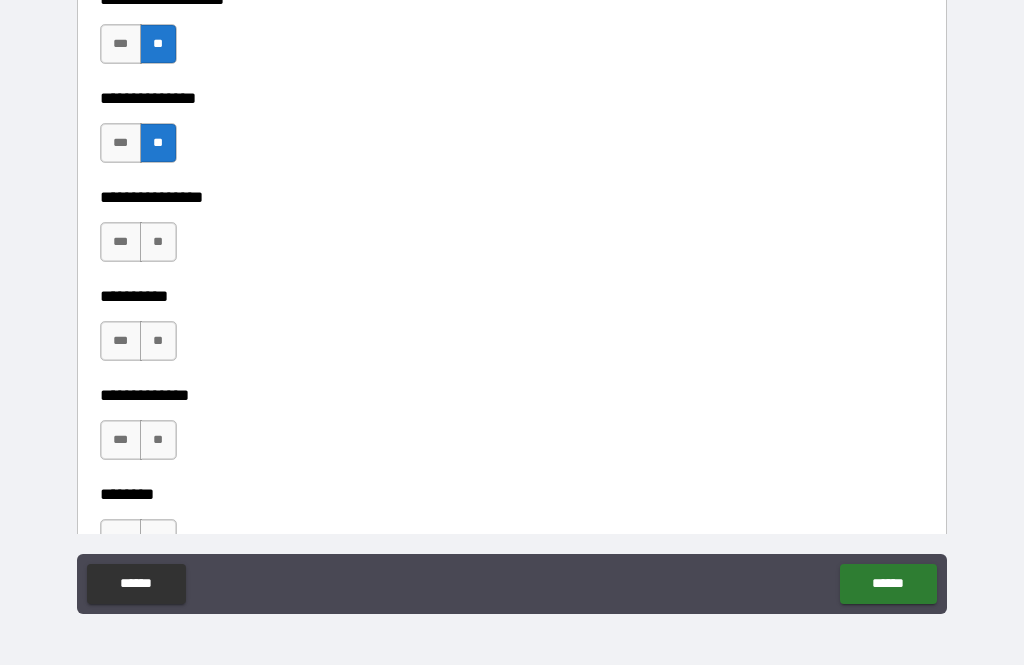 scroll, scrollTop: 8361, scrollLeft: 0, axis: vertical 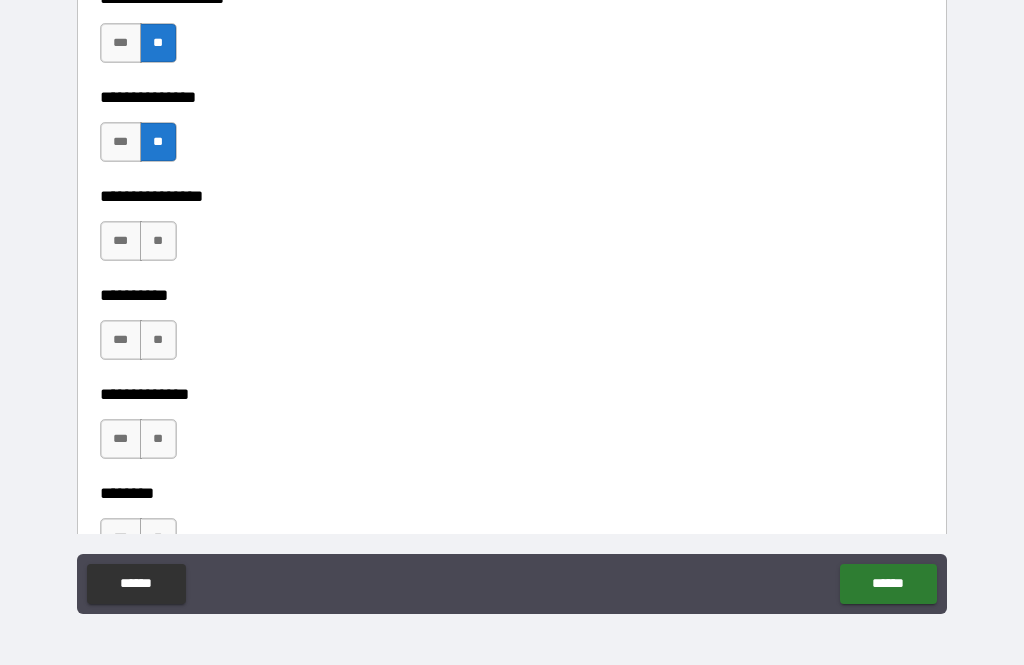 click on "**" at bounding box center (158, 241) 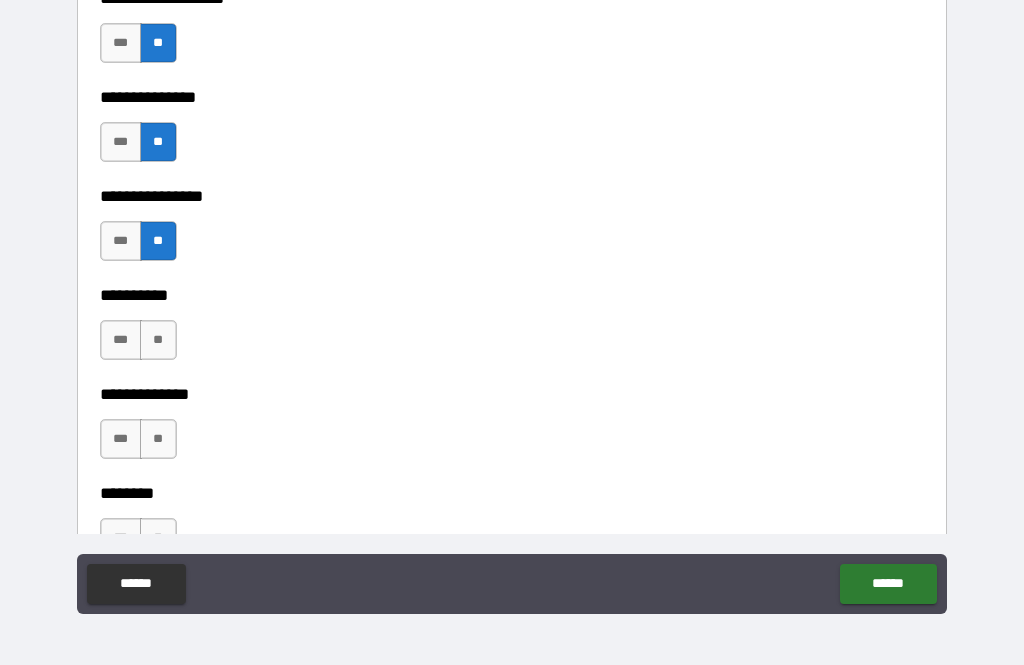 click on "**" at bounding box center [158, 340] 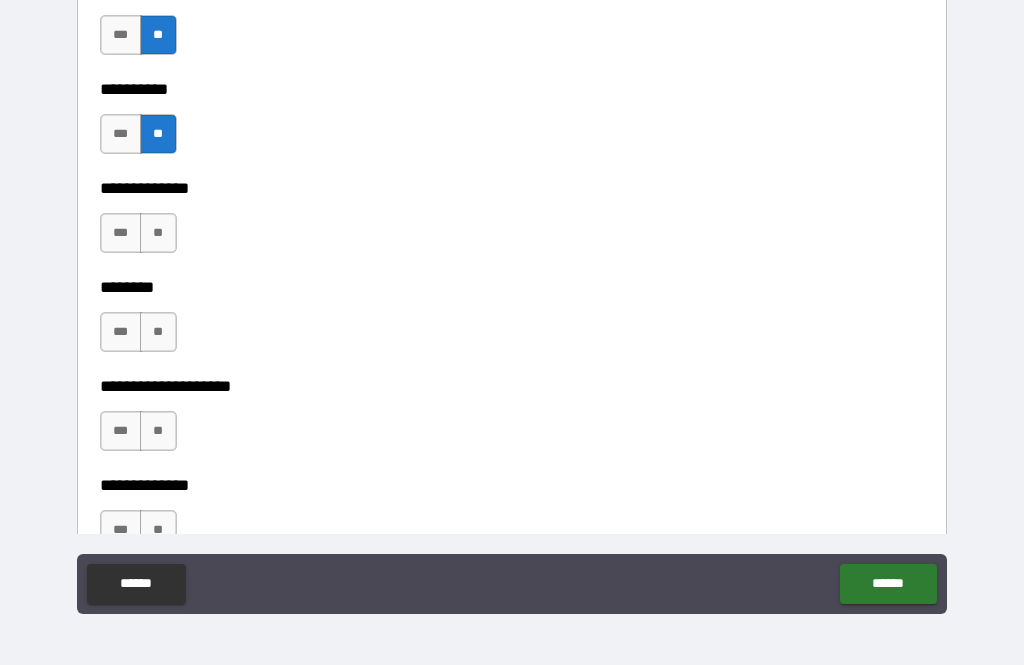 scroll, scrollTop: 8579, scrollLeft: 0, axis: vertical 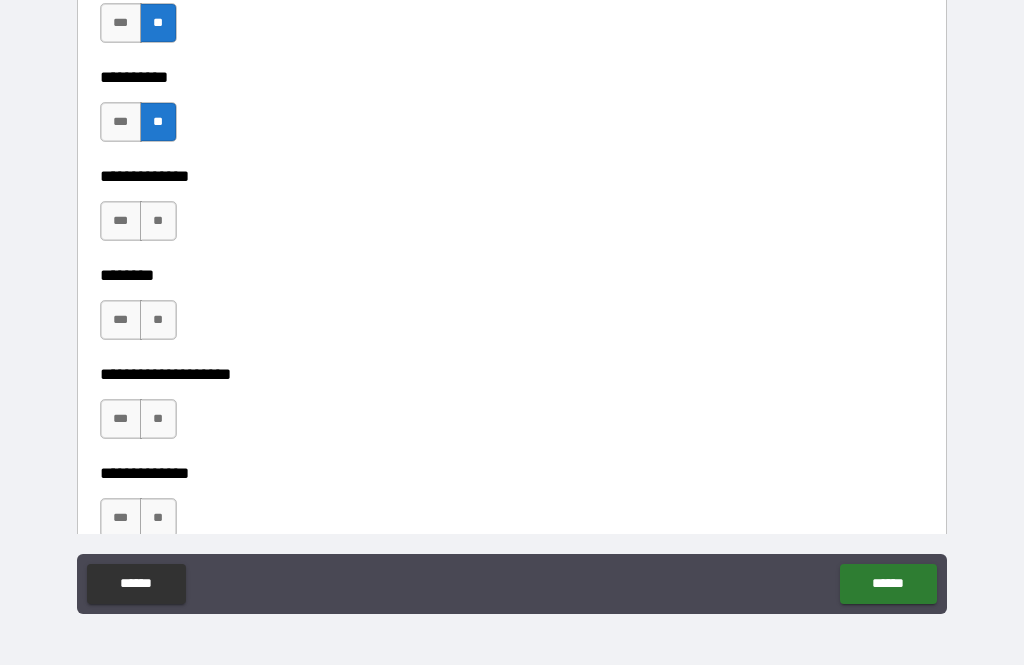 click on "**" at bounding box center (158, 221) 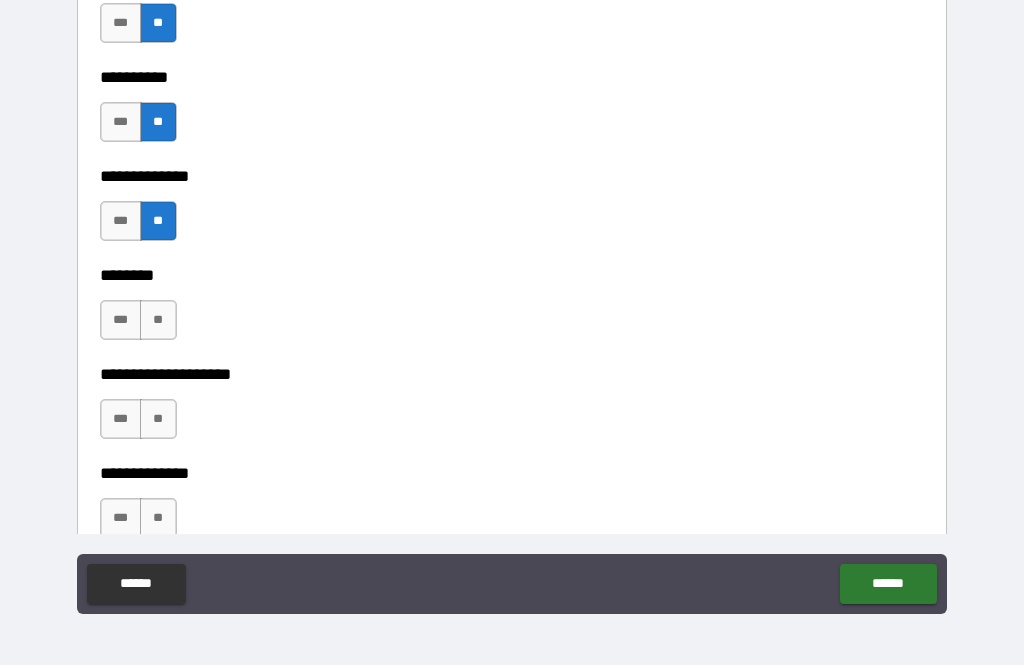click on "**" at bounding box center [158, 320] 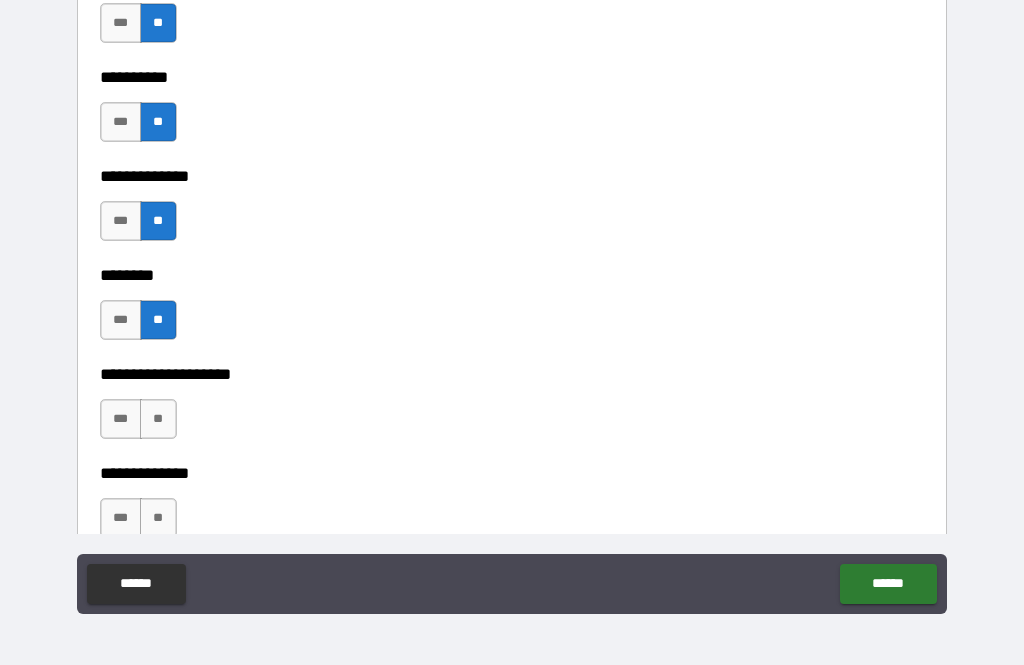 click on "**" at bounding box center (158, 419) 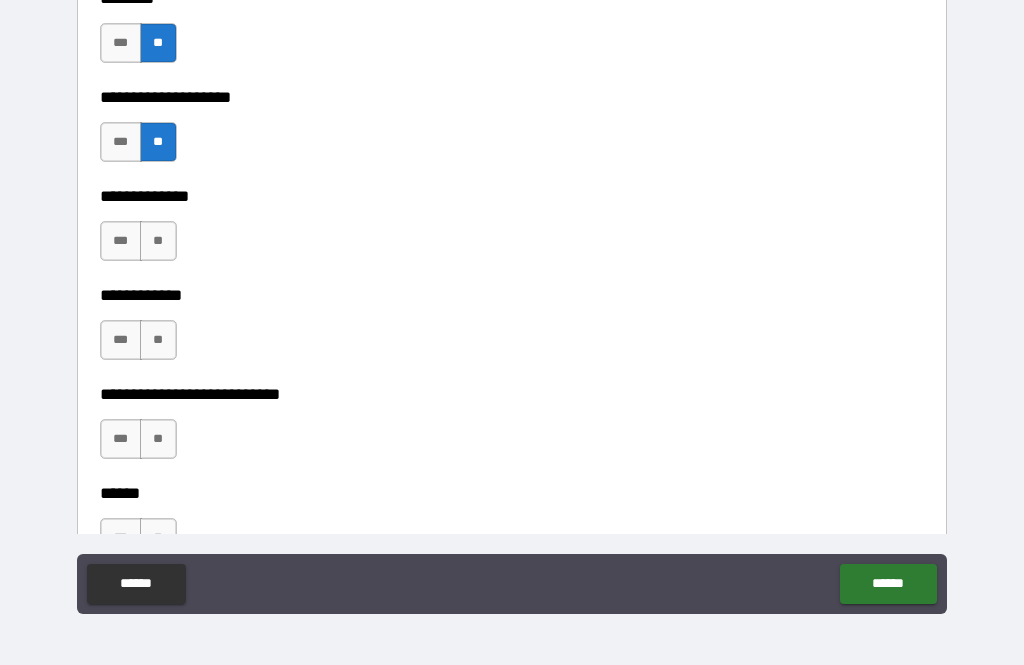 scroll, scrollTop: 8868, scrollLeft: 0, axis: vertical 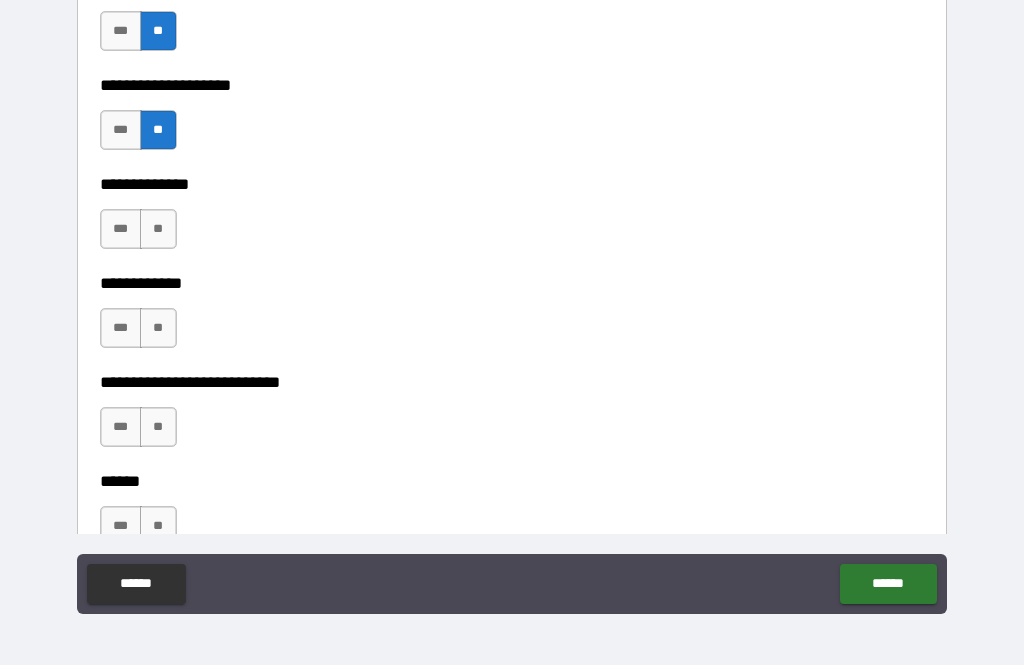click on "**" at bounding box center (158, 229) 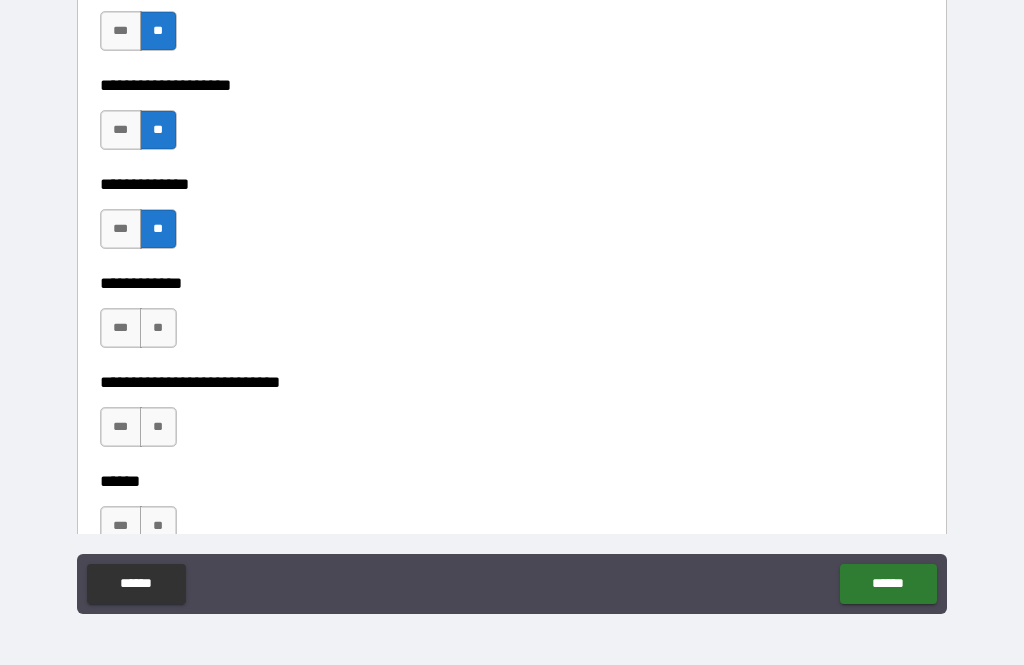 click on "**" at bounding box center [158, 328] 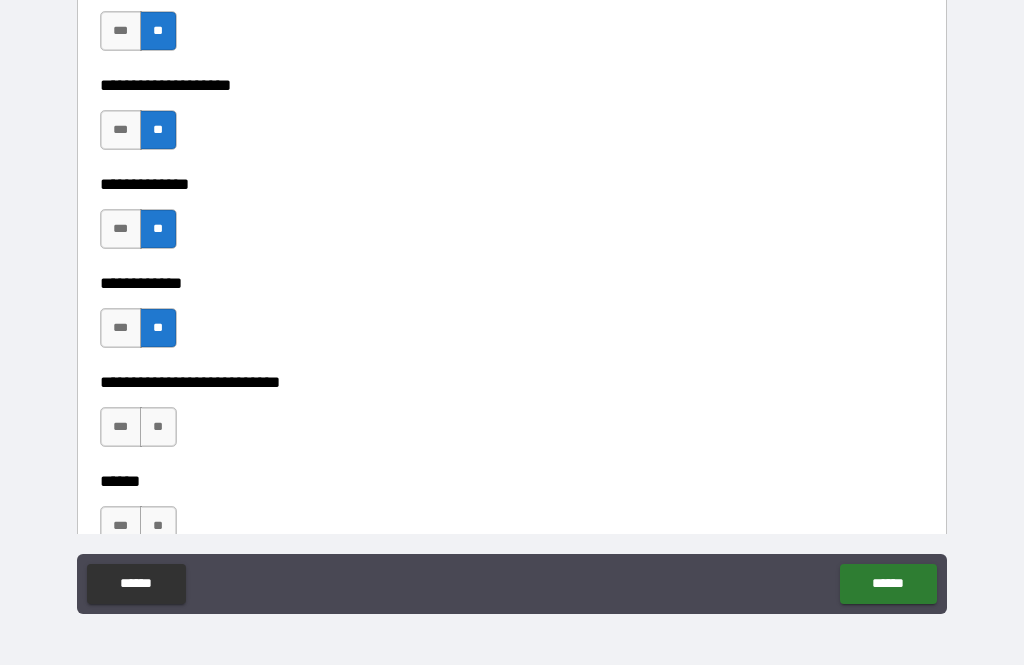 click on "**" at bounding box center (158, 427) 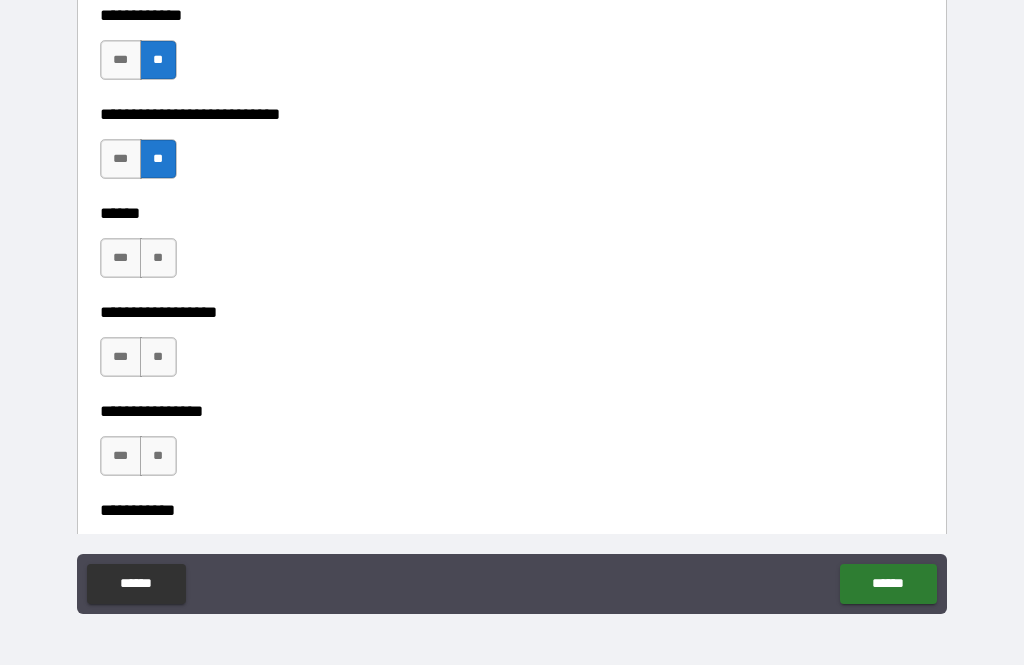 scroll, scrollTop: 9139, scrollLeft: 0, axis: vertical 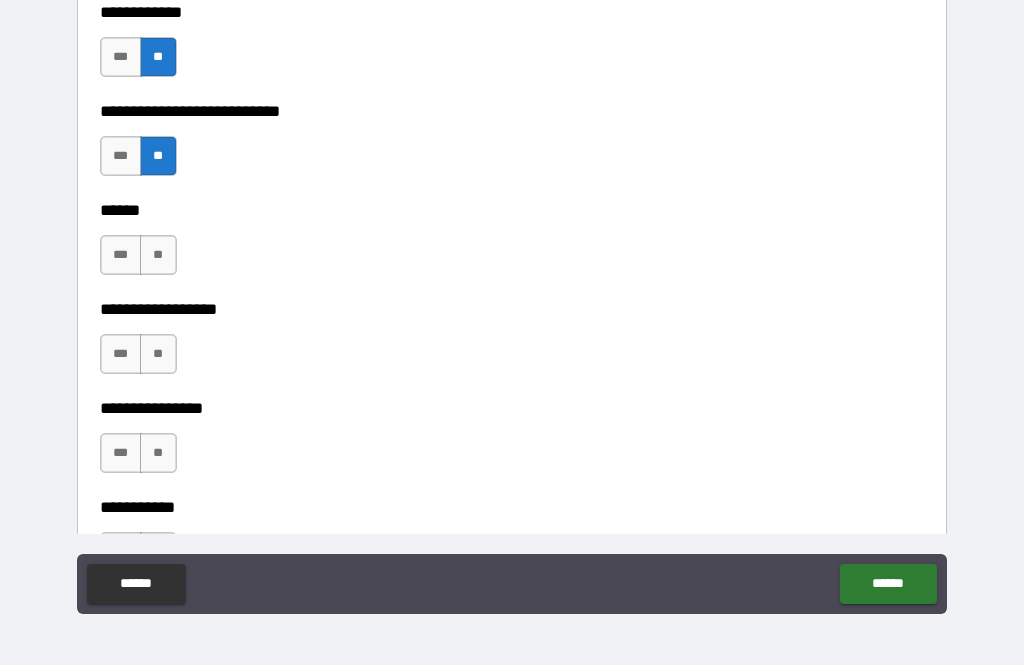 click on "**" at bounding box center (158, 255) 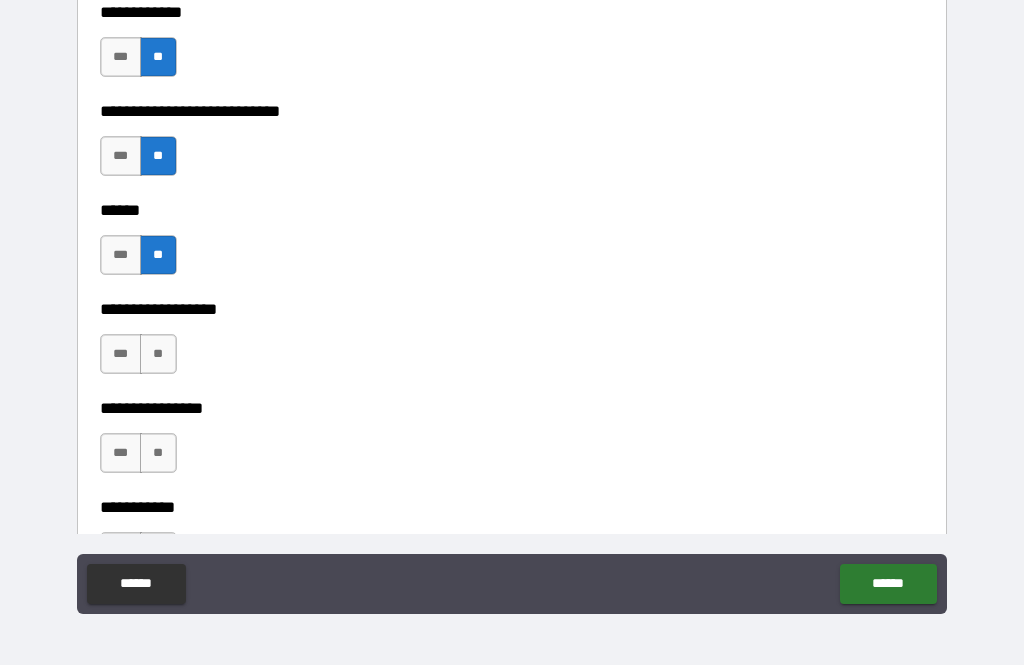click on "**" at bounding box center (158, 354) 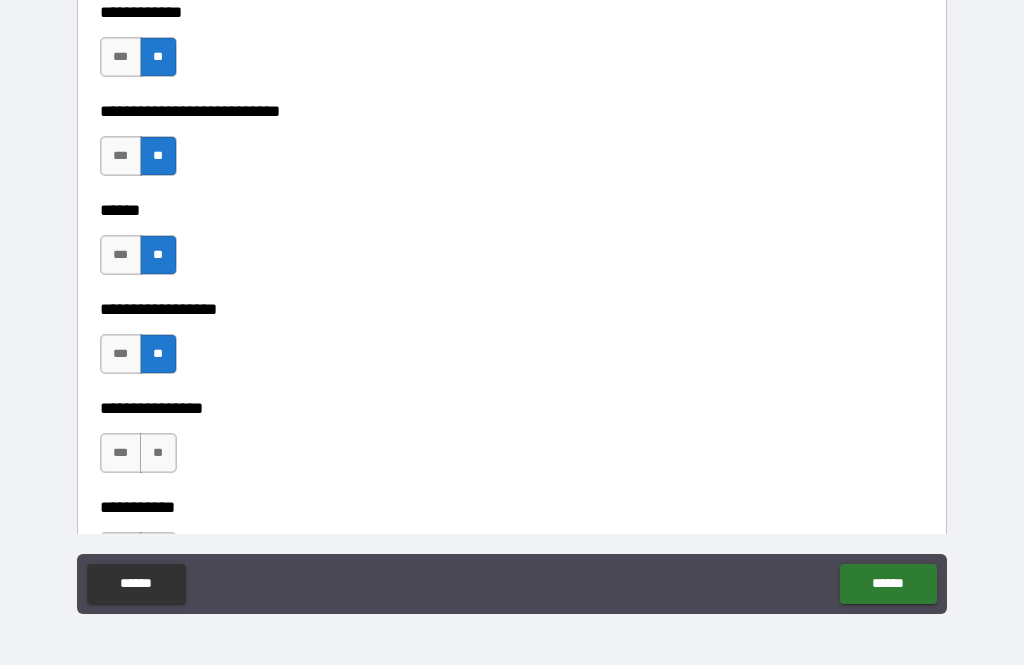 click on "**" at bounding box center [158, 453] 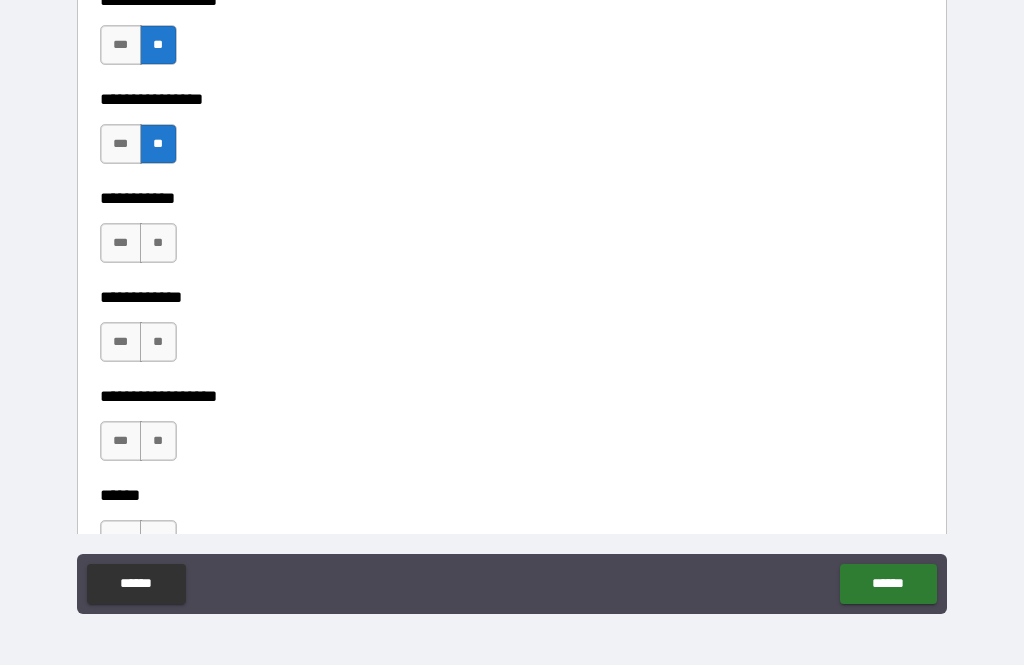scroll, scrollTop: 9450, scrollLeft: 0, axis: vertical 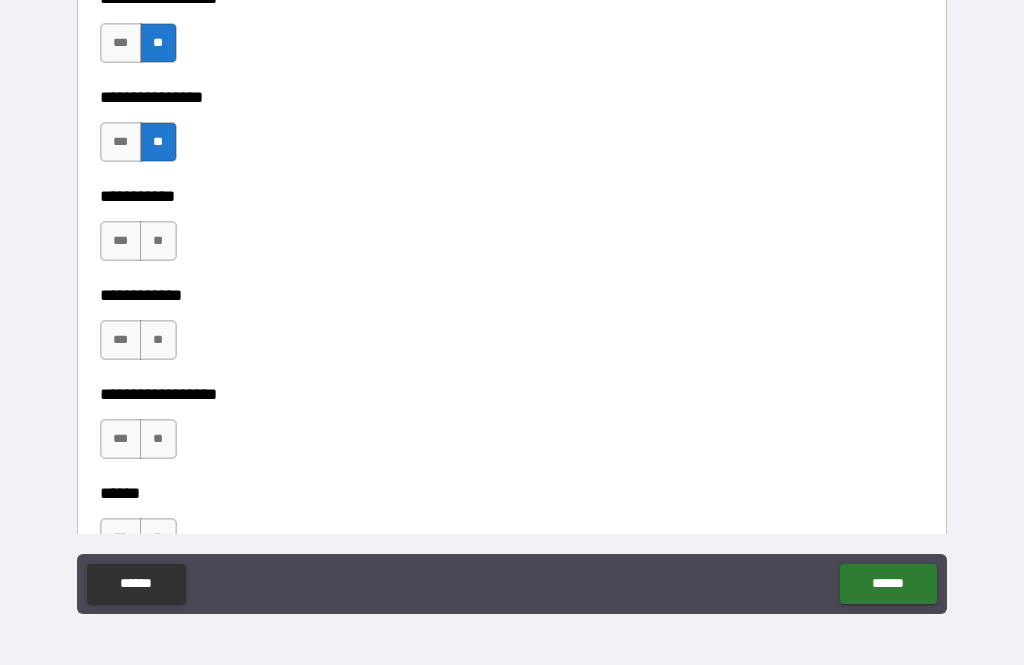 click on "**" at bounding box center [158, 241] 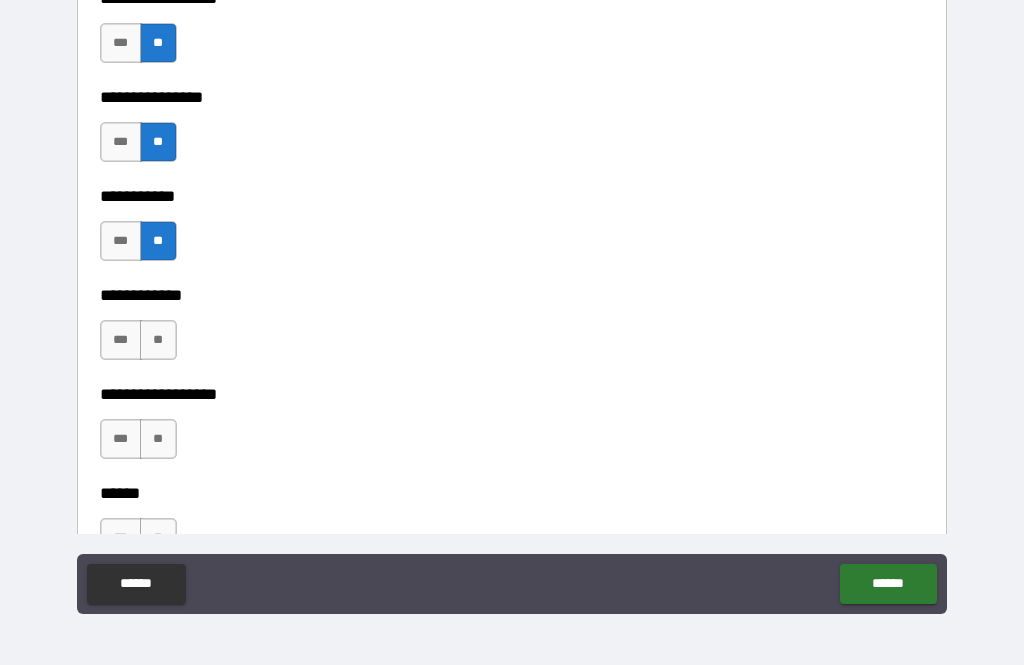 click on "**" at bounding box center (158, 340) 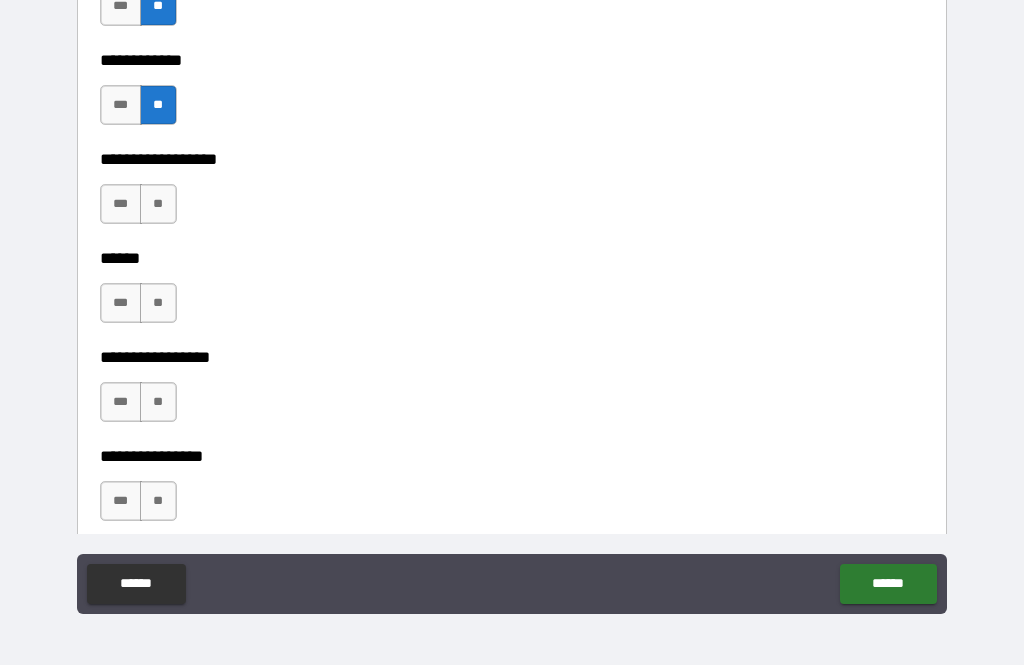 scroll, scrollTop: 9699, scrollLeft: 0, axis: vertical 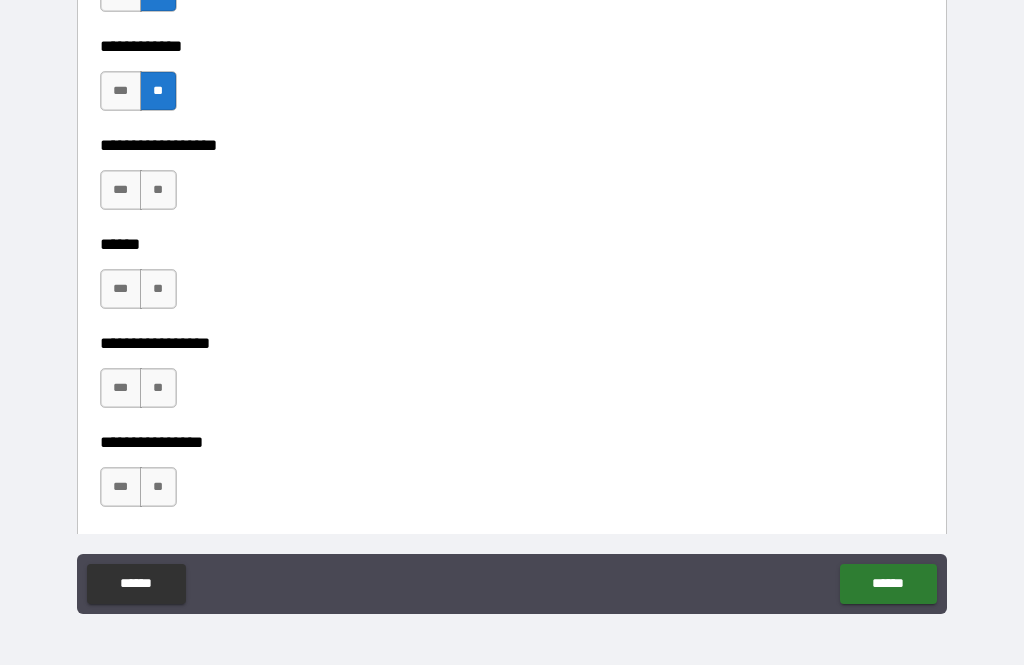 click on "**" at bounding box center (158, 190) 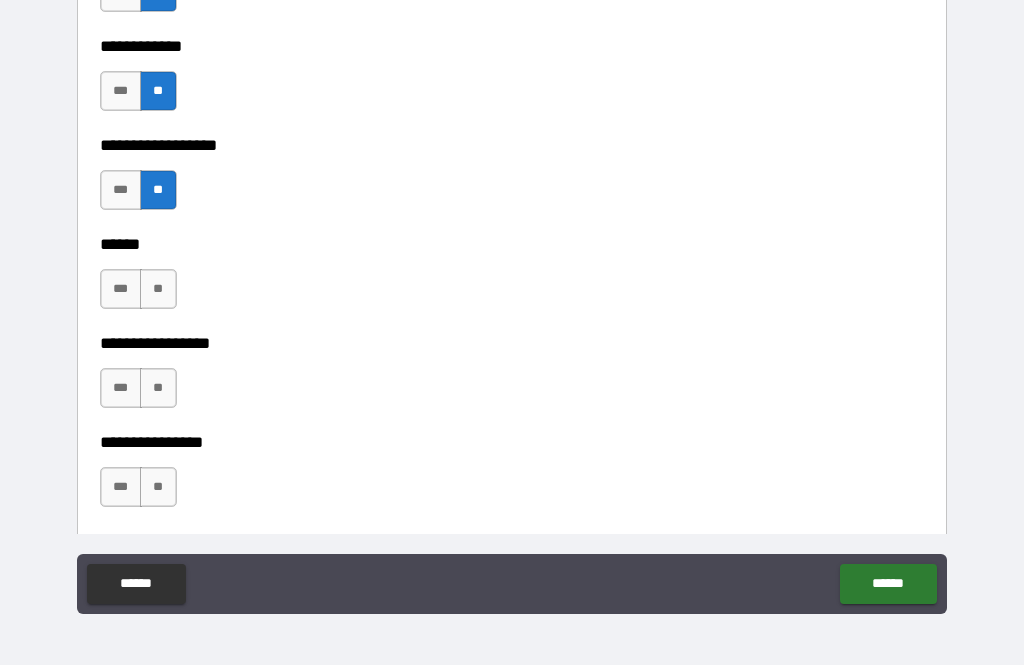 click on "**" at bounding box center [158, 289] 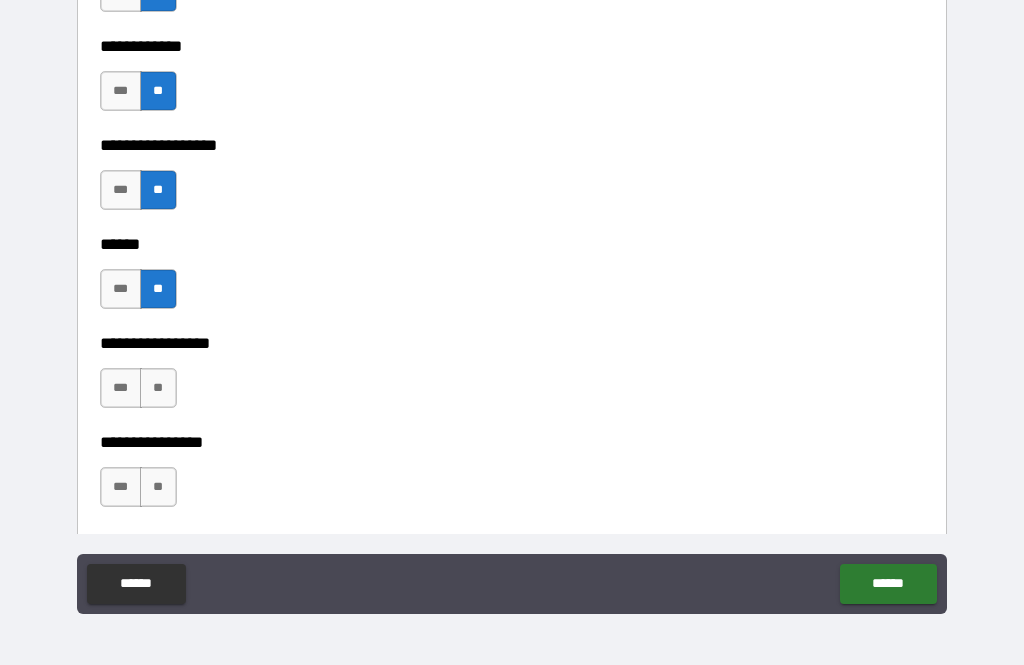 click on "**" at bounding box center (158, 388) 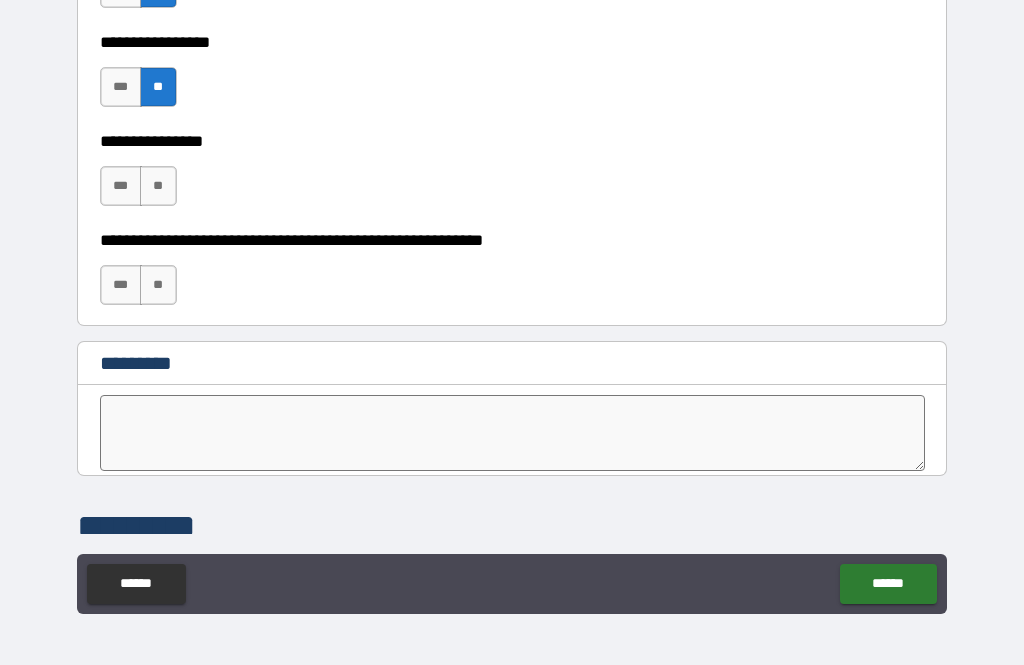 scroll, scrollTop: 10001, scrollLeft: 0, axis: vertical 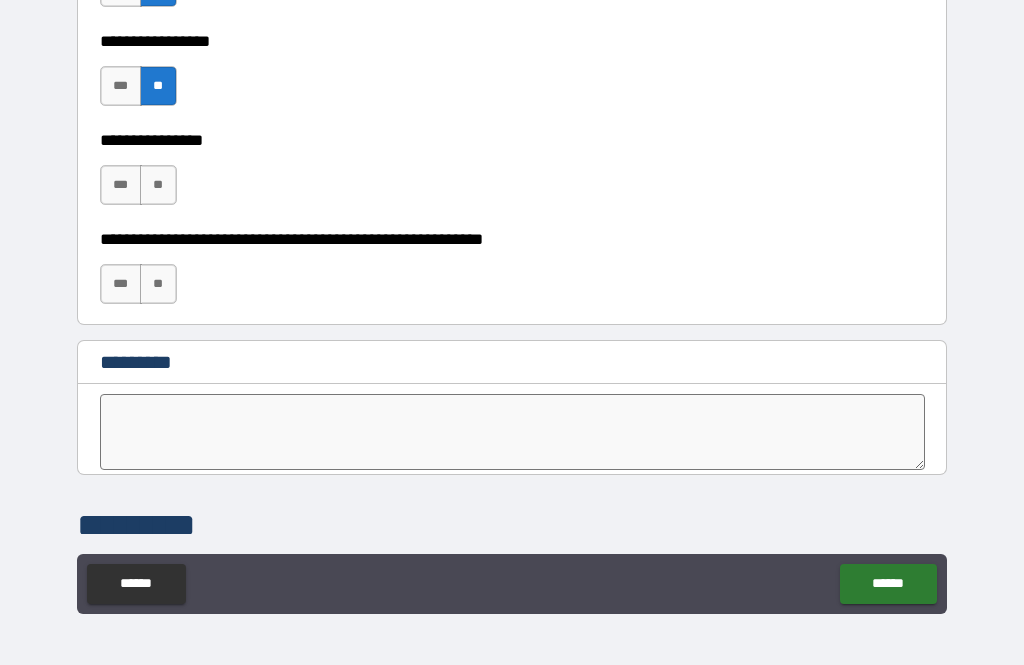 click on "**" at bounding box center (158, 185) 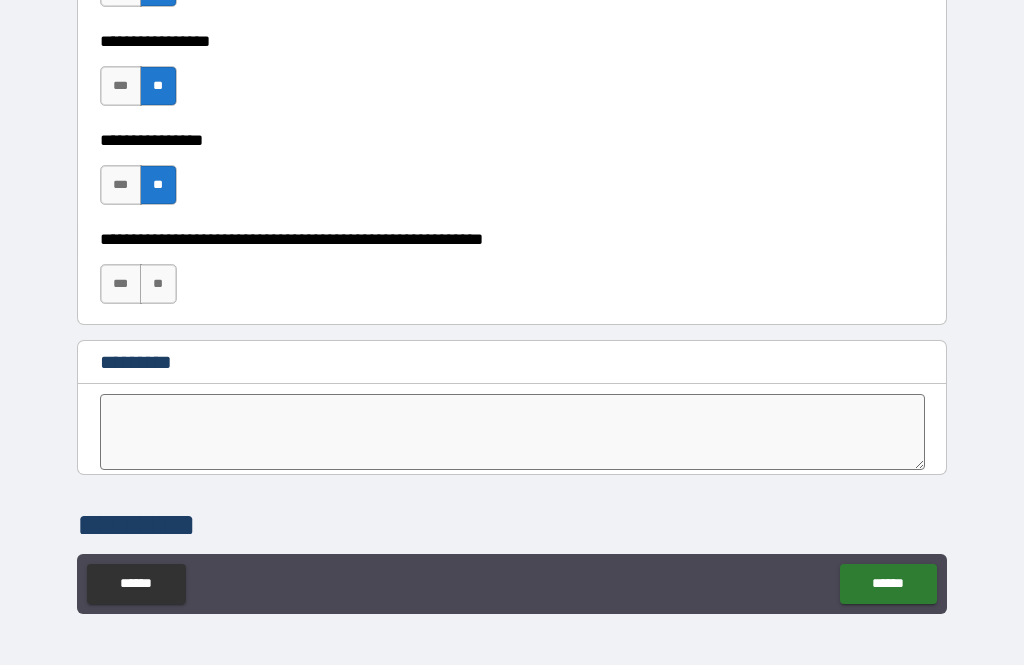 click on "**" at bounding box center (158, 284) 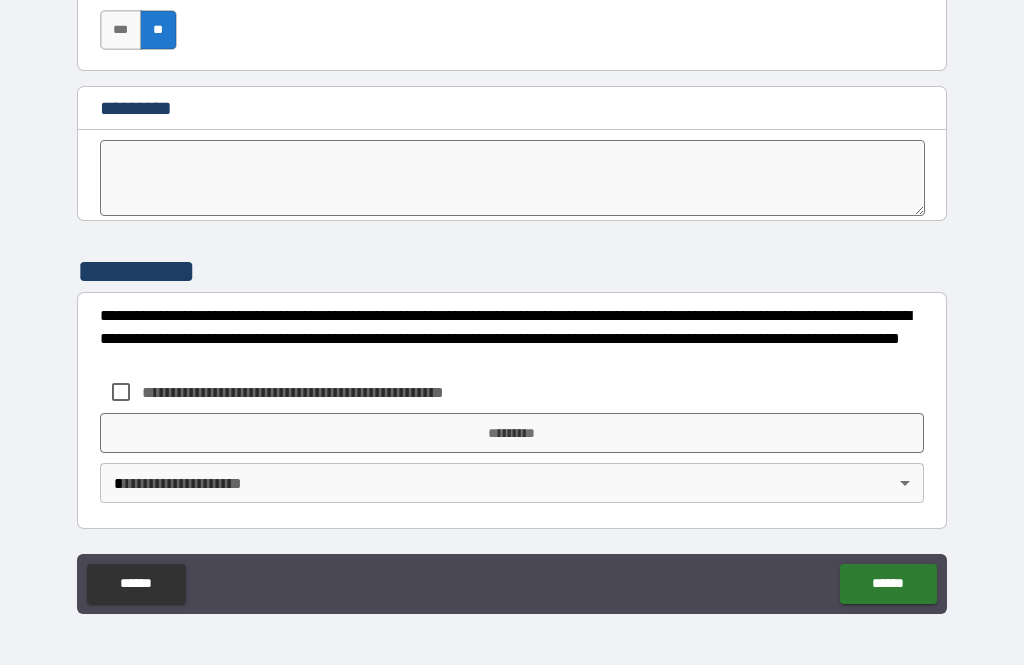 scroll, scrollTop: 10255, scrollLeft: 0, axis: vertical 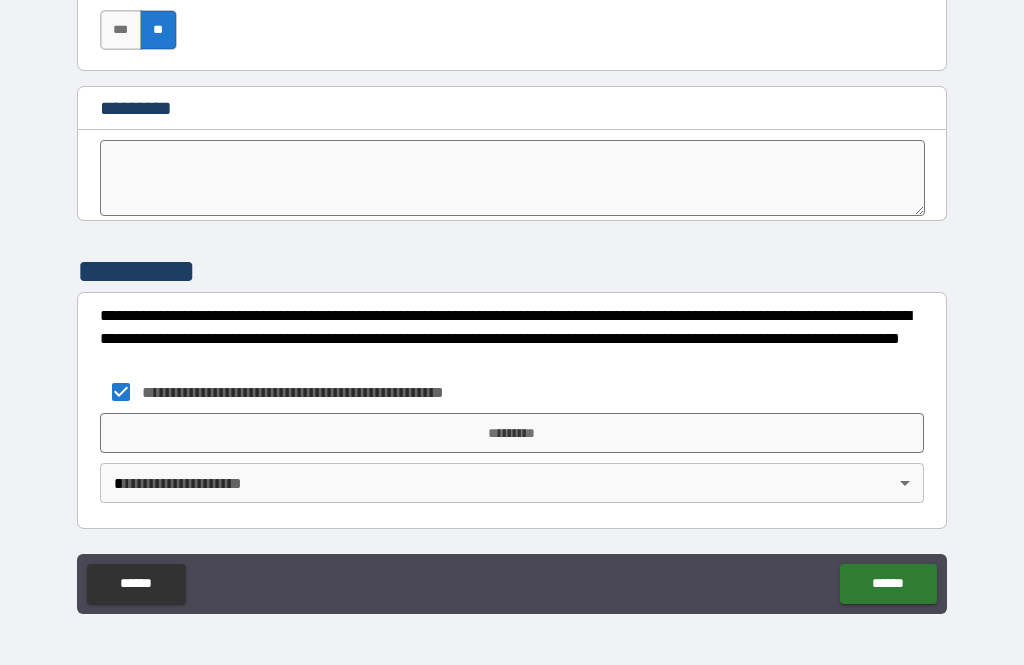 click on "*********" at bounding box center [512, 433] 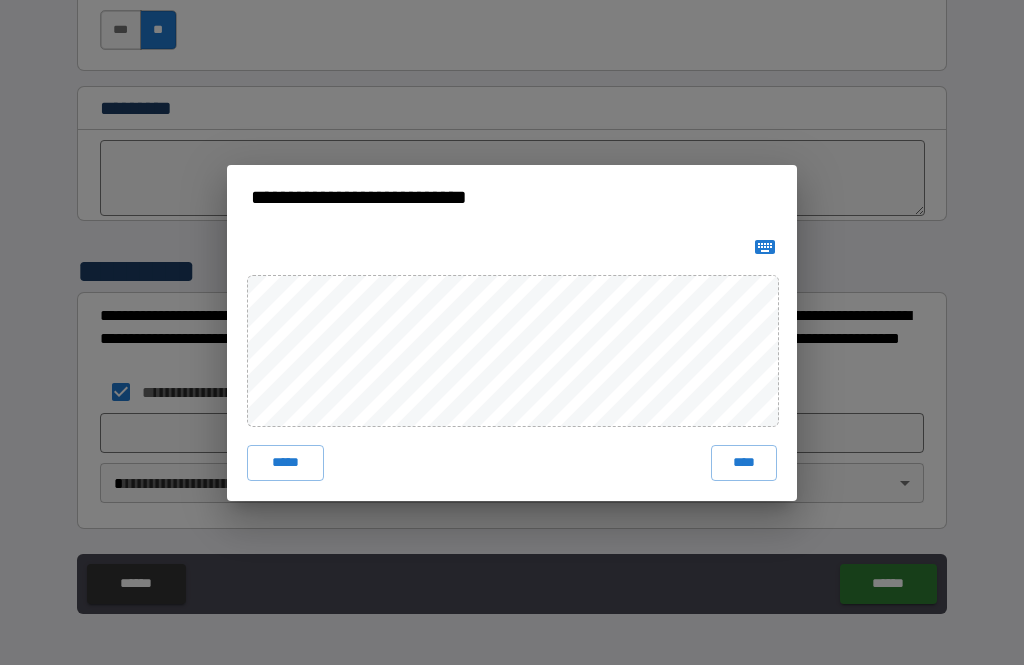 click on "****" at bounding box center (744, 463) 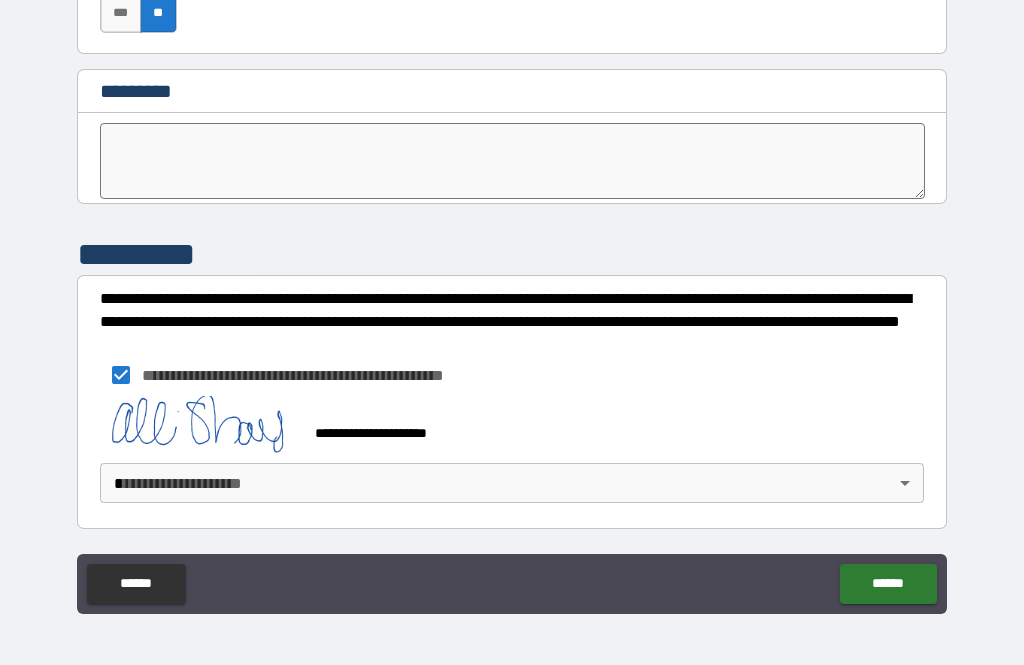 scroll, scrollTop: 10272, scrollLeft: 0, axis: vertical 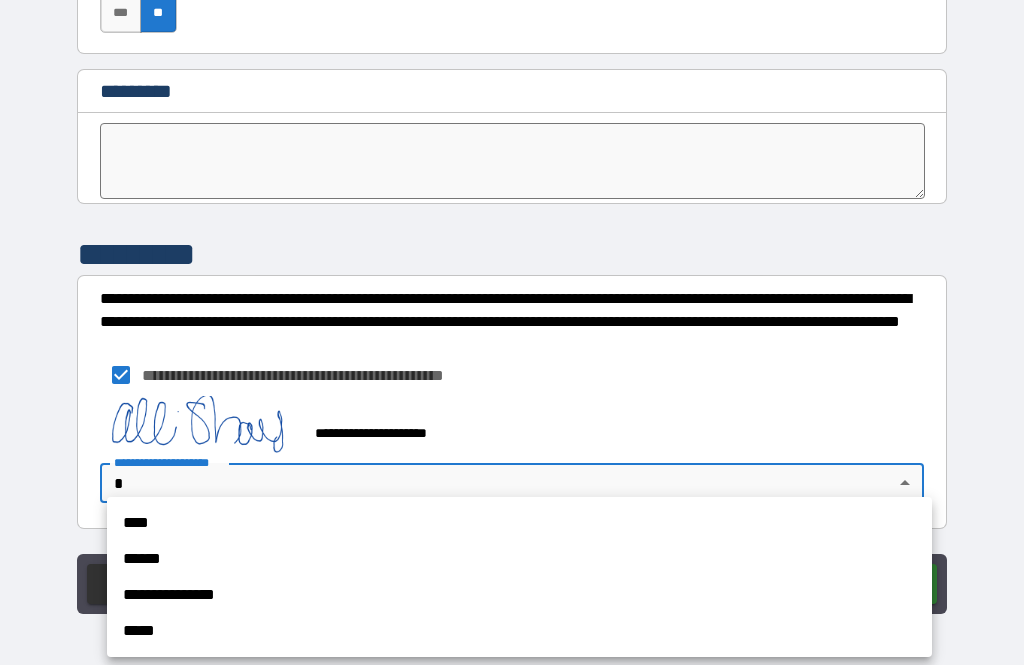 click on "**********" at bounding box center (519, 595) 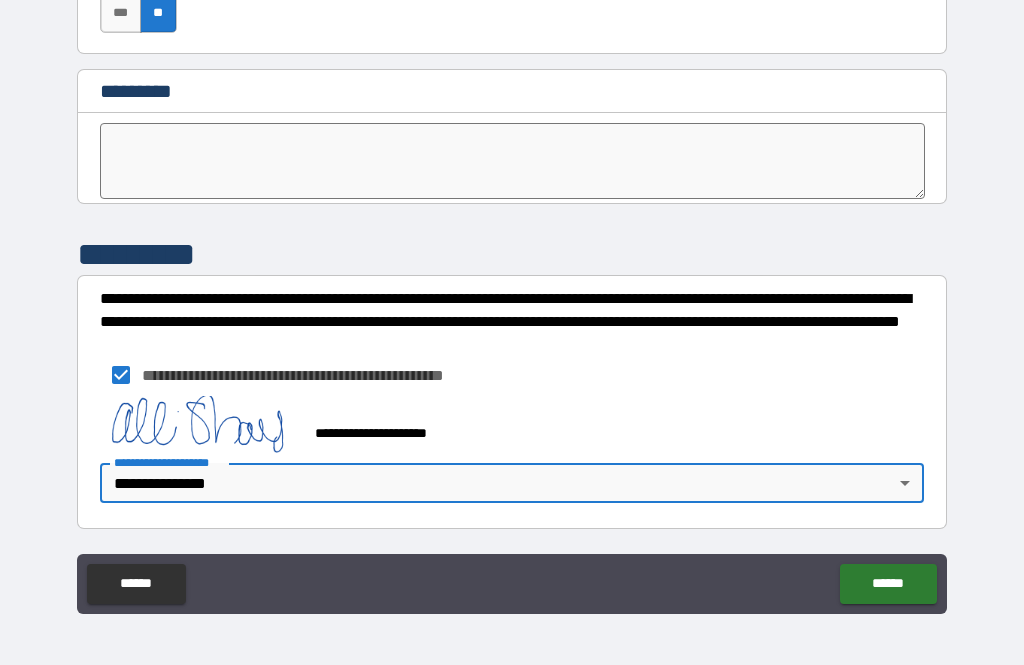 click on "******" at bounding box center [888, 584] 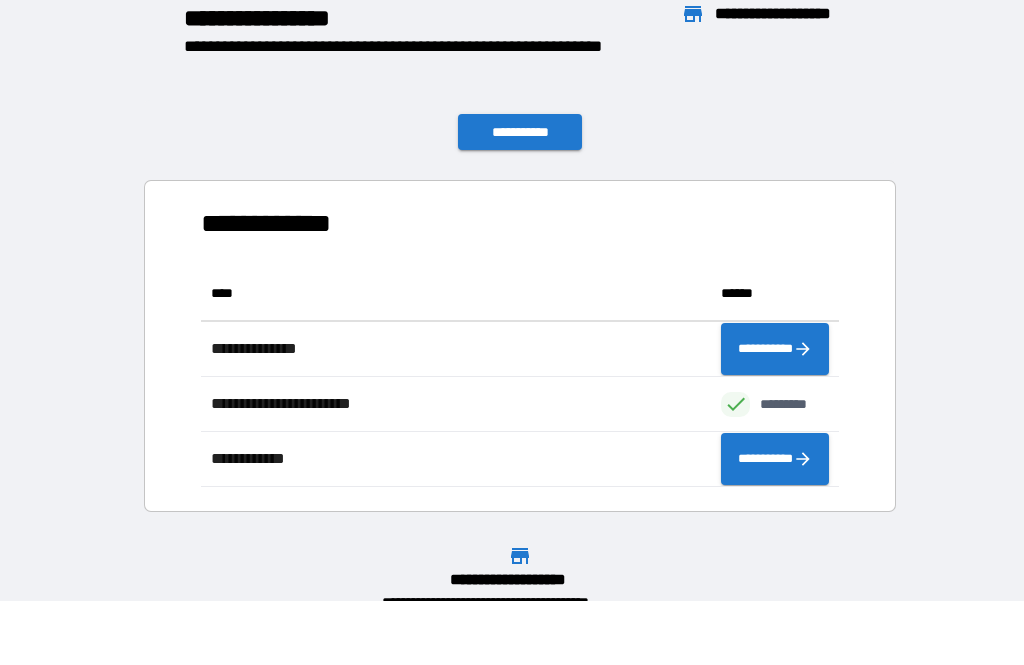 scroll, scrollTop: 221, scrollLeft: 638, axis: both 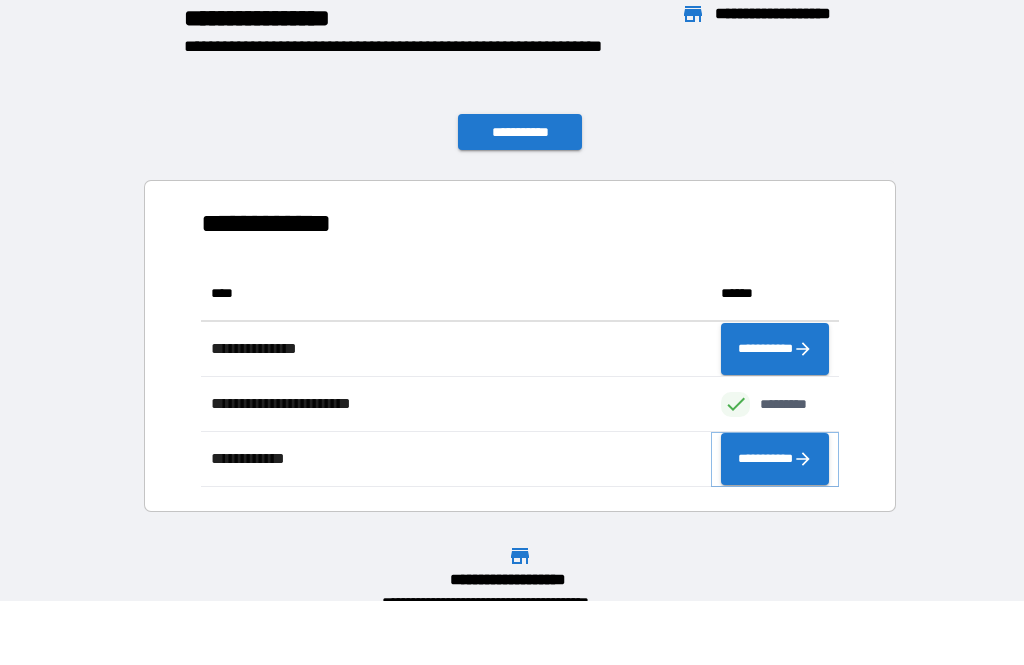 click on "**********" at bounding box center [775, 459] 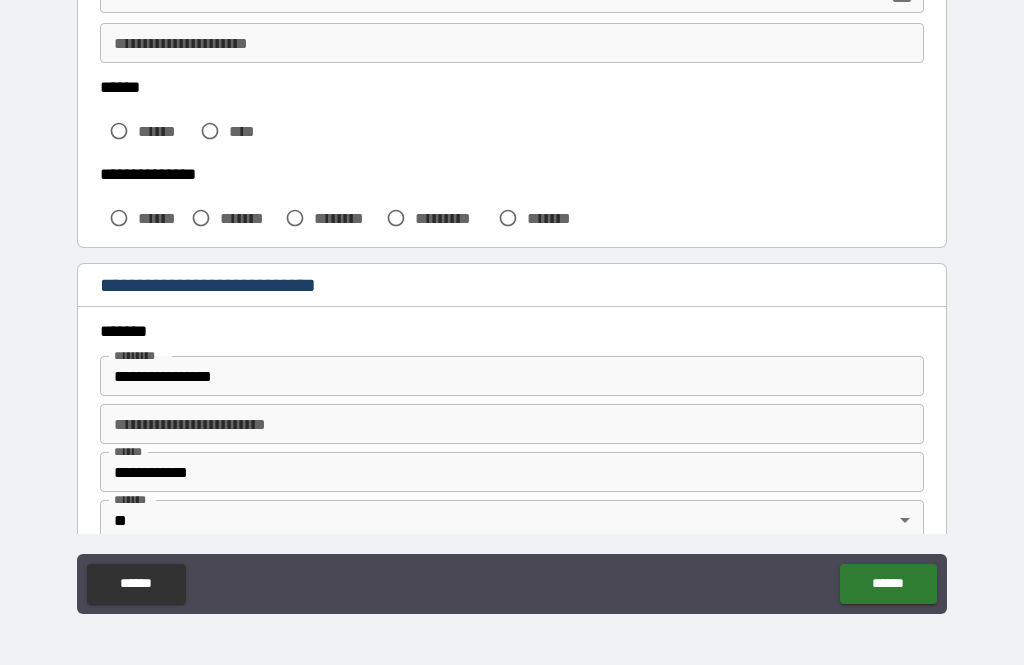 scroll, scrollTop: 406, scrollLeft: 0, axis: vertical 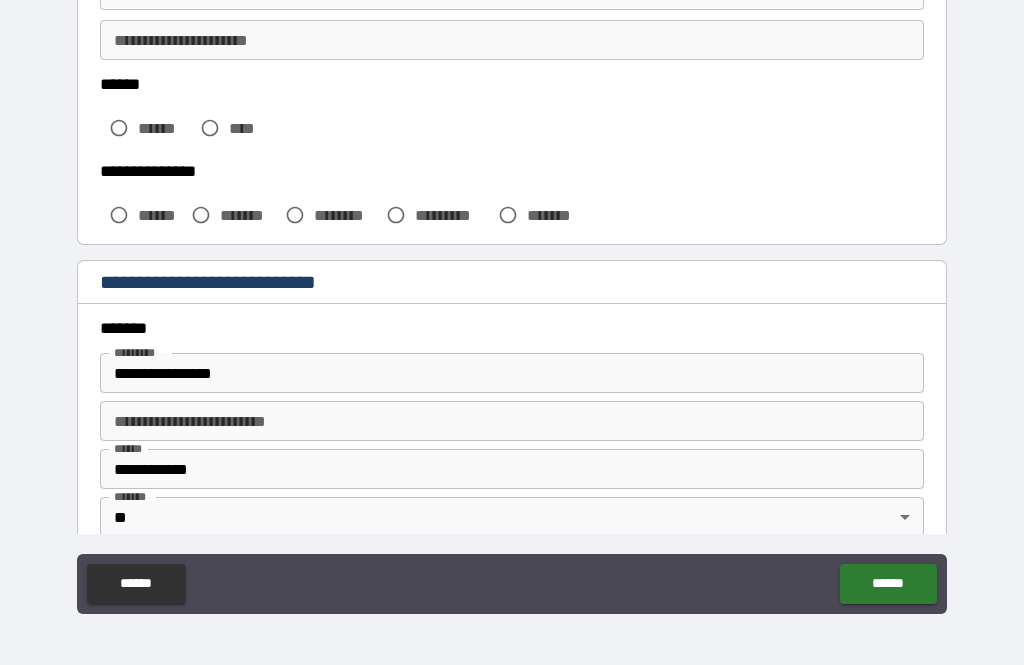 click on "**********" at bounding box center (512, 40) 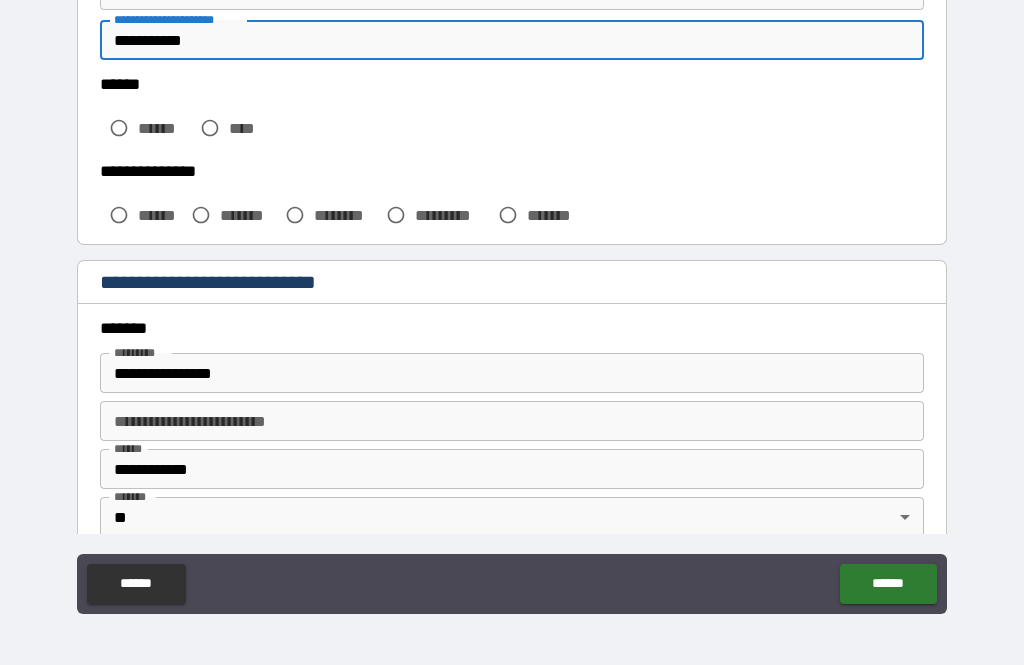 type on "**********" 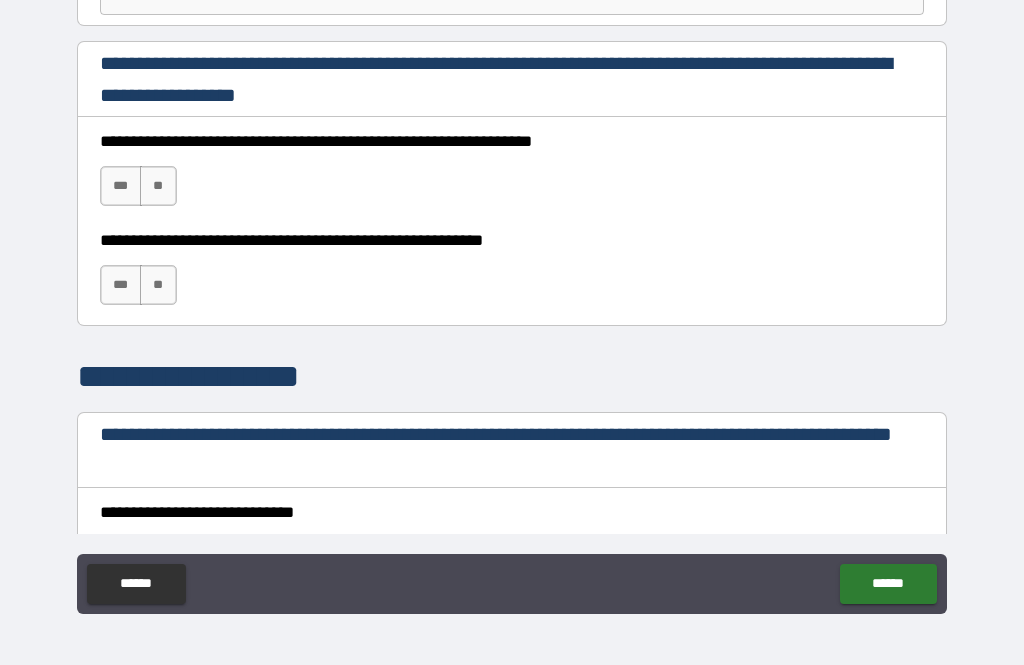 scroll, scrollTop: 1256, scrollLeft: 0, axis: vertical 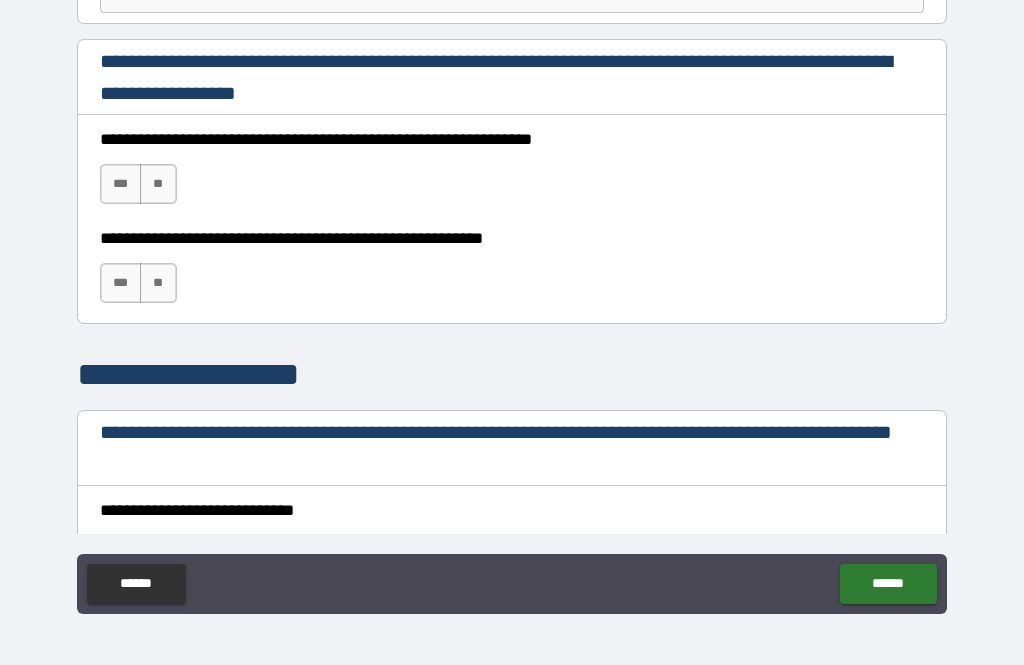 click on "***" at bounding box center [121, 184] 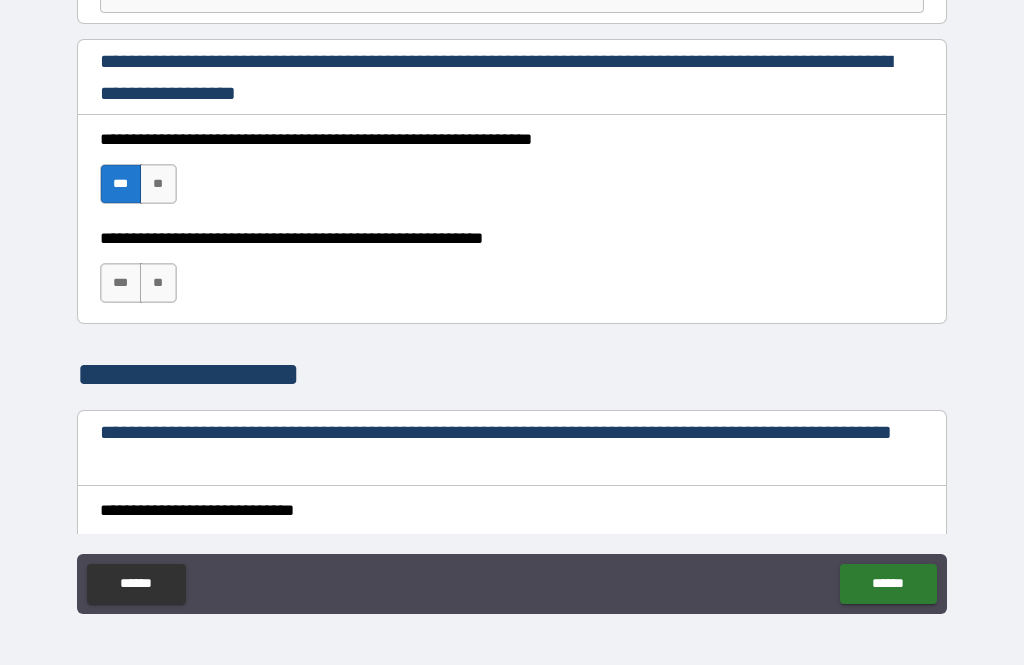 click on "***" at bounding box center (121, 283) 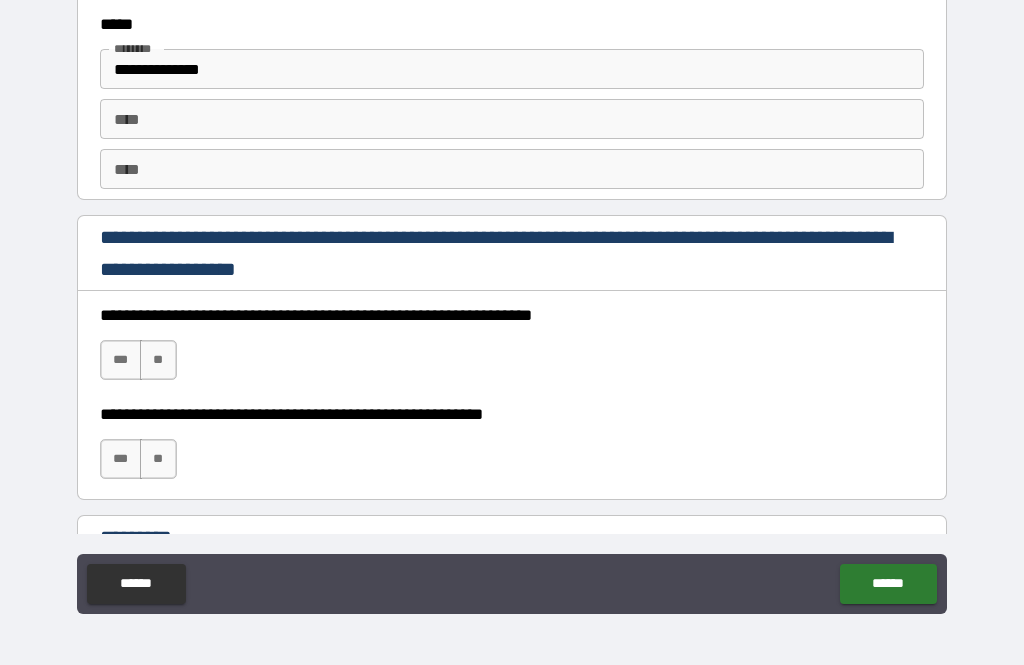 scroll, scrollTop: 2668, scrollLeft: 0, axis: vertical 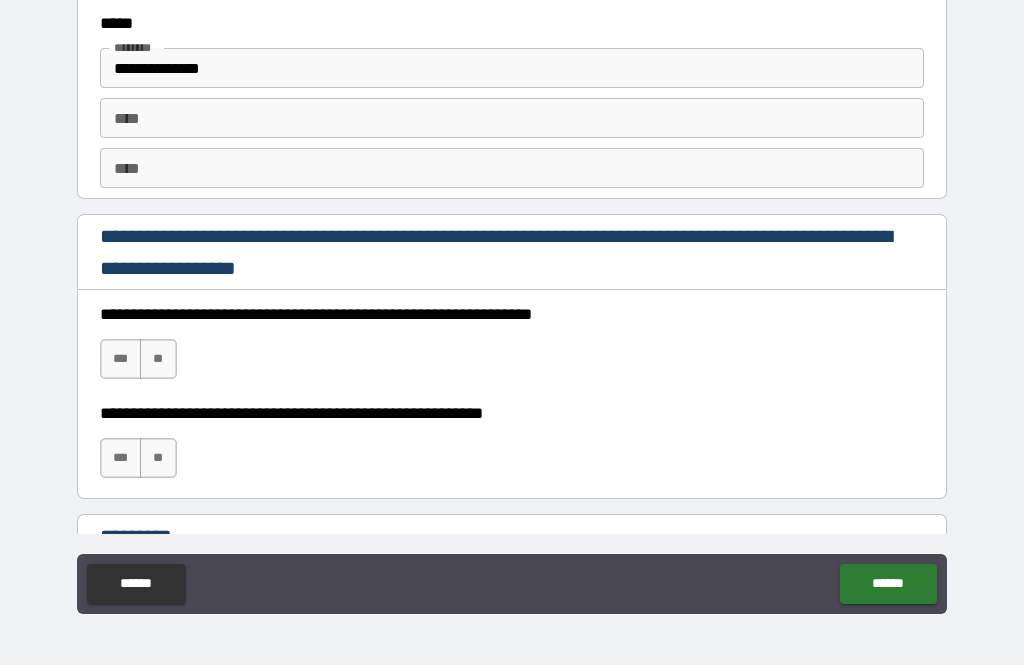 click on "***" at bounding box center [121, 359] 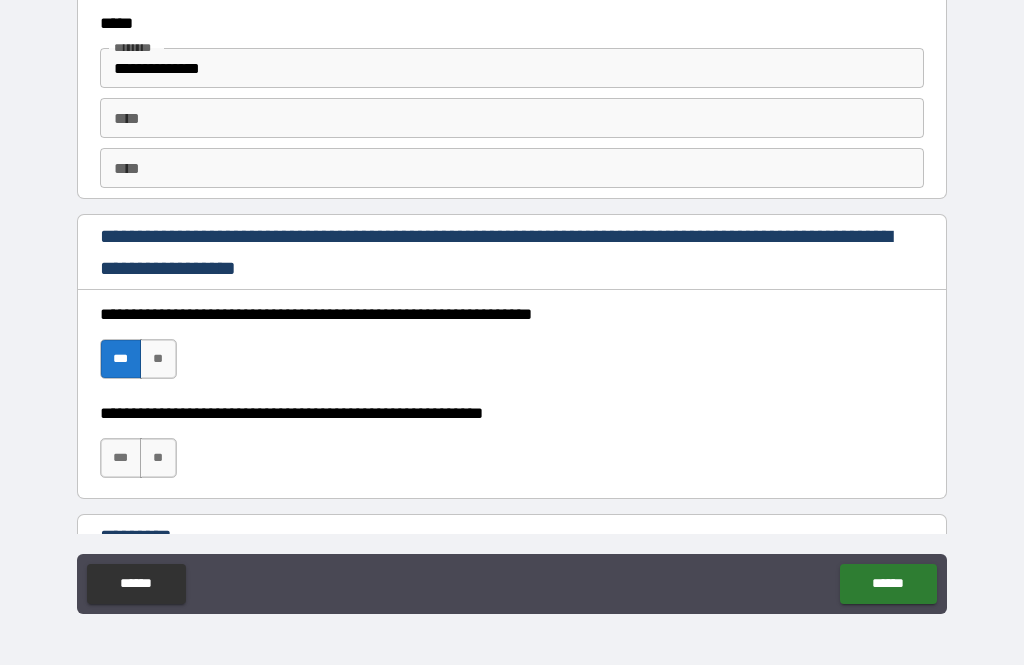 click on "***" at bounding box center [121, 458] 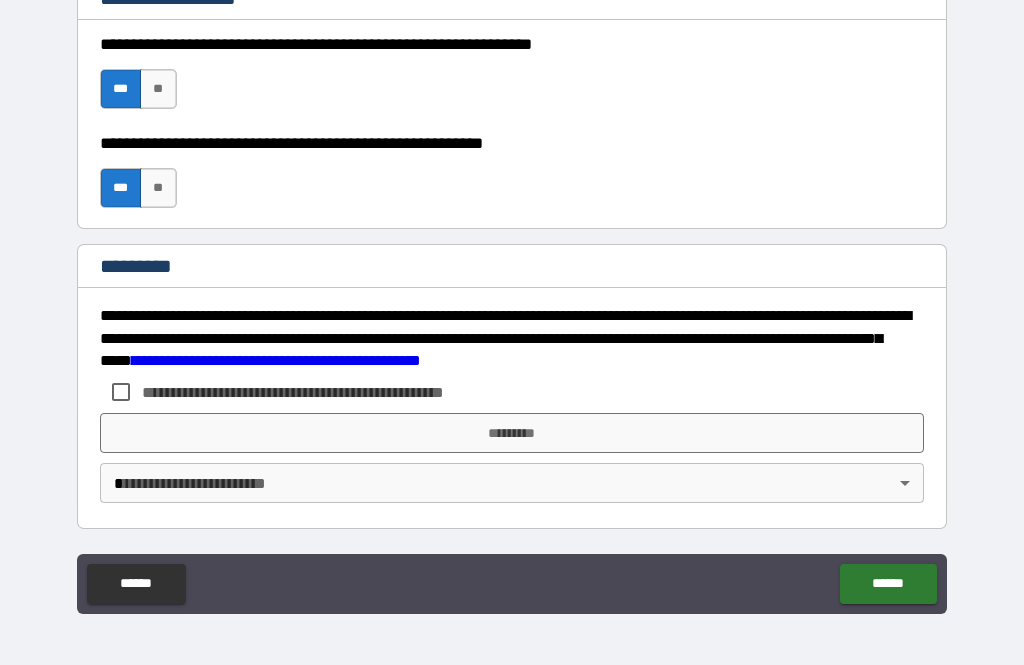 scroll, scrollTop: 2938, scrollLeft: 0, axis: vertical 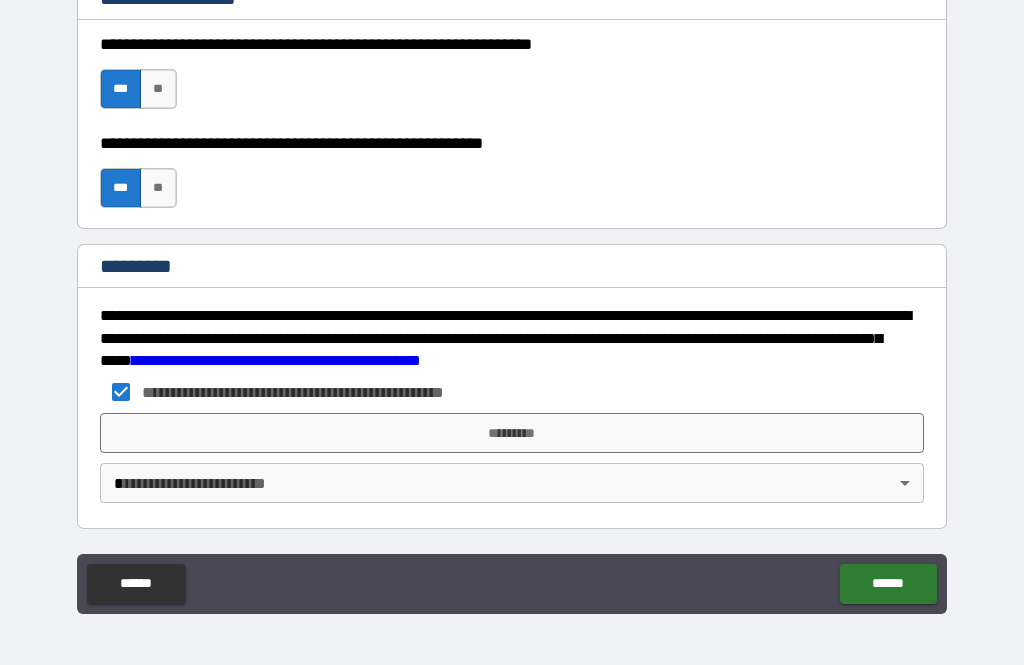 click on "*********" at bounding box center [512, 433] 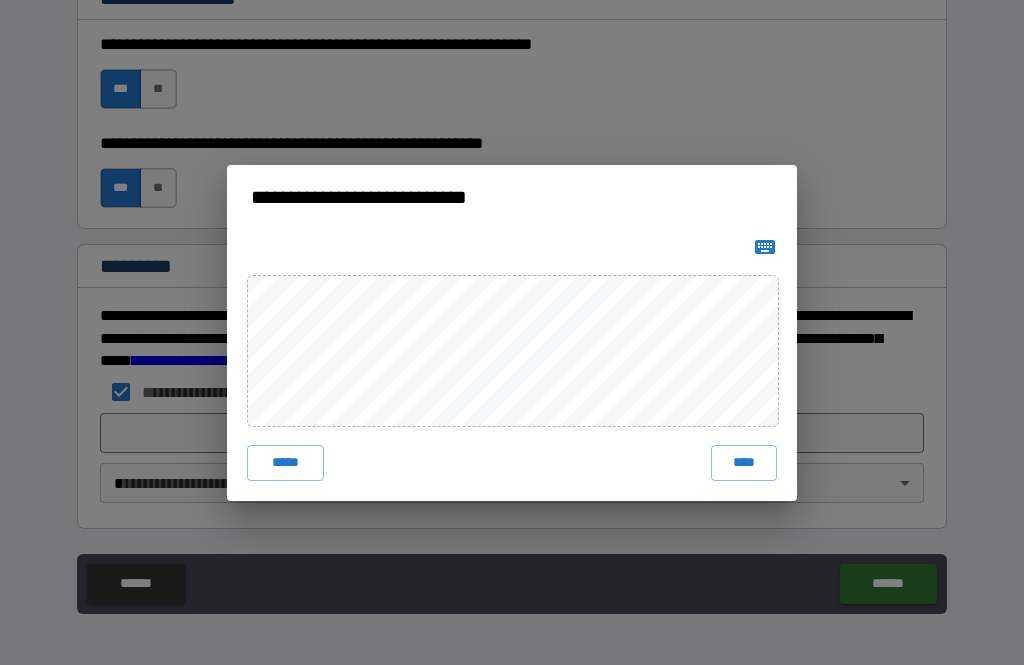 click on "****" at bounding box center (744, 463) 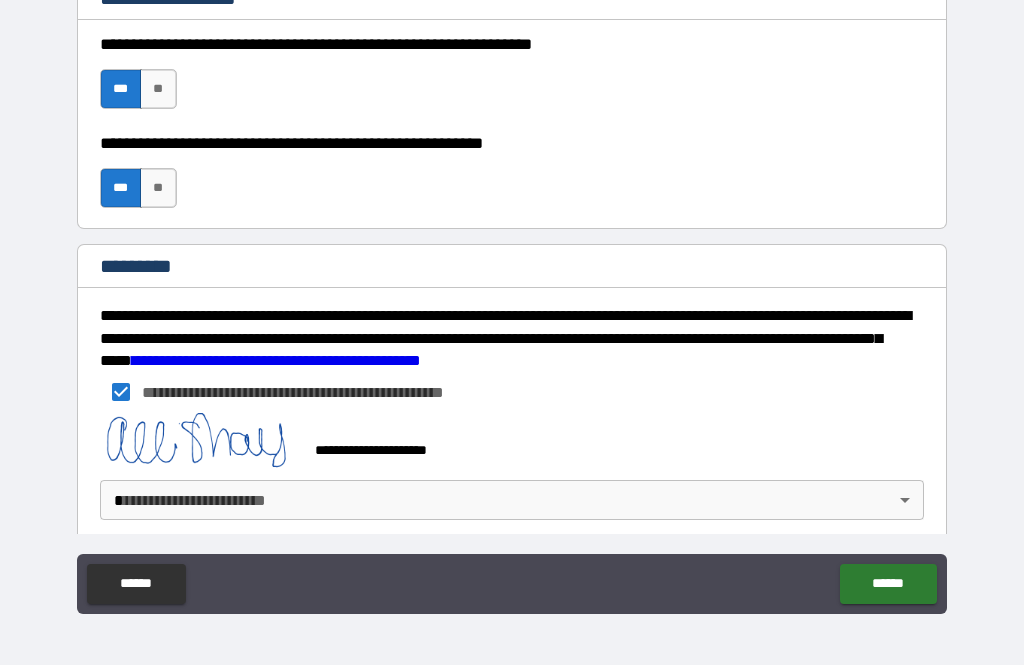 click on "**********" at bounding box center (512, 300) 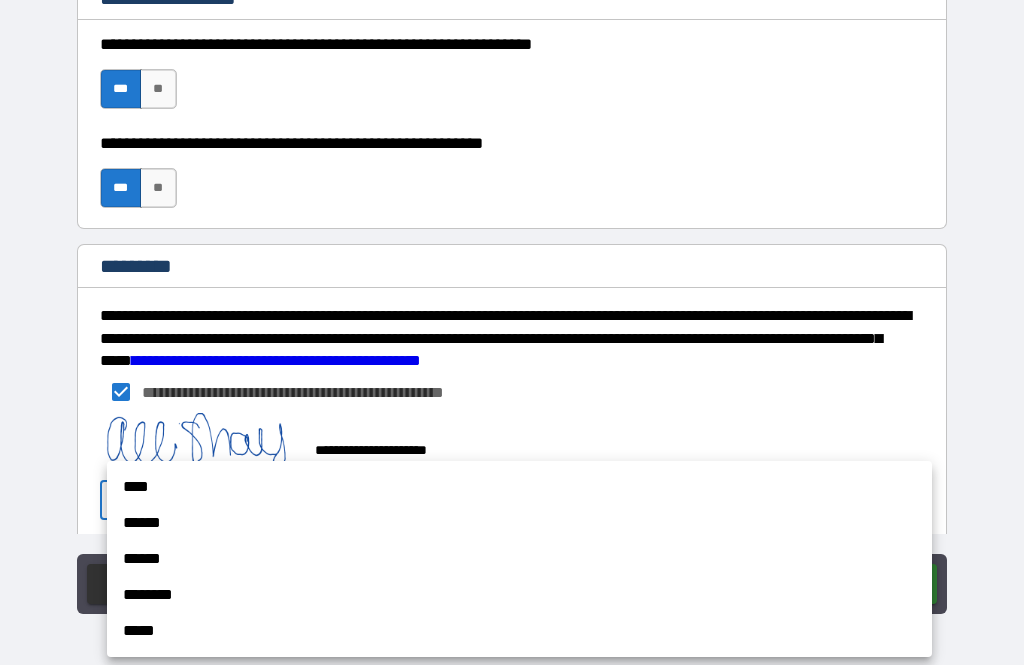 click on "********" at bounding box center [519, 595] 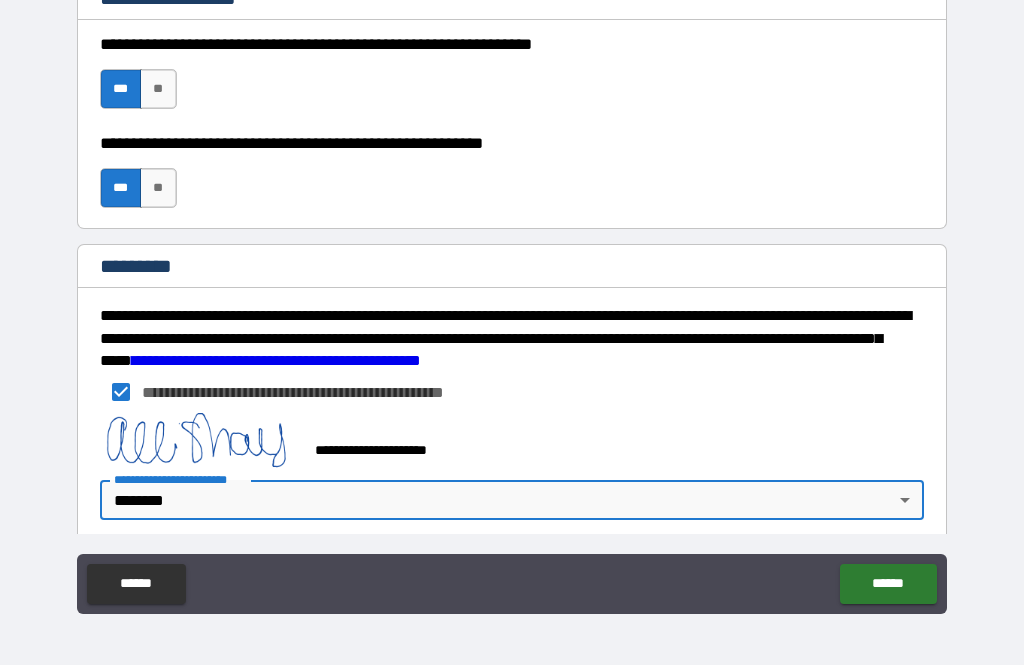 click on "******" at bounding box center [888, 584] 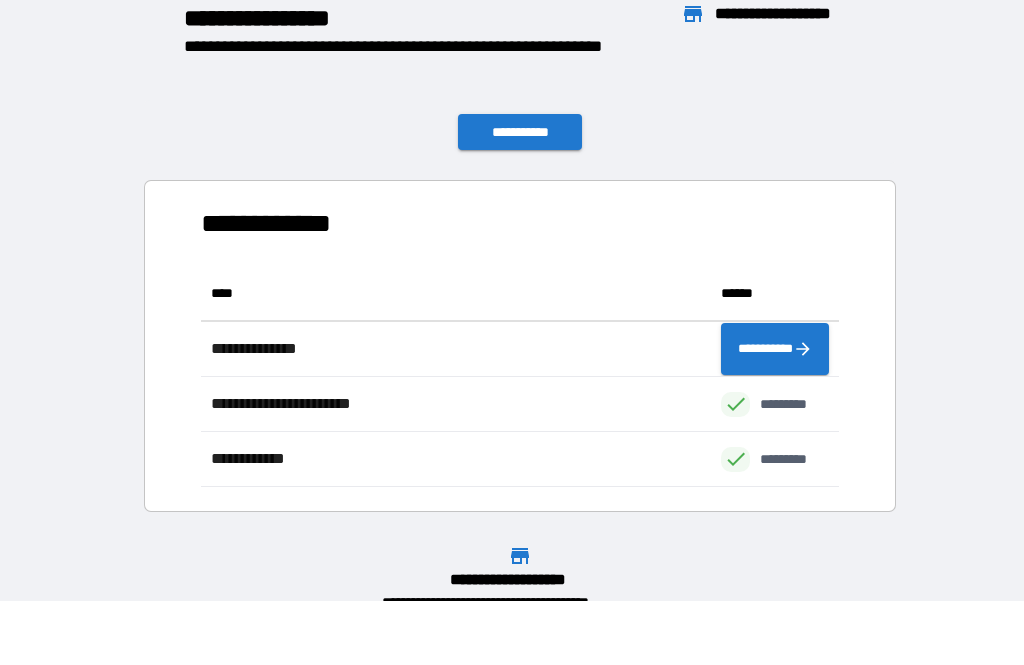 scroll, scrollTop: 1, scrollLeft: 1, axis: both 